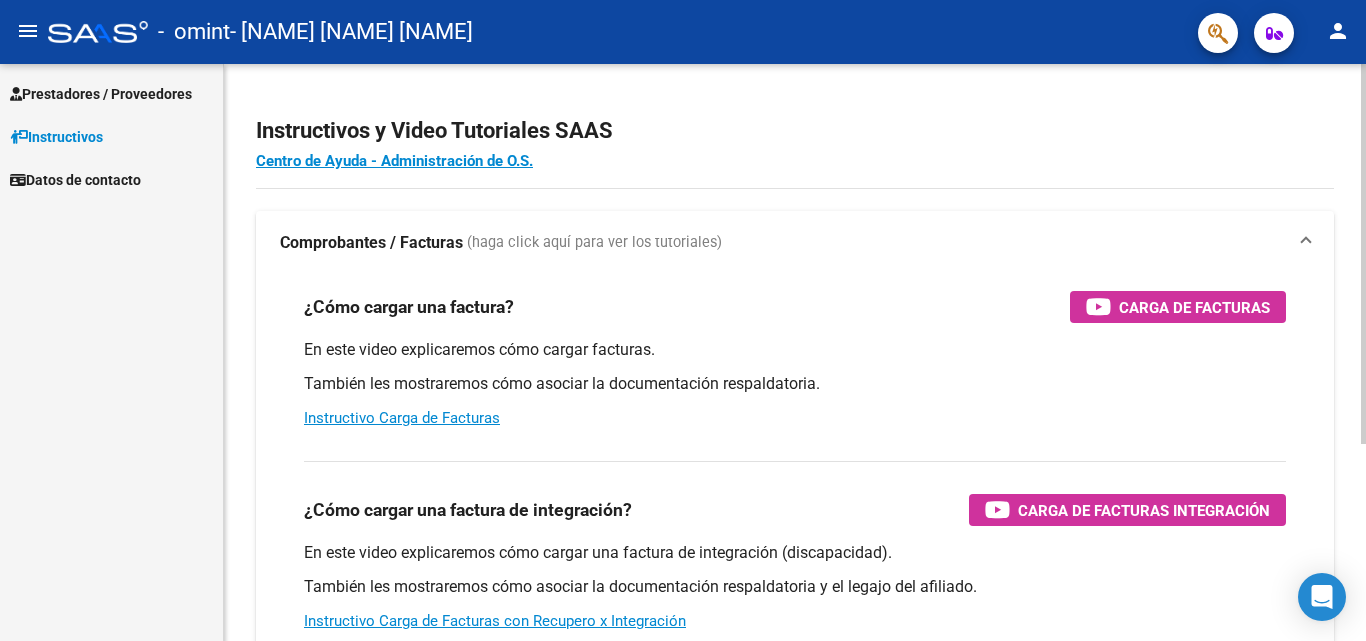 scroll, scrollTop: 0, scrollLeft: 0, axis: both 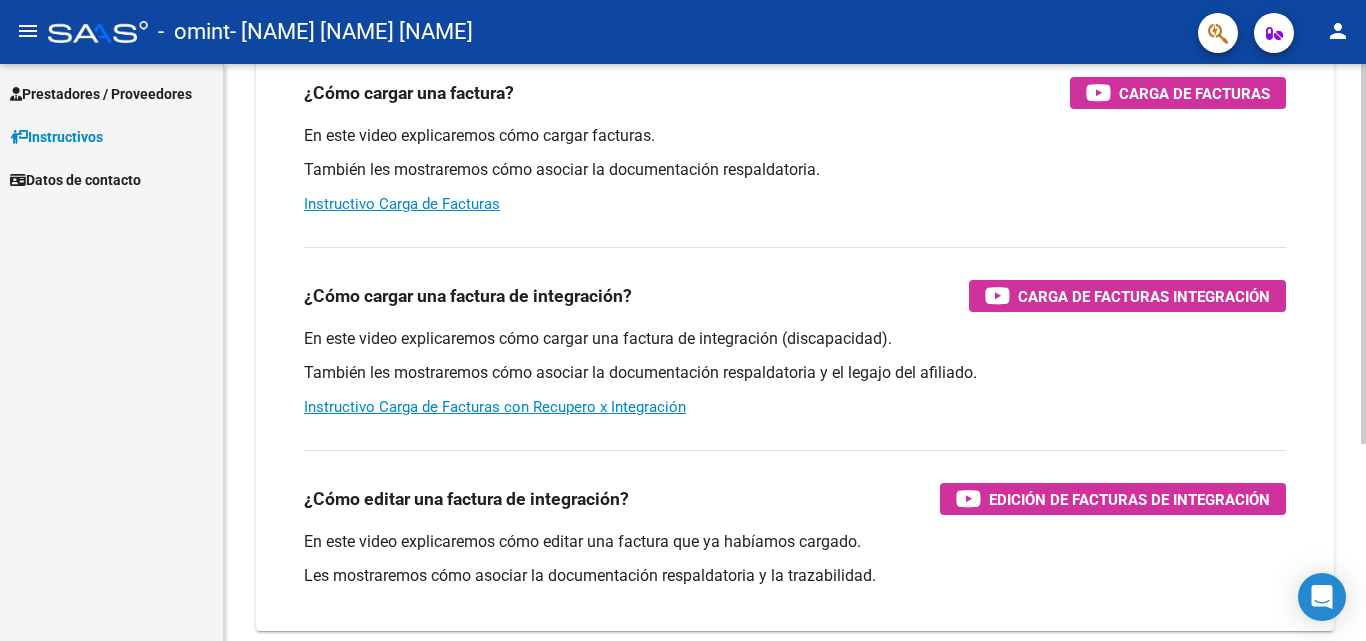 click 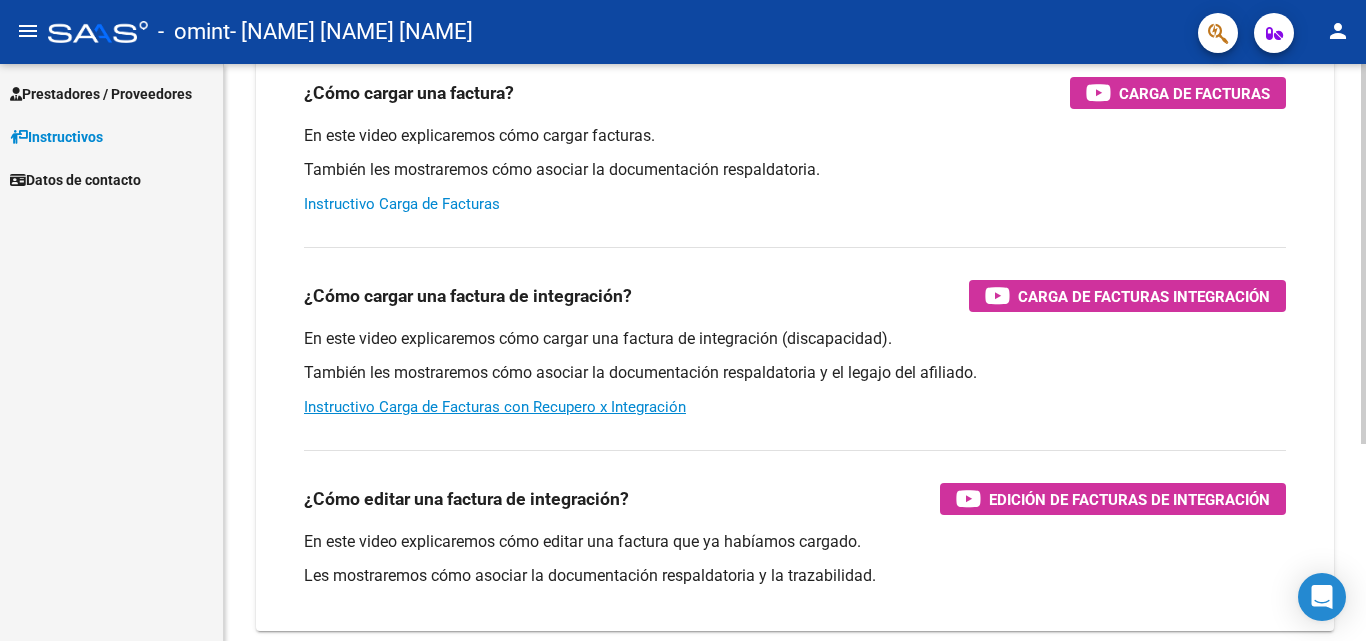 click on "Instructivo Carga de Facturas" at bounding box center [402, 204] 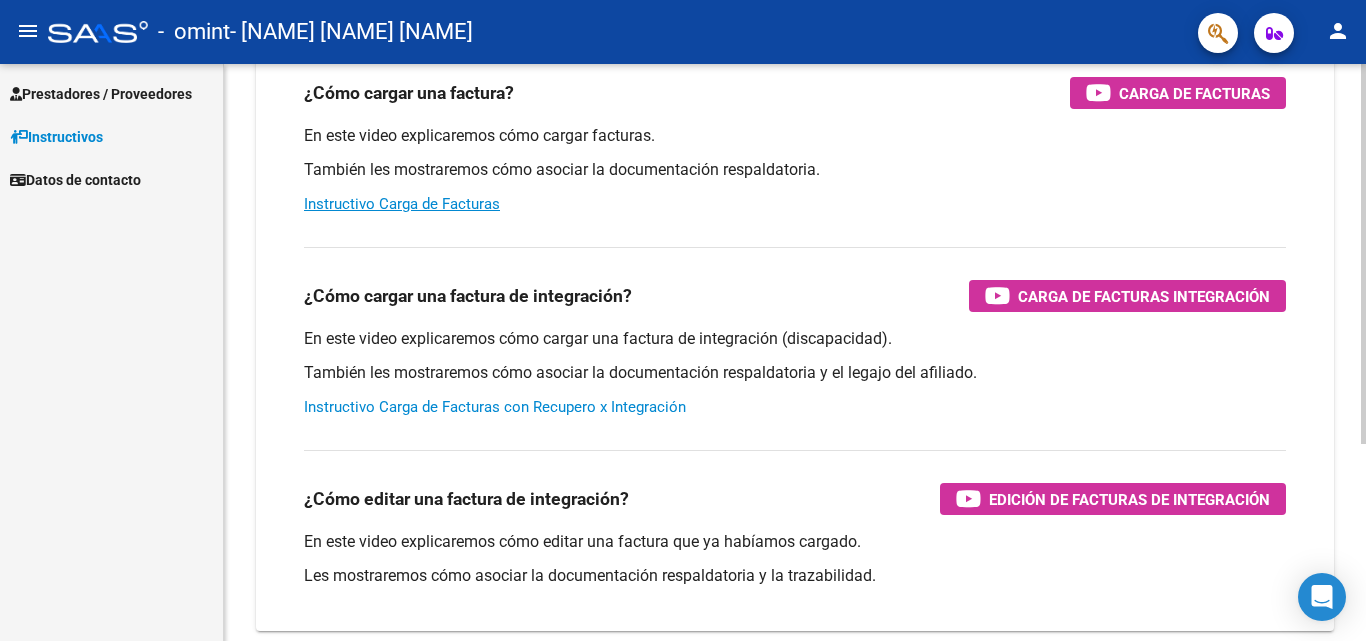 click on "Instructivo Carga de Facturas con Recupero x Integración" at bounding box center (495, 407) 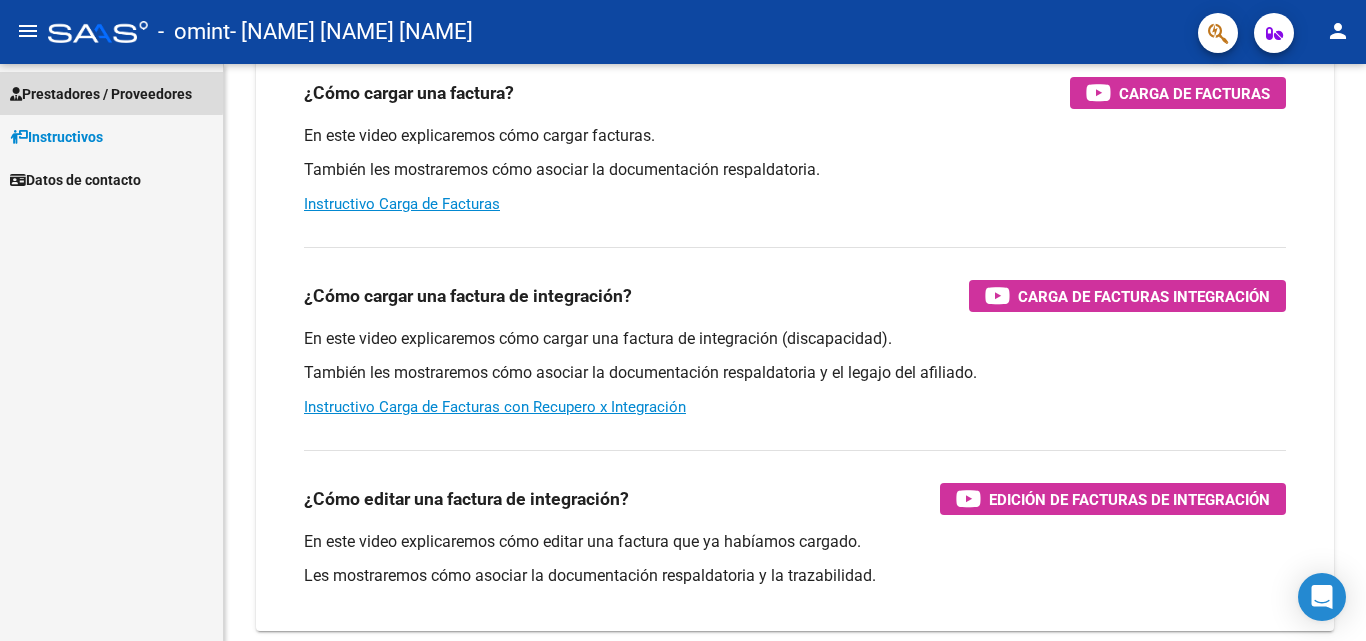 click on "Prestadores / Proveedores" at bounding box center (101, 94) 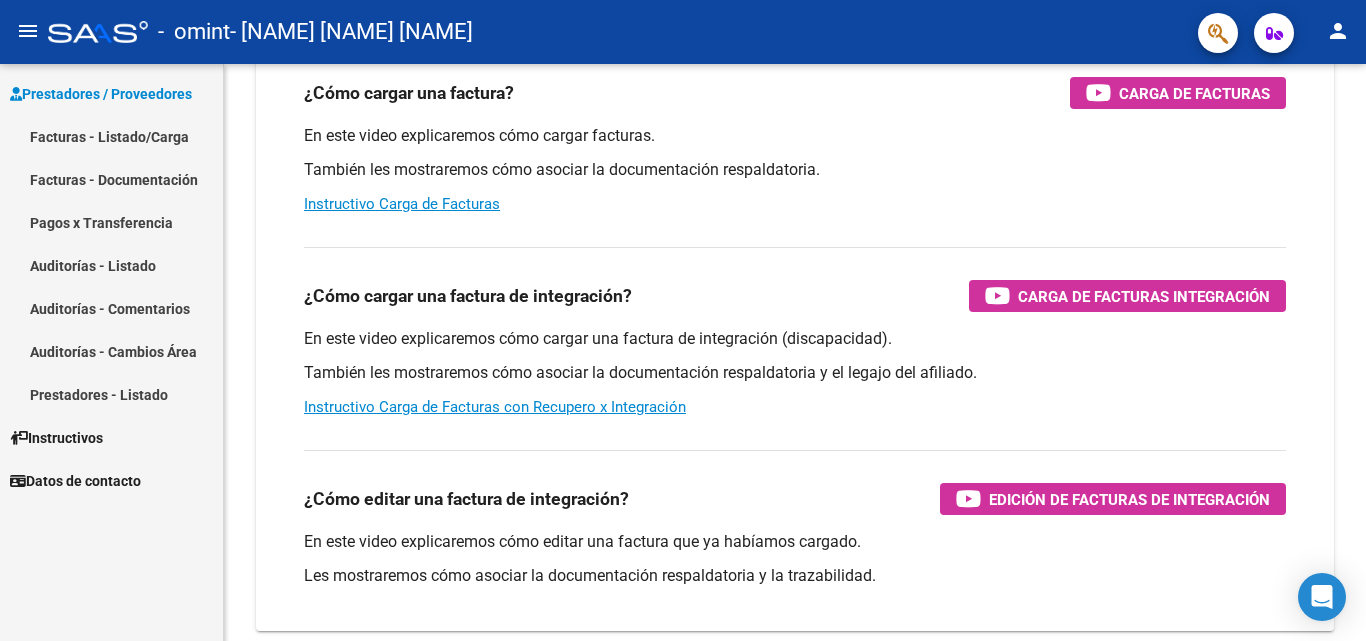 click on "Facturas - Listado/Carga" at bounding box center [111, 136] 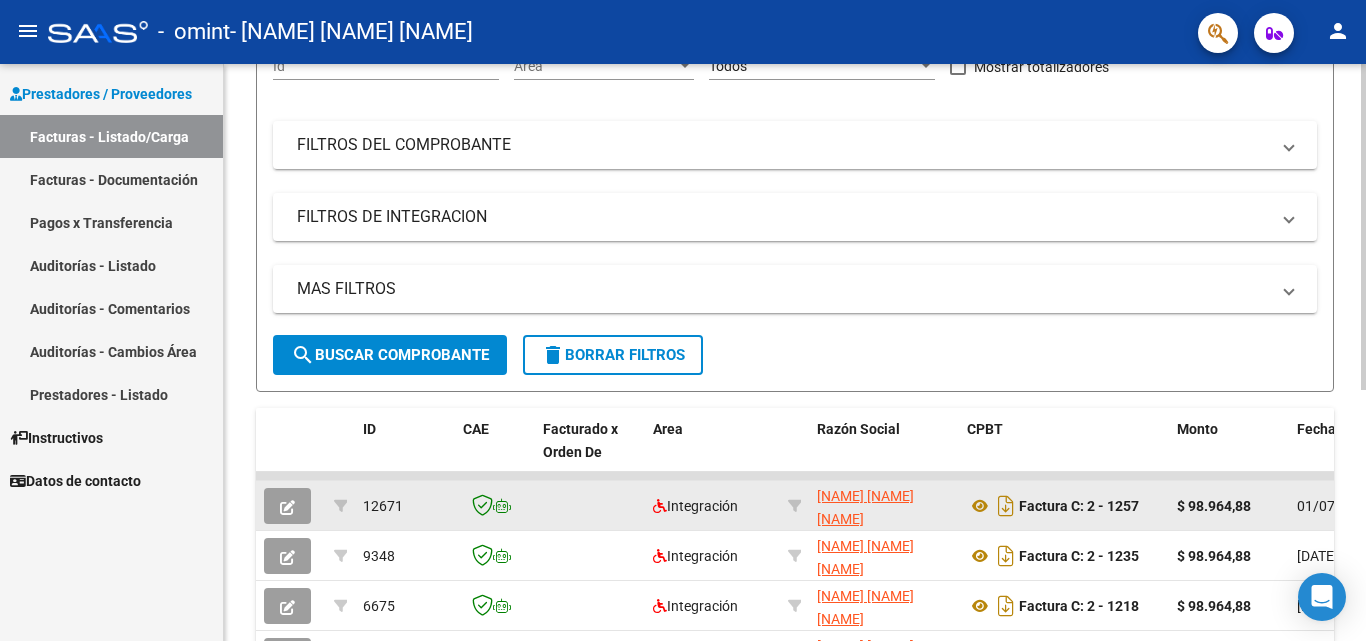 scroll, scrollTop: 214, scrollLeft: 0, axis: vertical 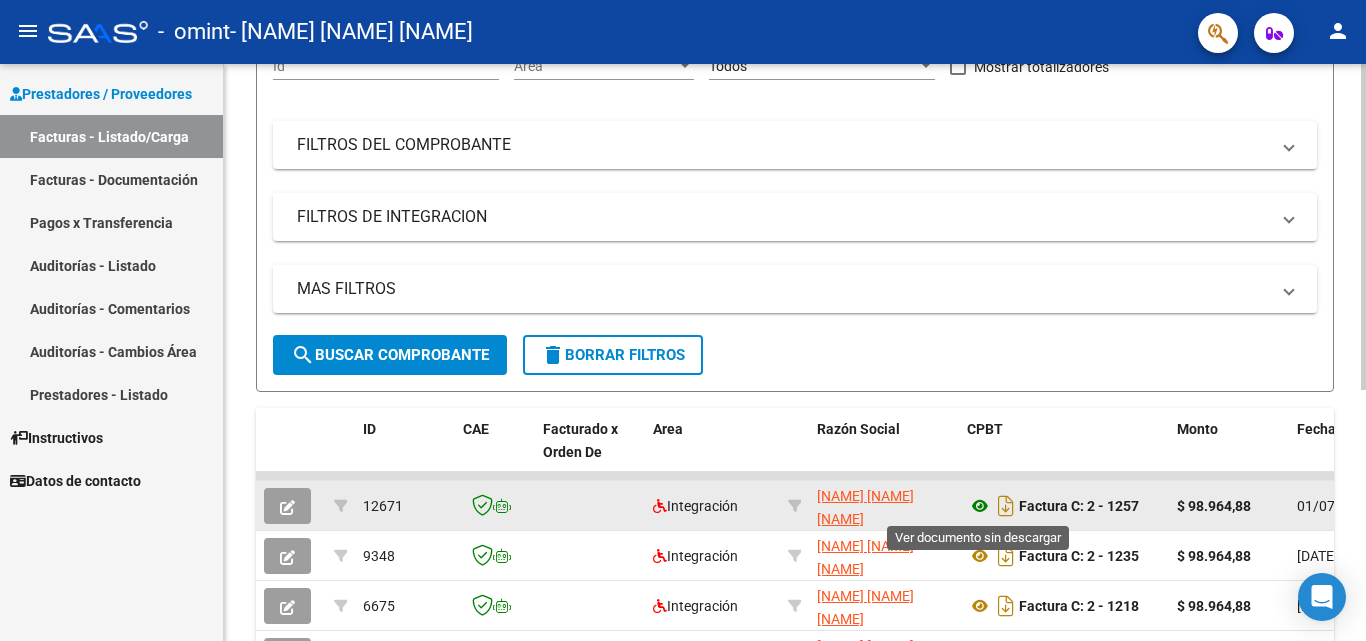 click 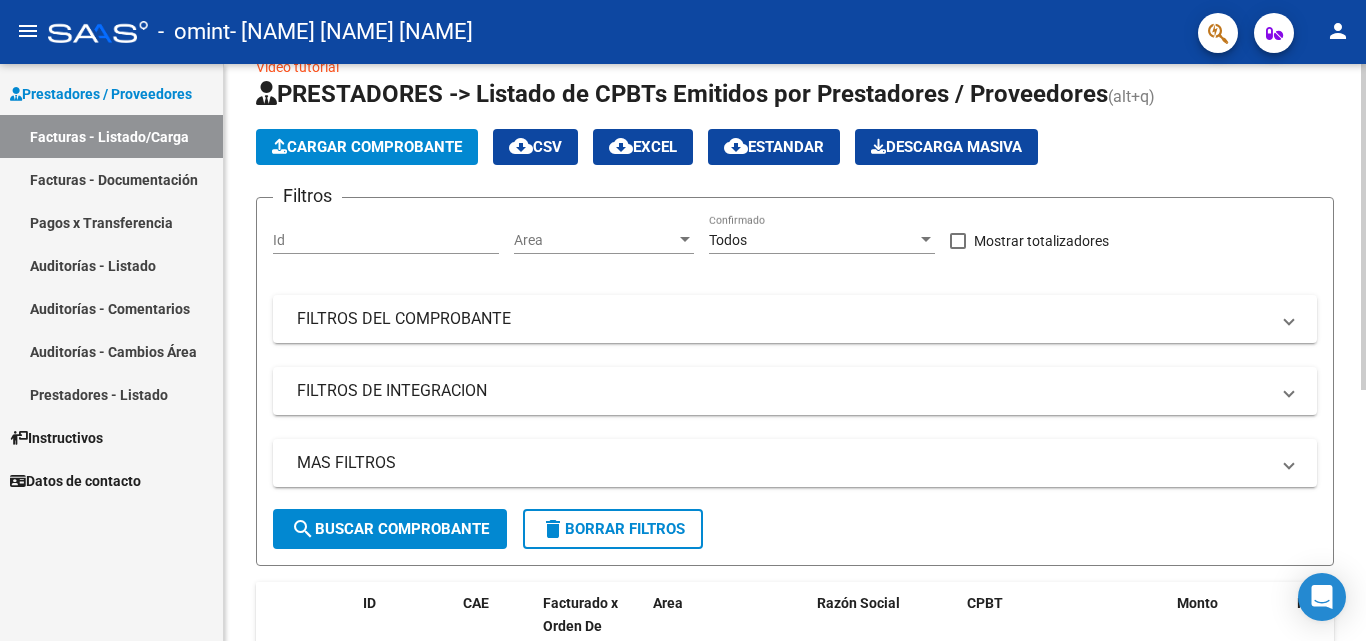 scroll, scrollTop: 37, scrollLeft: 0, axis: vertical 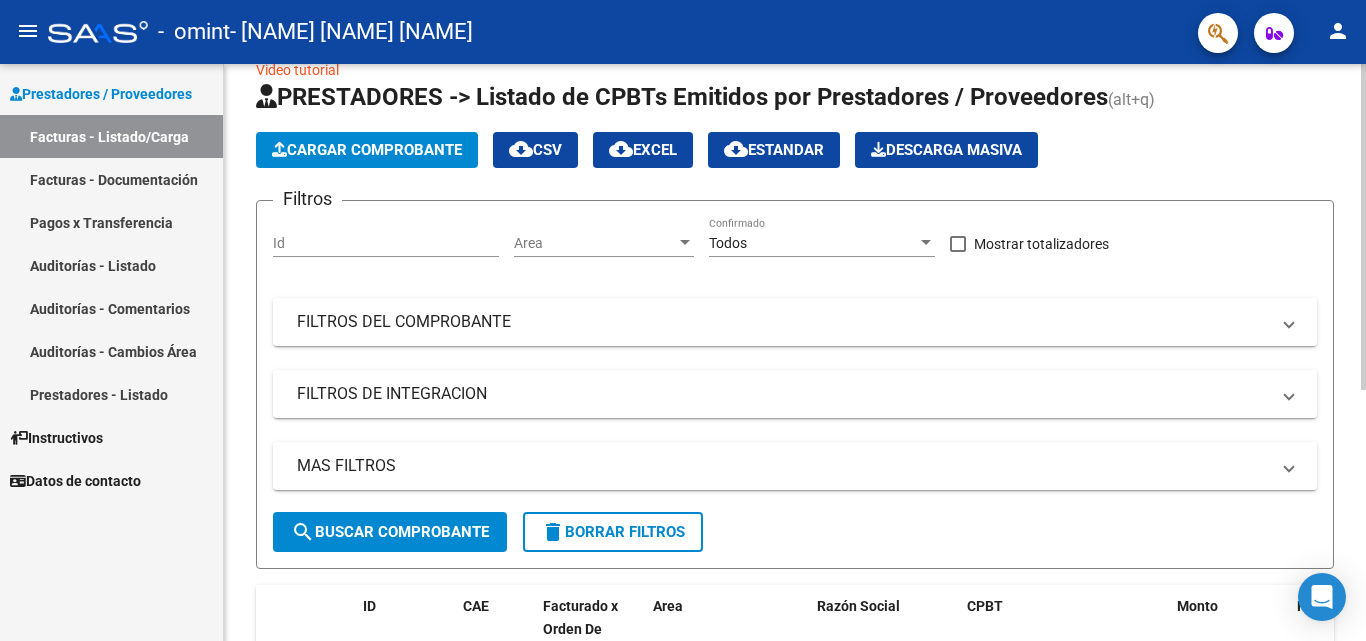 click 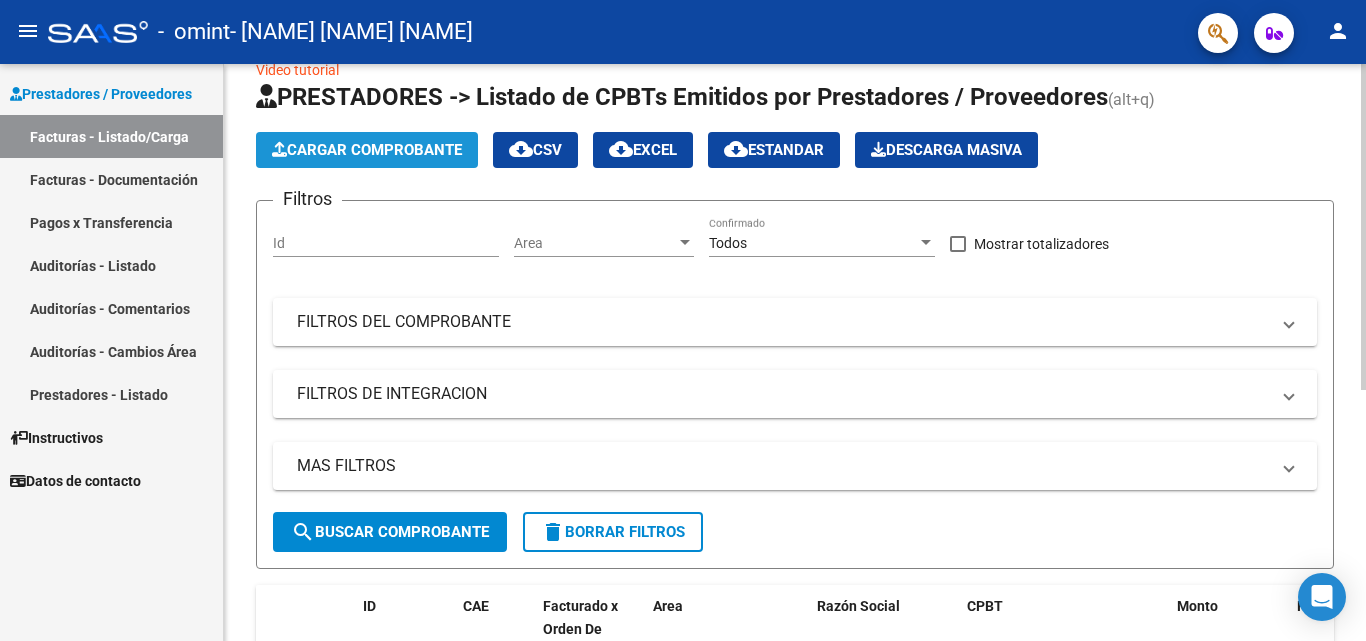 click on "Cargar Comprobante" 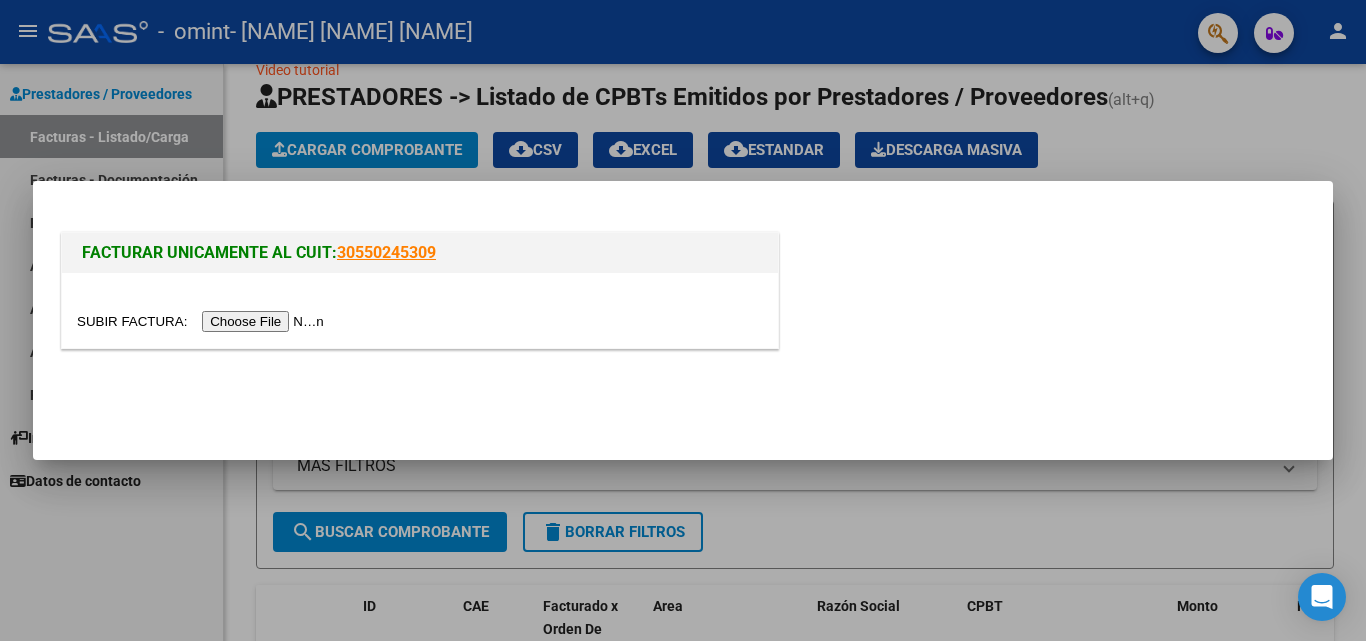 click at bounding box center [203, 321] 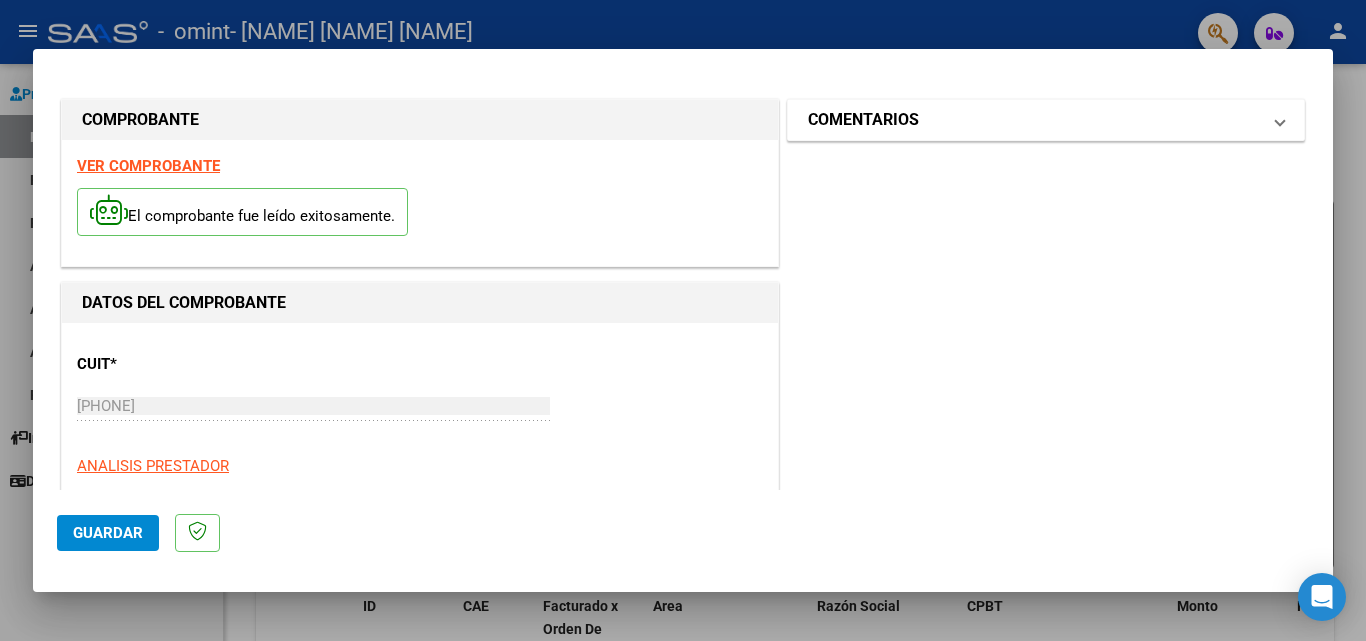 click on "COMENTARIOS" at bounding box center (1034, 120) 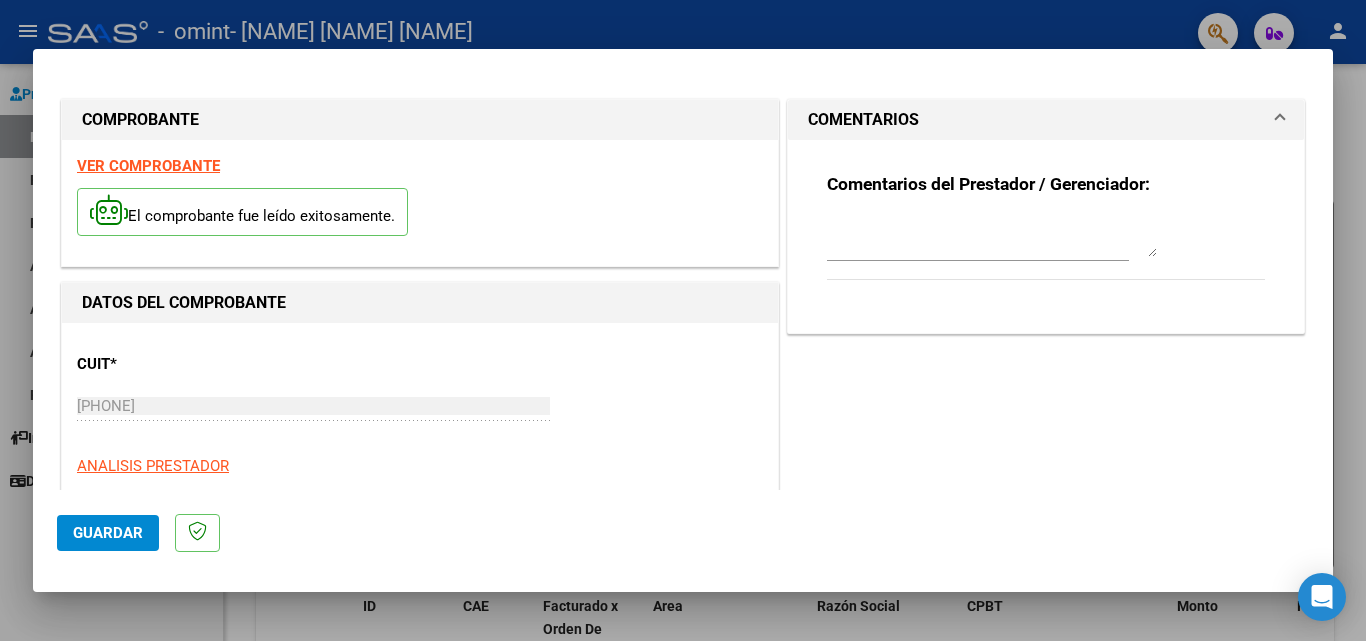 click on "COMENTARIOS" at bounding box center (1034, 120) 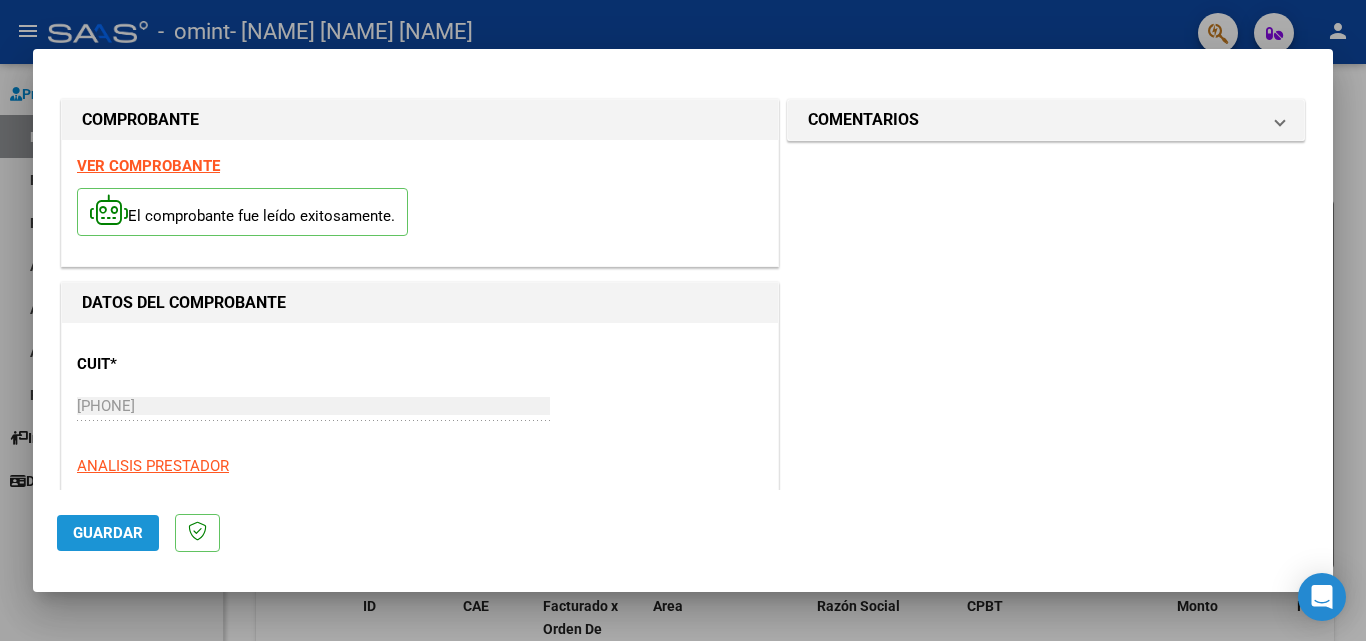 click on "Guardar" 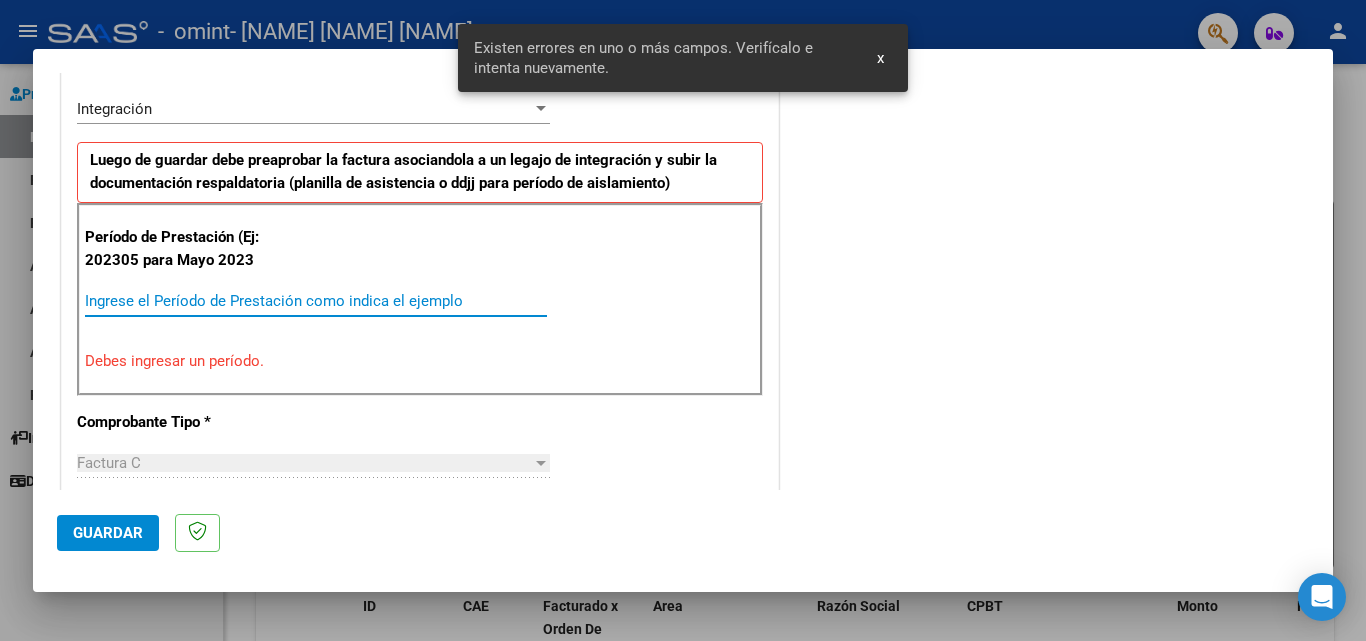 click on "Ingrese el Período de Prestación como indica el ejemplo" at bounding box center [316, 301] 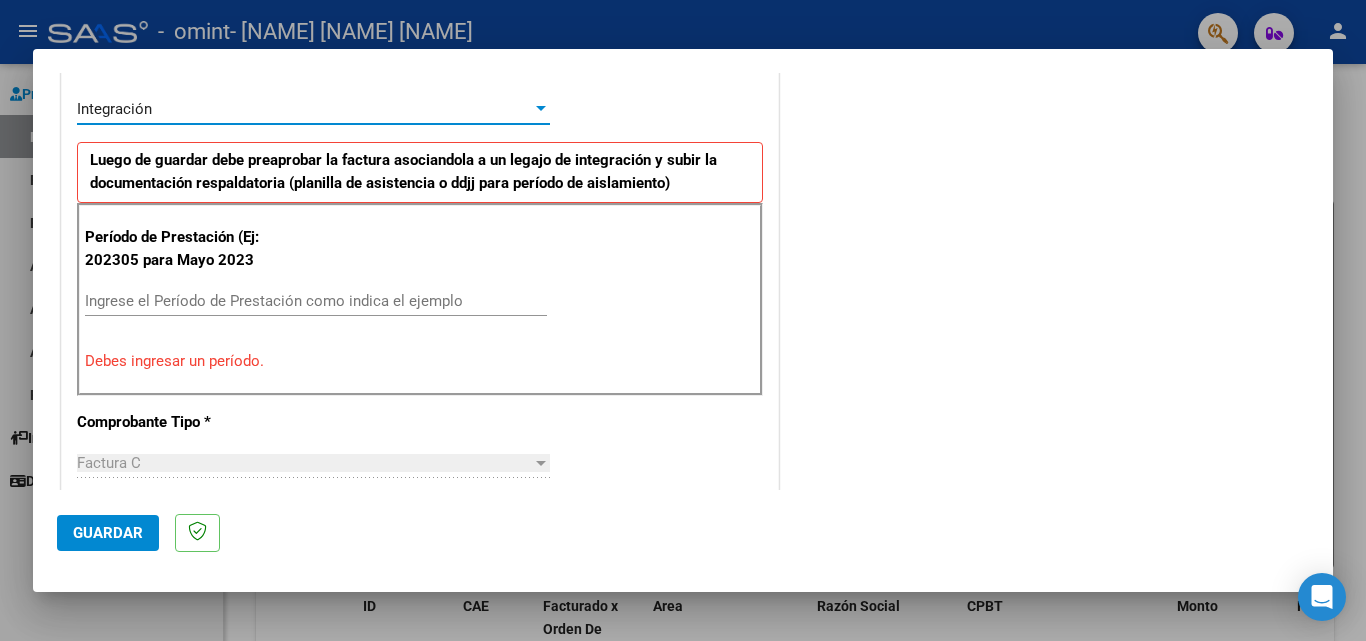 click on "Integración" at bounding box center [304, 109] 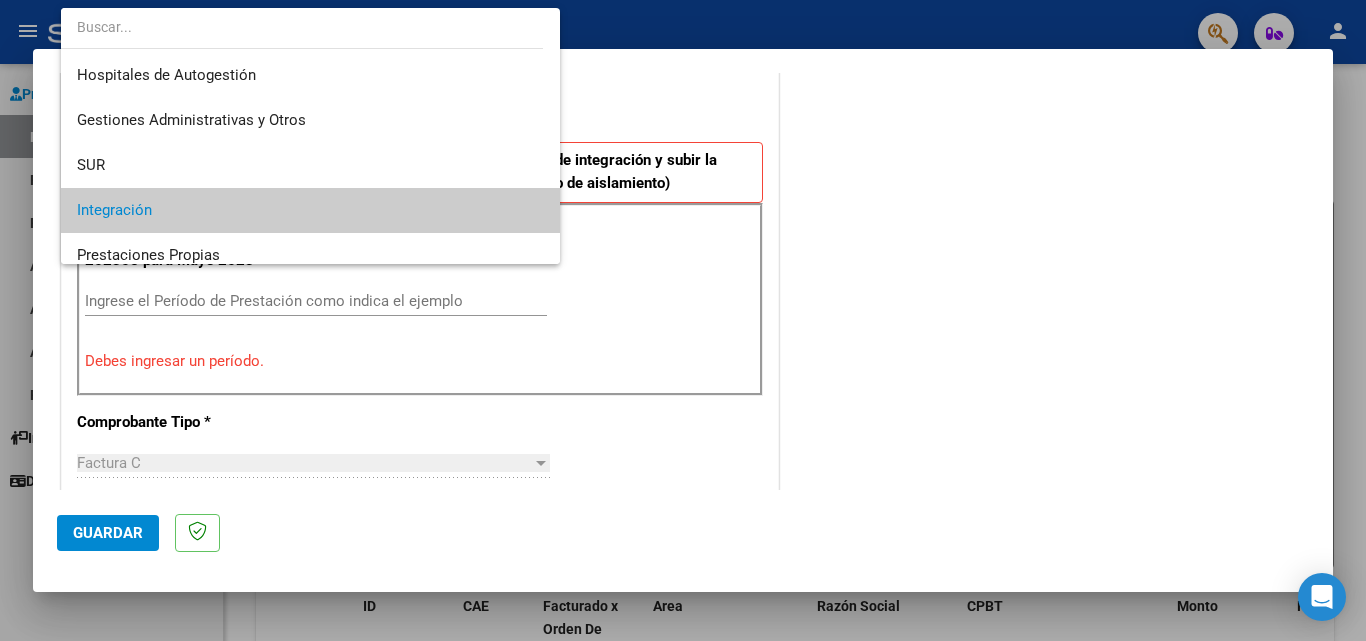 scroll, scrollTop: 101, scrollLeft: 0, axis: vertical 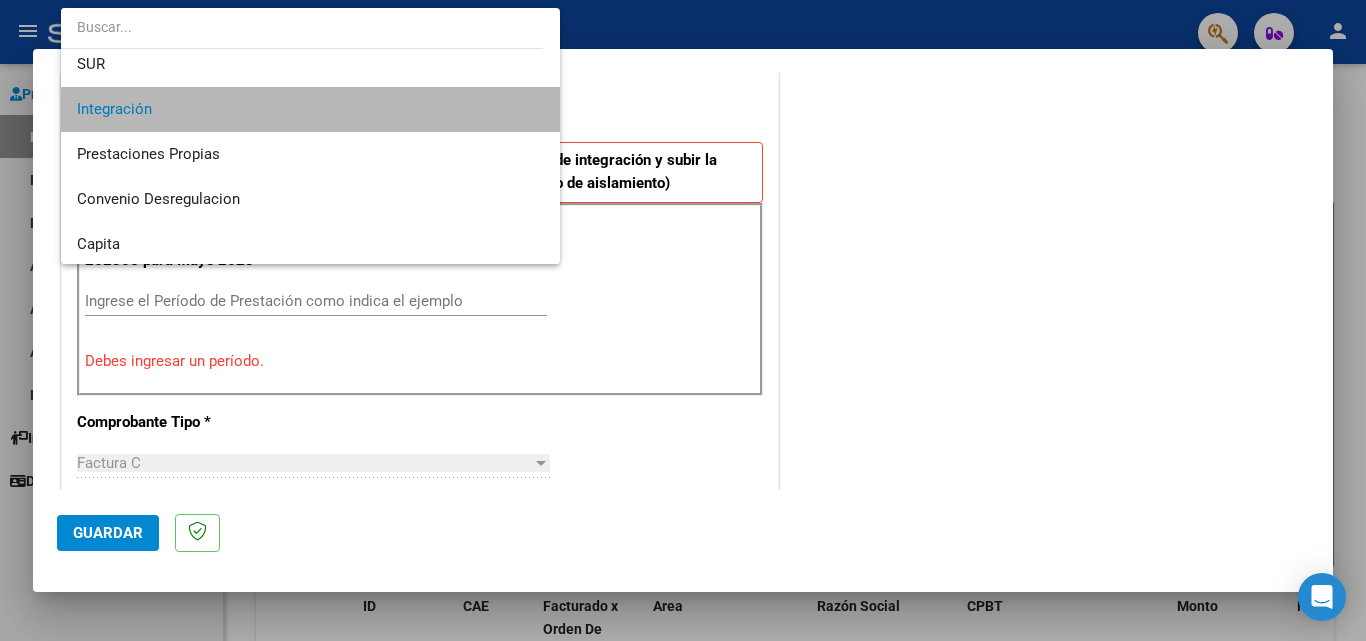 click on "Integración" at bounding box center (310, 109) 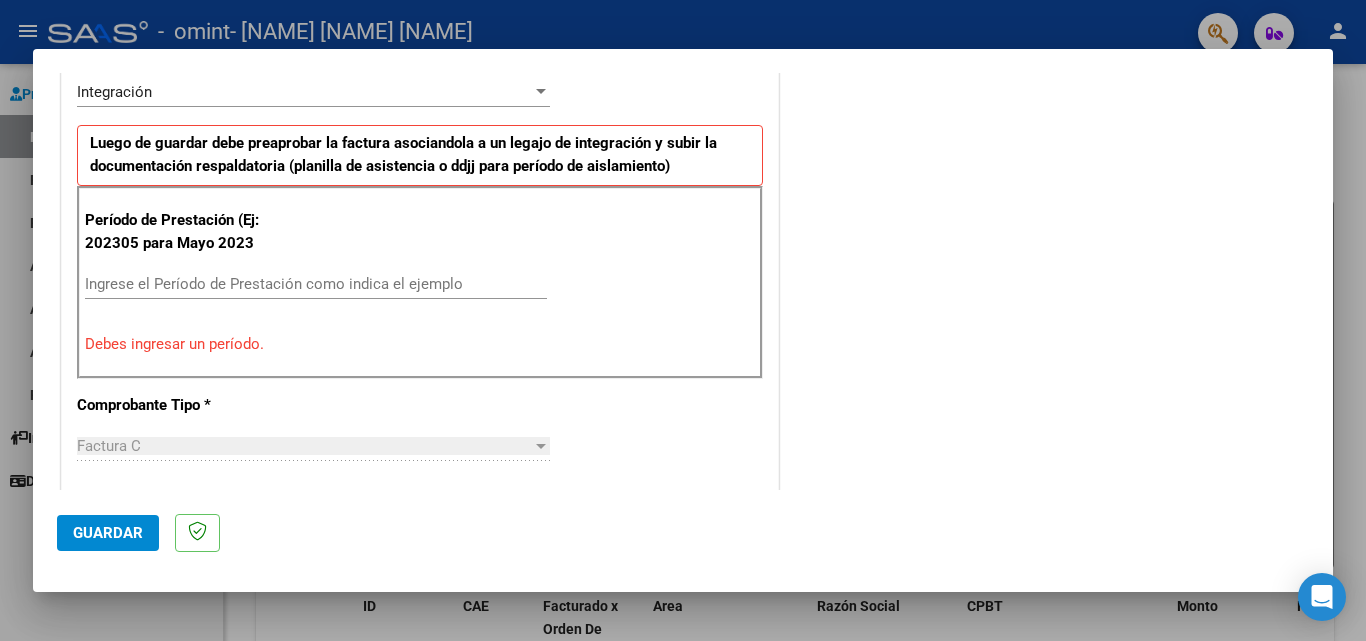scroll, scrollTop: 491, scrollLeft: 0, axis: vertical 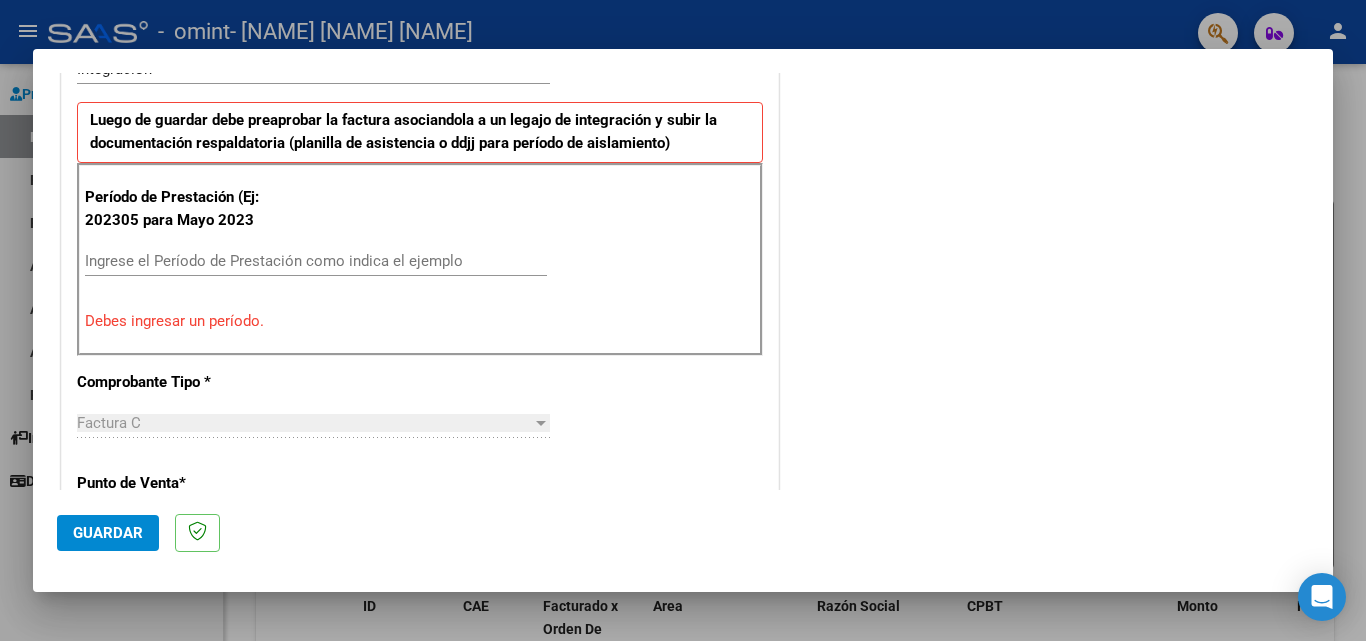 click on "Ingrese el Período de Prestación como indica el ejemplo" at bounding box center [316, 261] 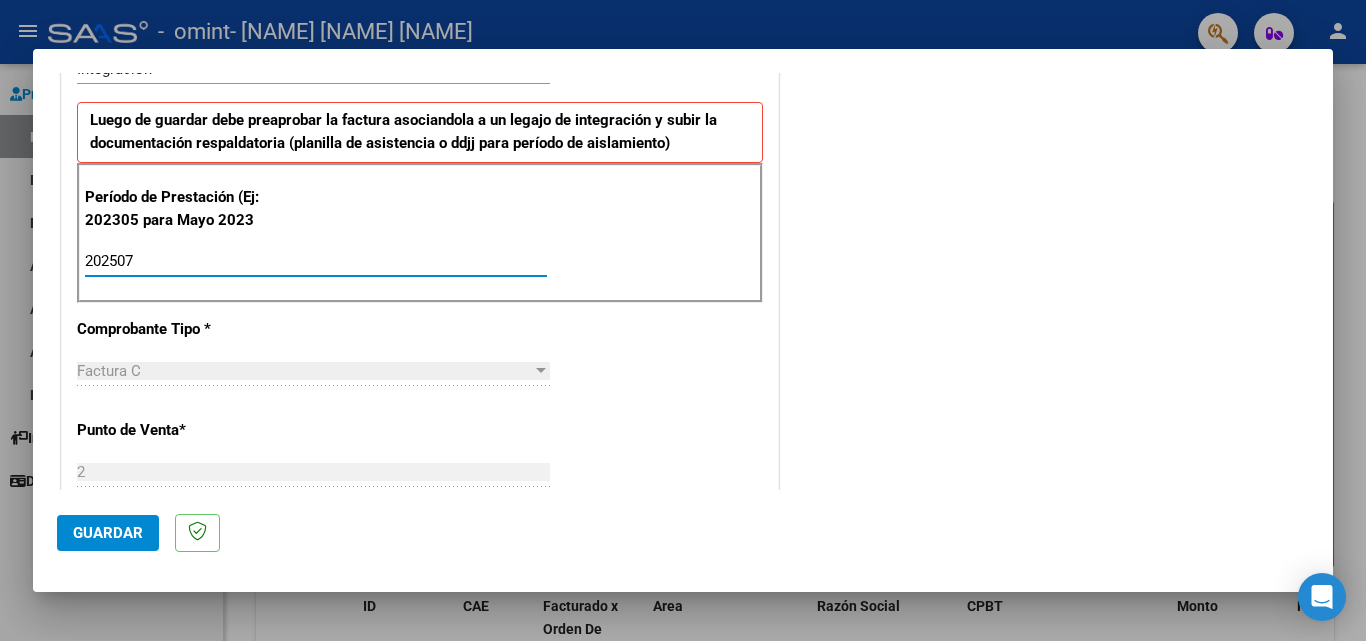 type on "202507" 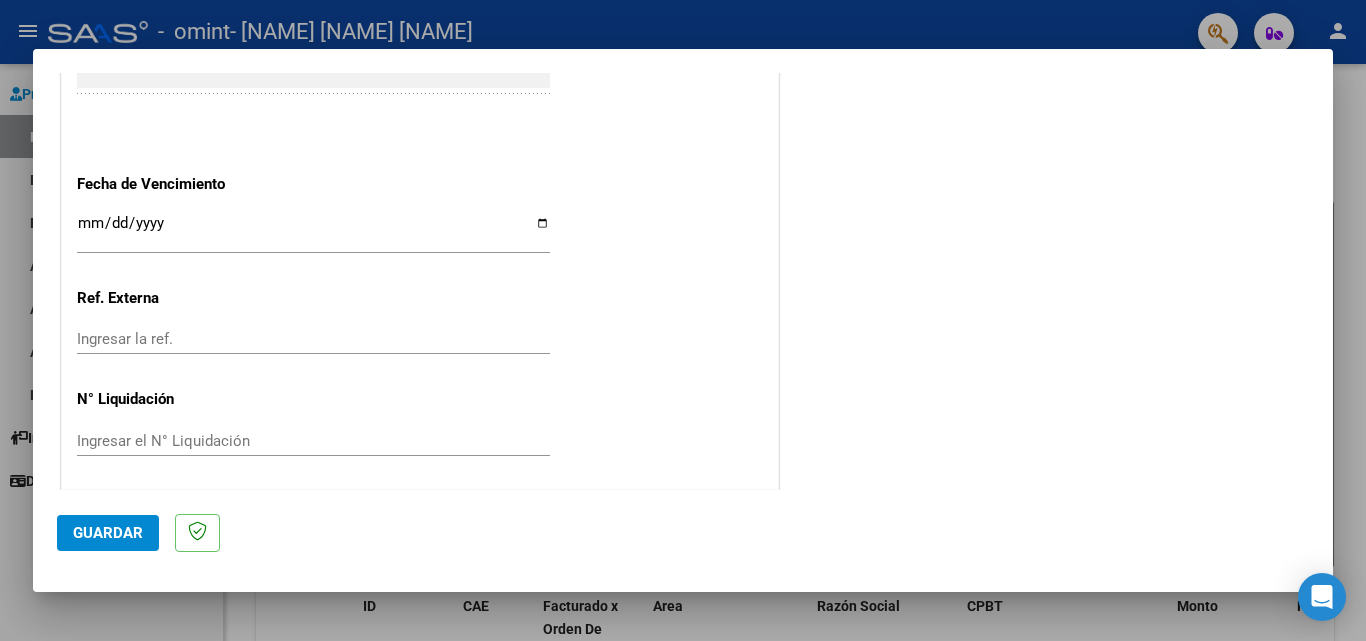scroll, scrollTop: 1305, scrollLeft: 0, axis: vertical 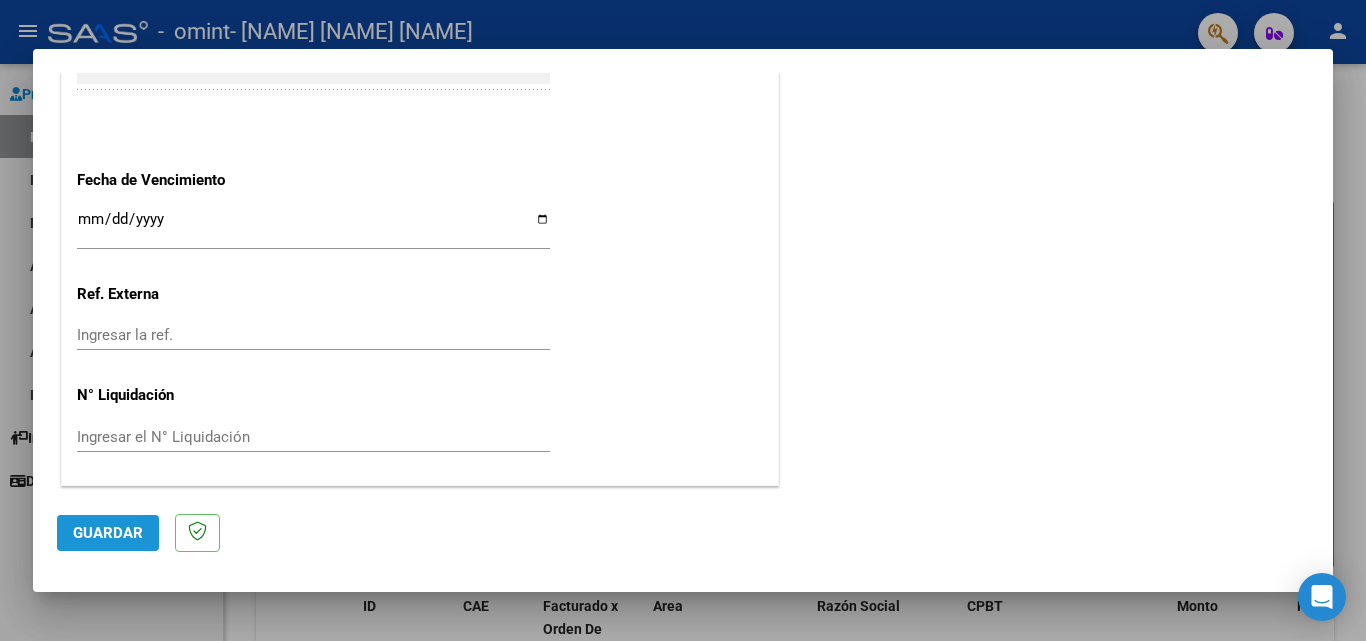 click on "Guardar" 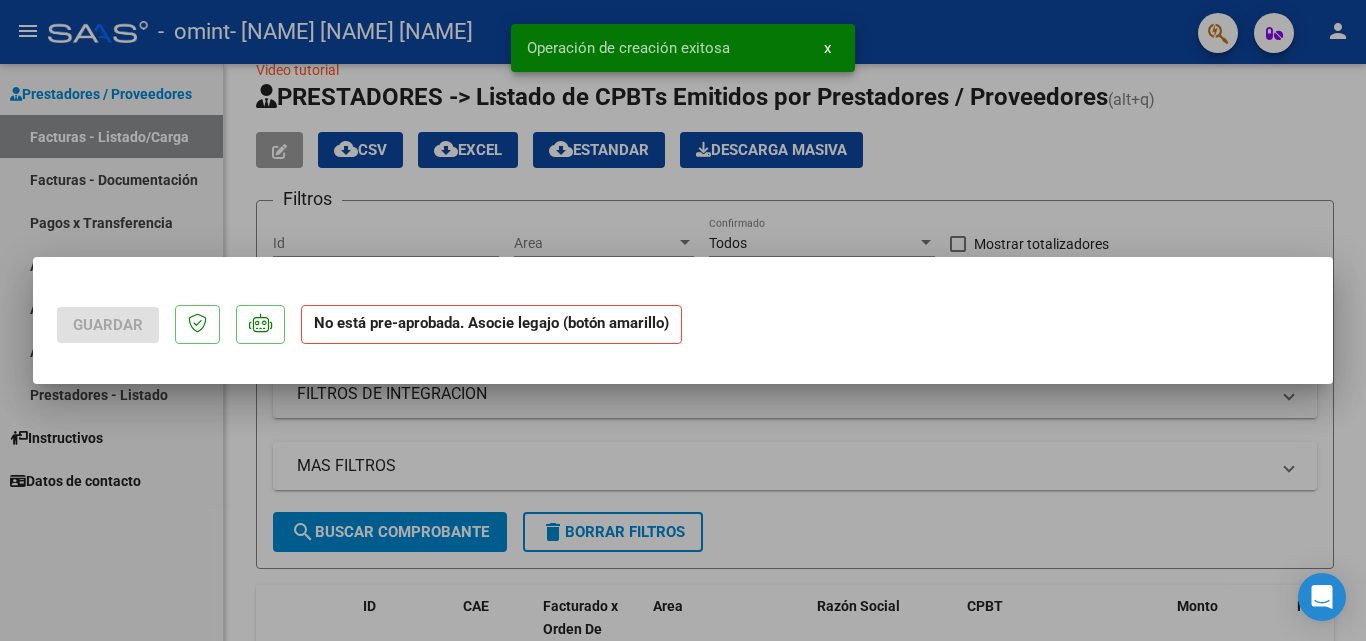 scroll, scrollTop: 0, scrollLeft: 0, axis: both 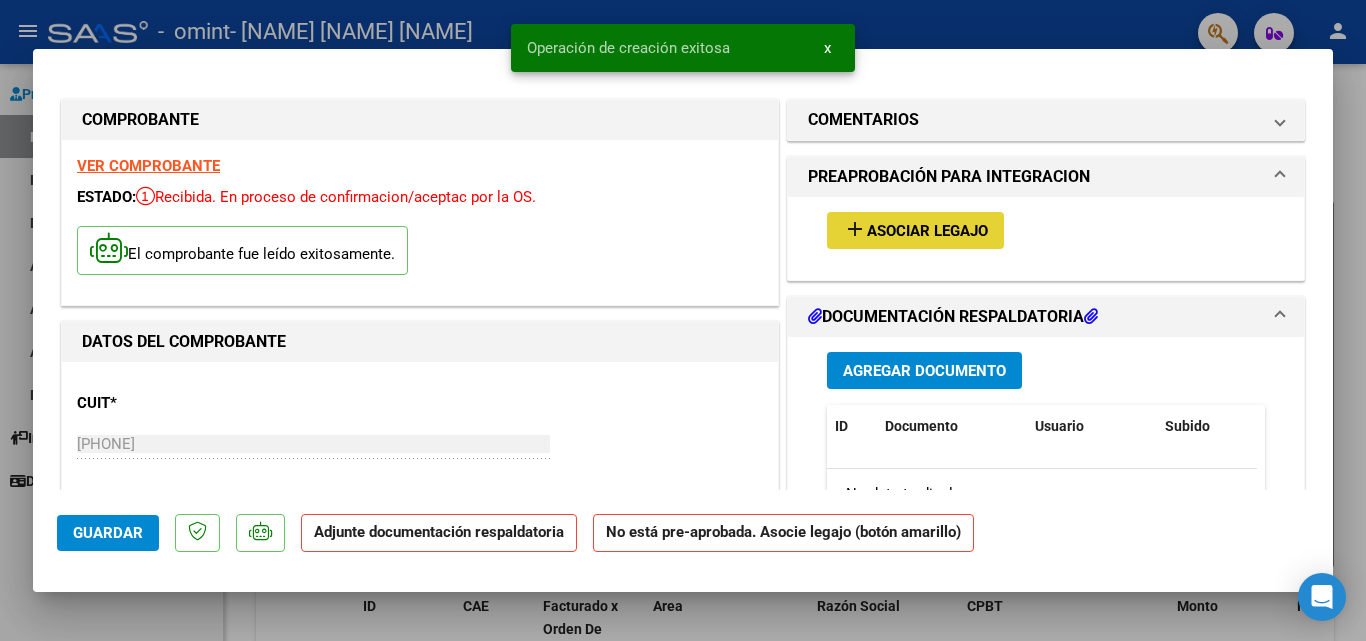 click on "Asociar Legajo" at bounding box center (927, 231) 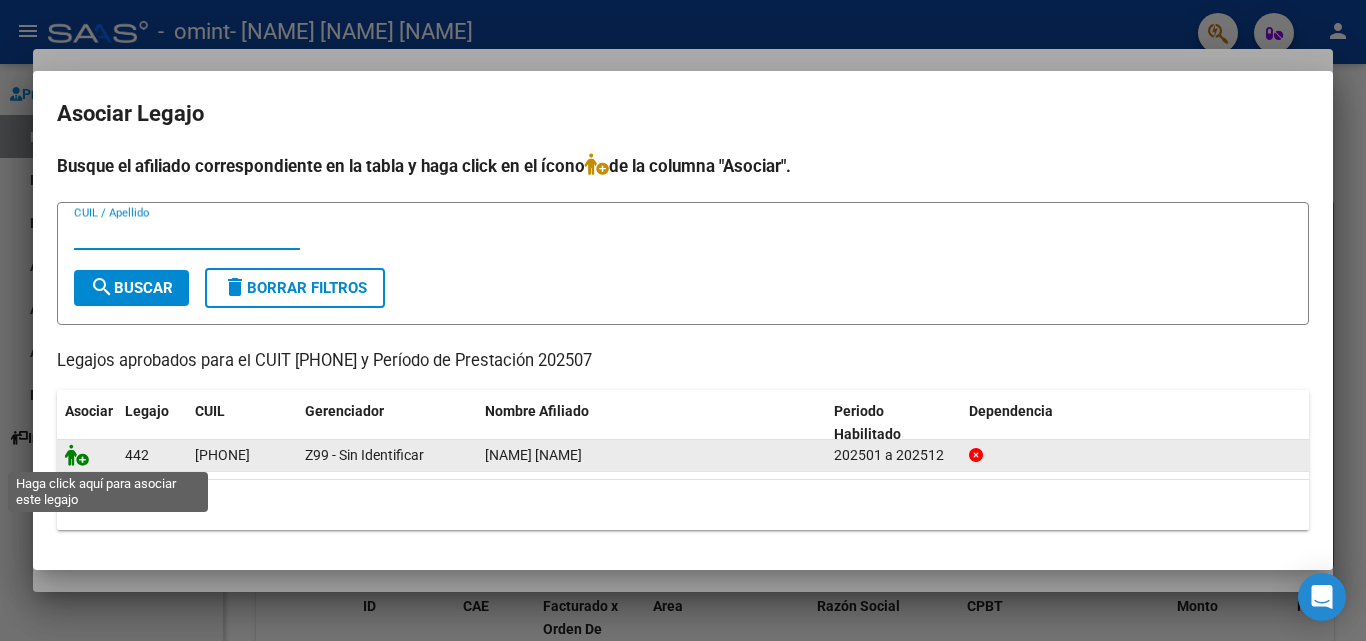 click 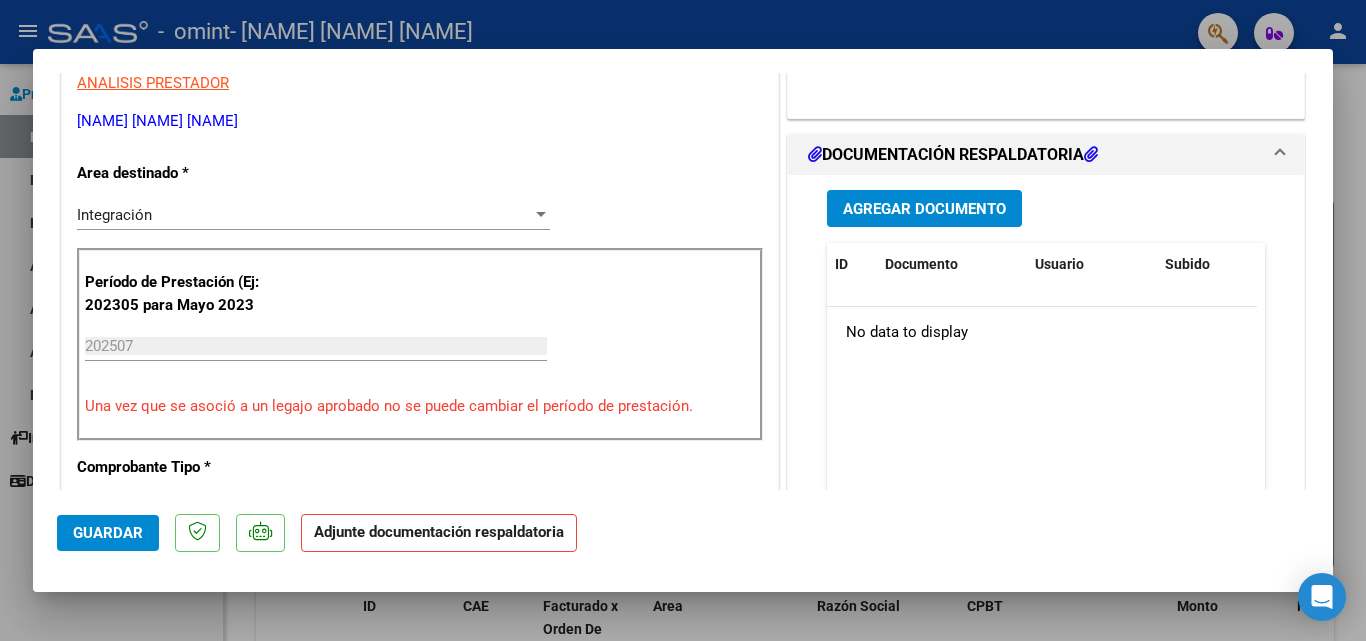 scroll, scrollTop: 415, scrollLeft: 0, axis: vertical 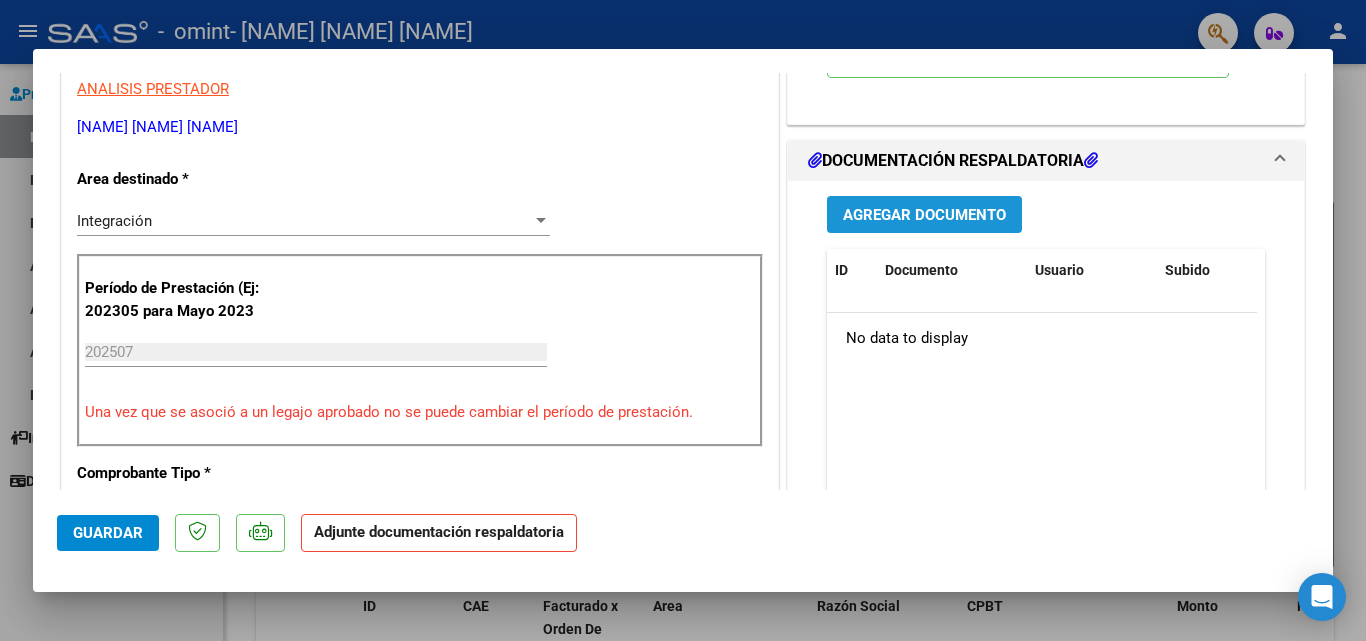 click on "Agregar Documento" at bounding box center [924, 214] 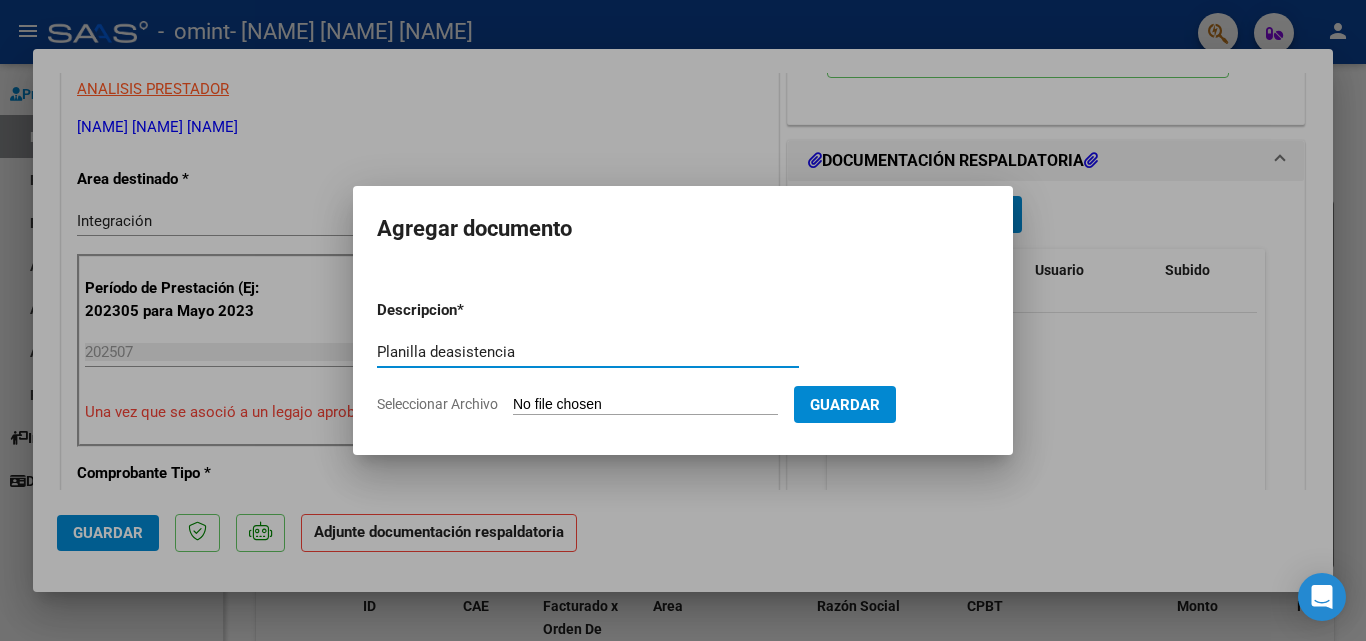 click on "Planilla deasistencia" at bounding box center [588, 352] 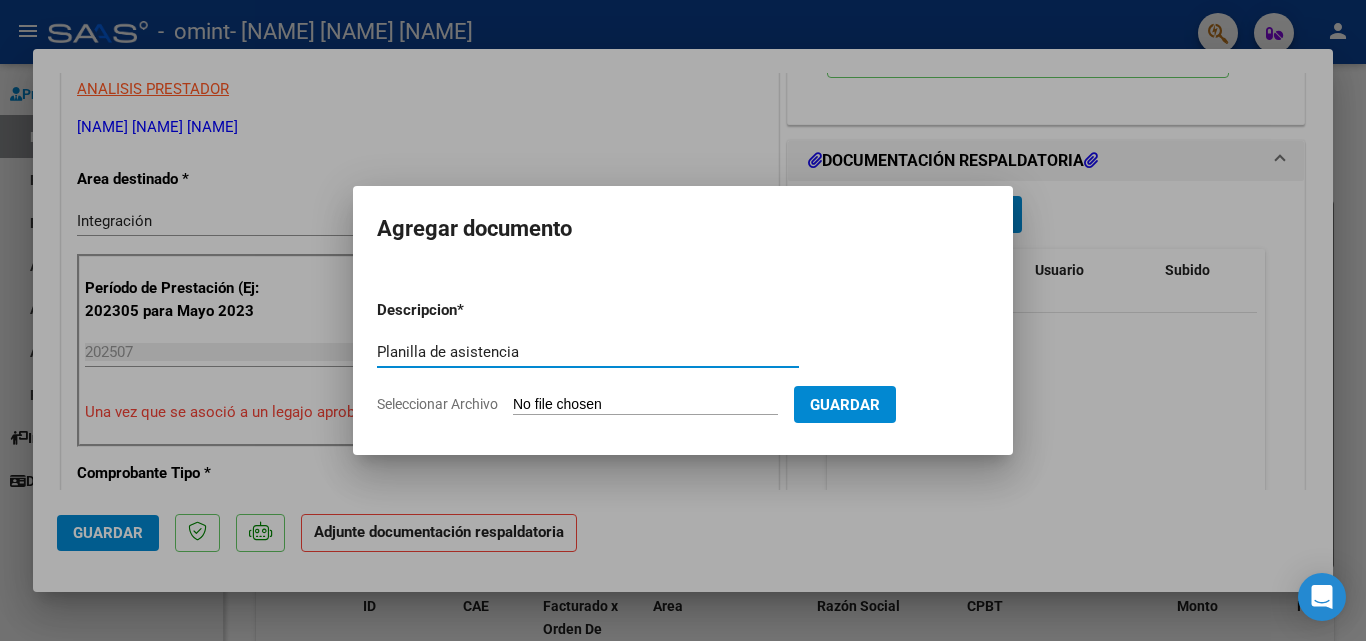 type on "Planilla de asistencia" 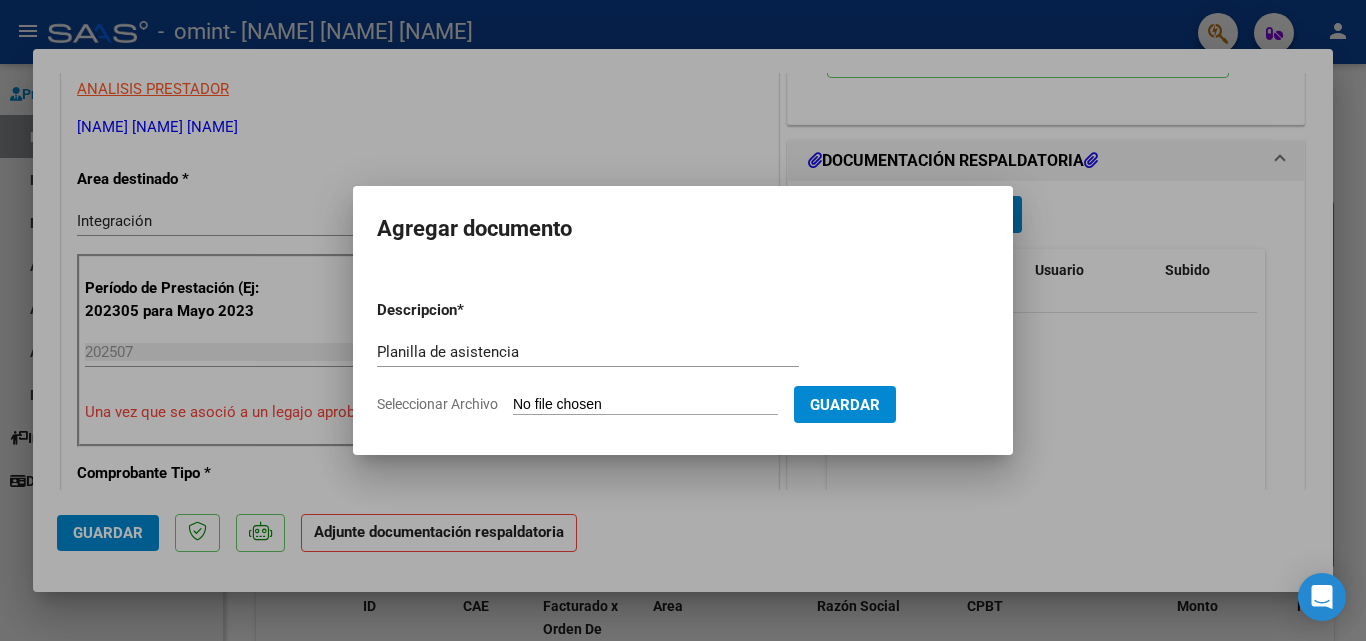 type on "C:\fakepath\Peralta Sosa.pdf" 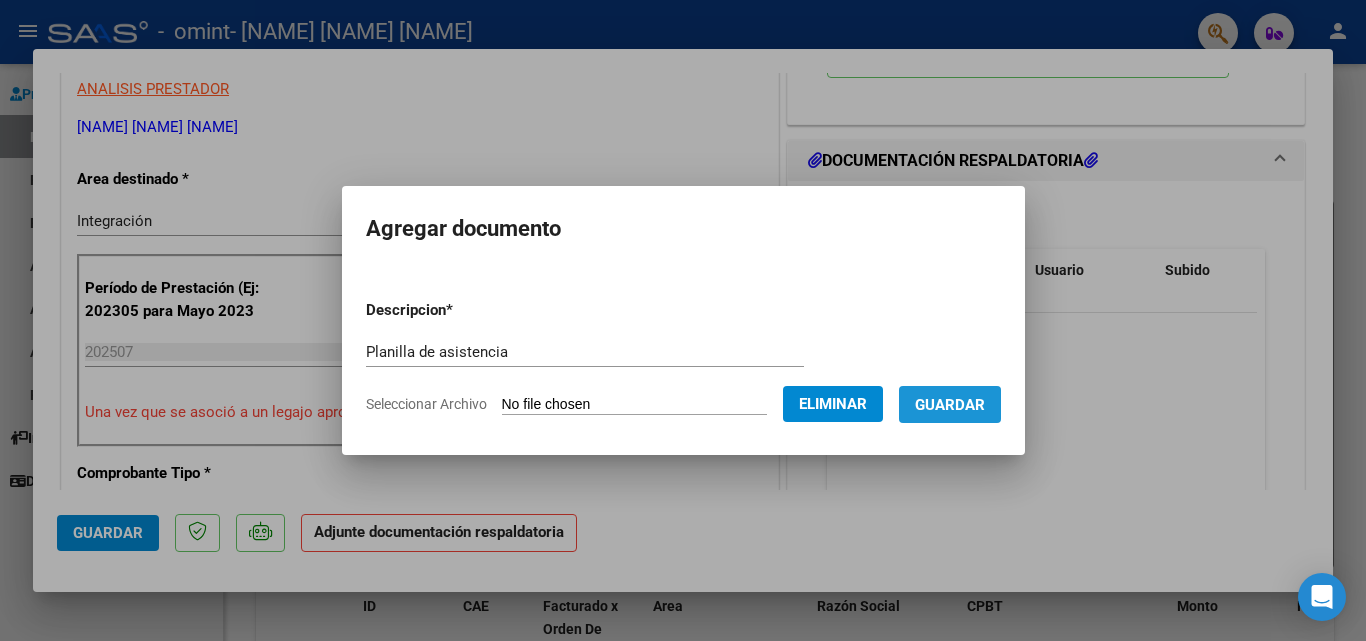 click on "Guardar" at bounding box center [950, 405] 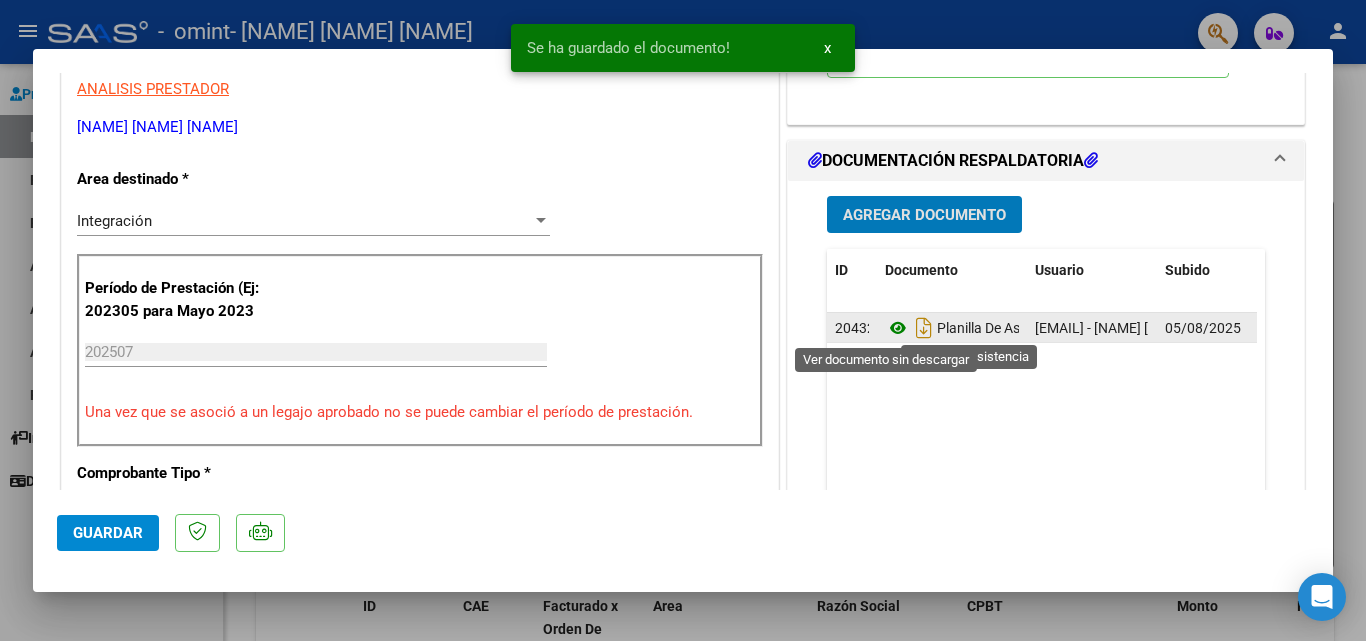click 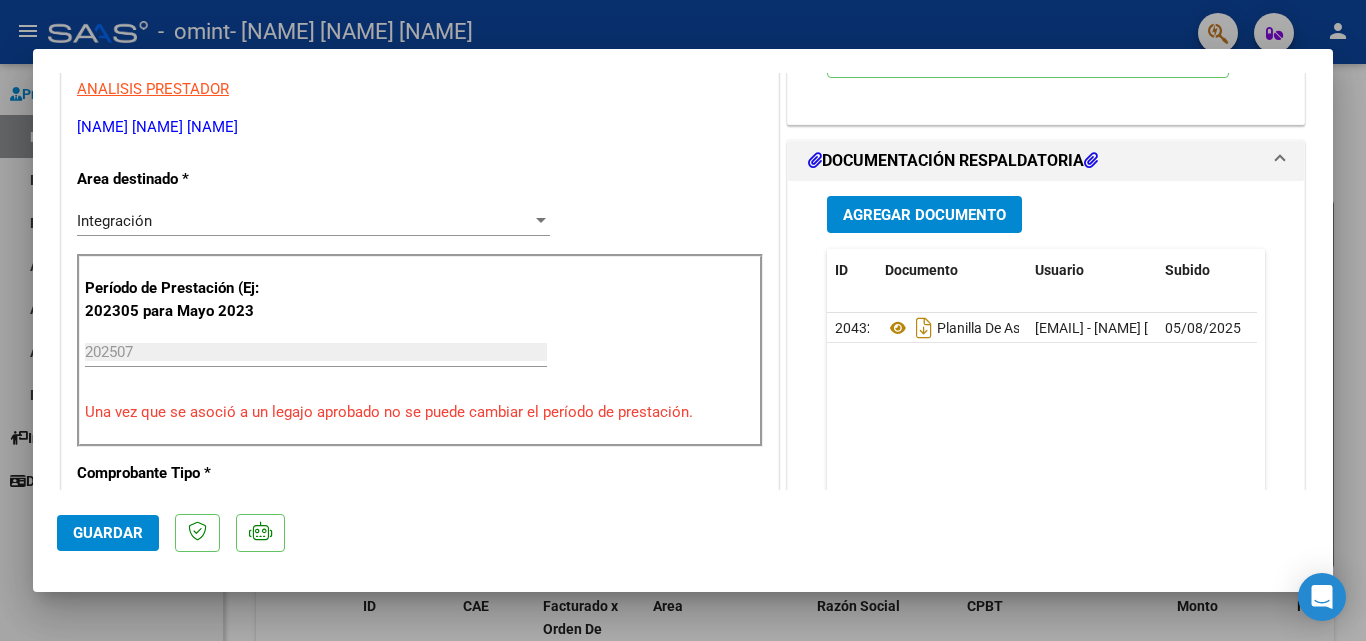 click on "Guardar" 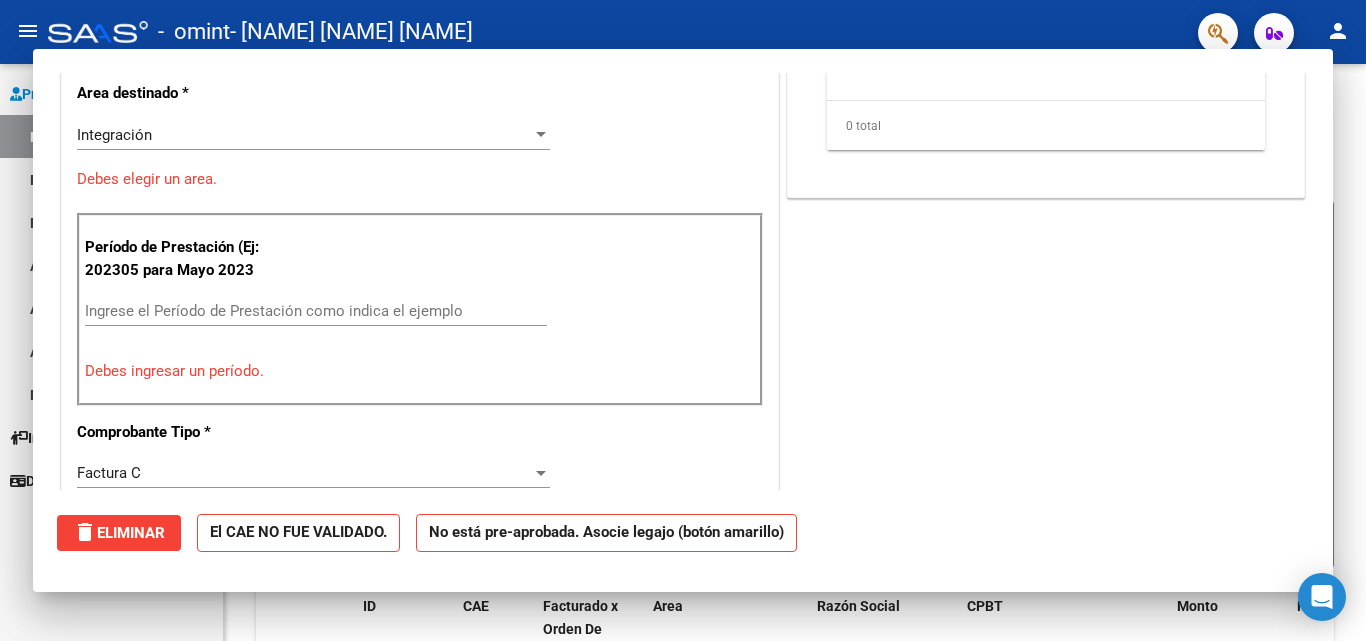 scroll, scrollTop: 0, scrollLeft: 0, axis: both 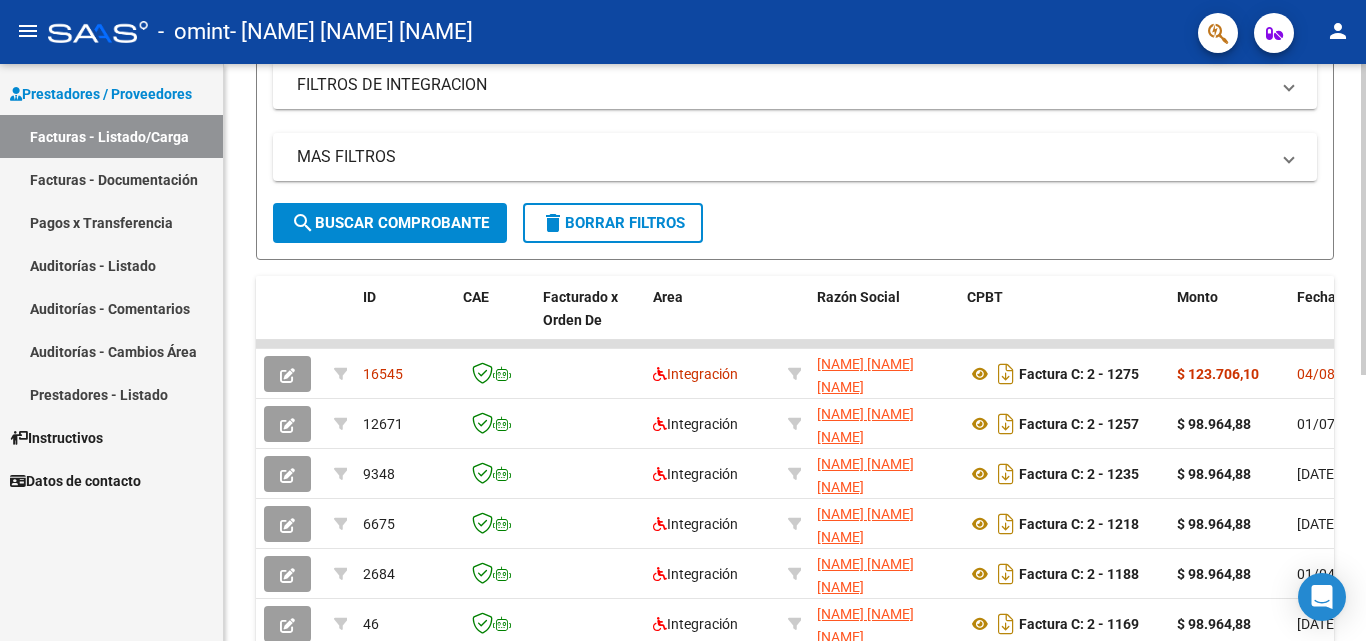 click 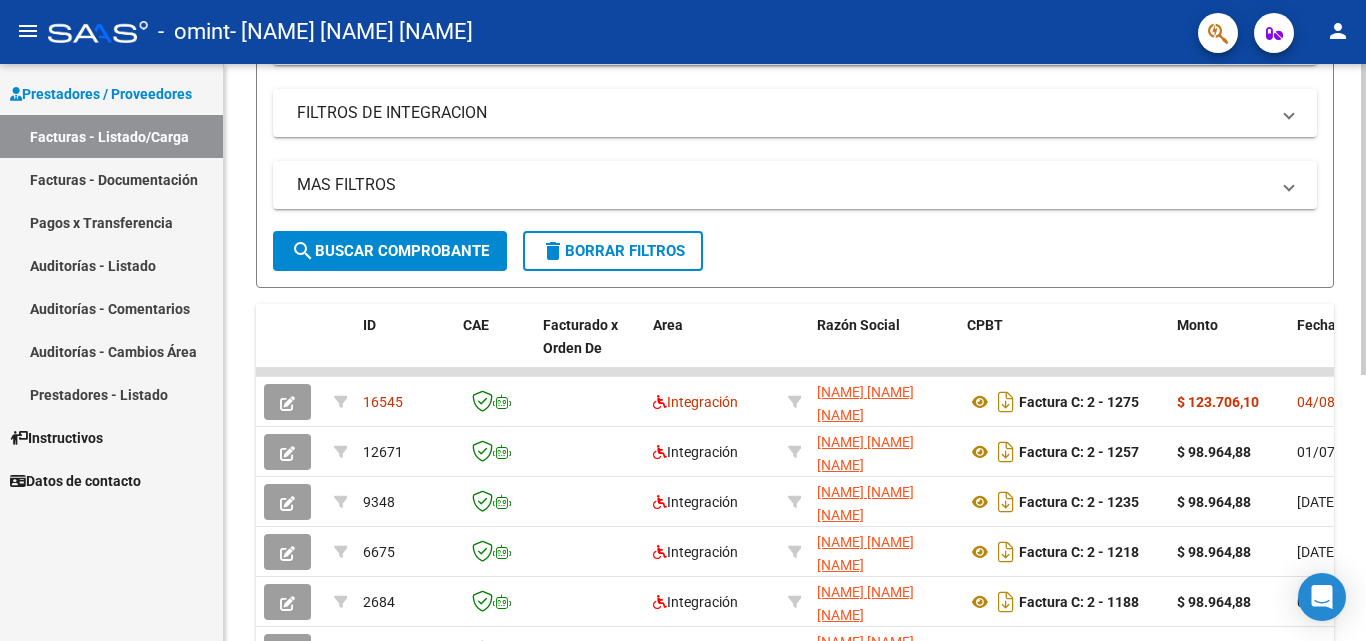 scroll, scrollTop: 327, scrollLeft: 0, axis: vertical 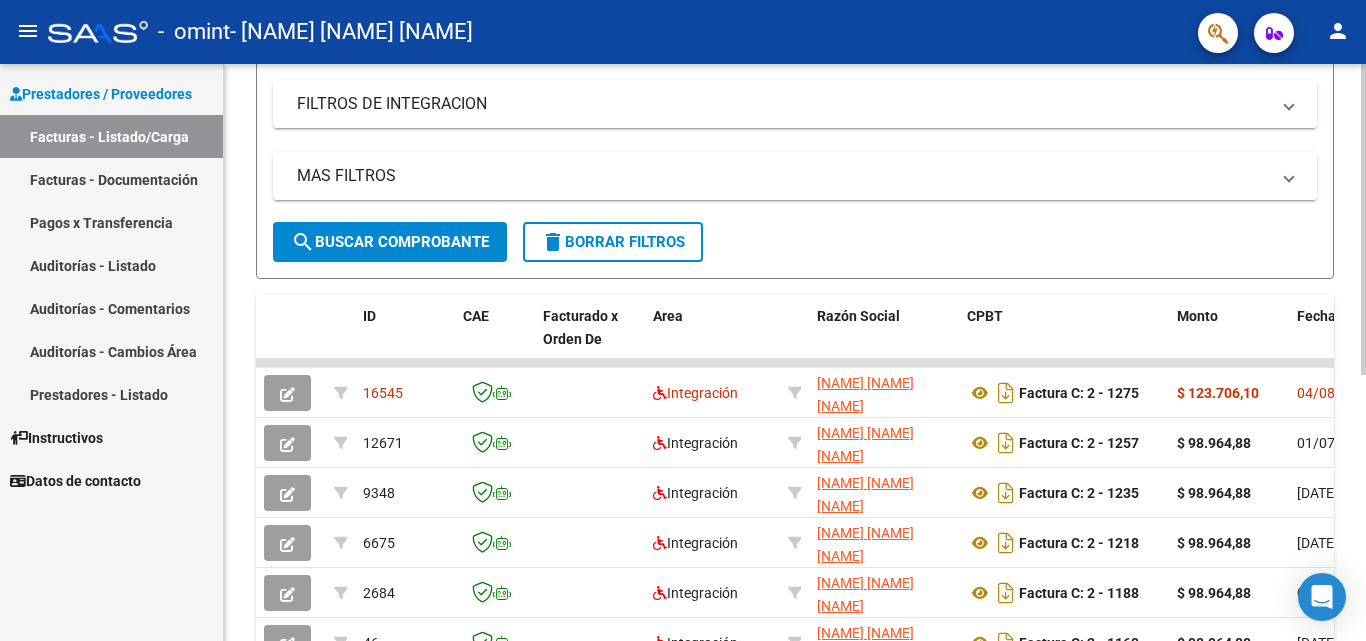 click 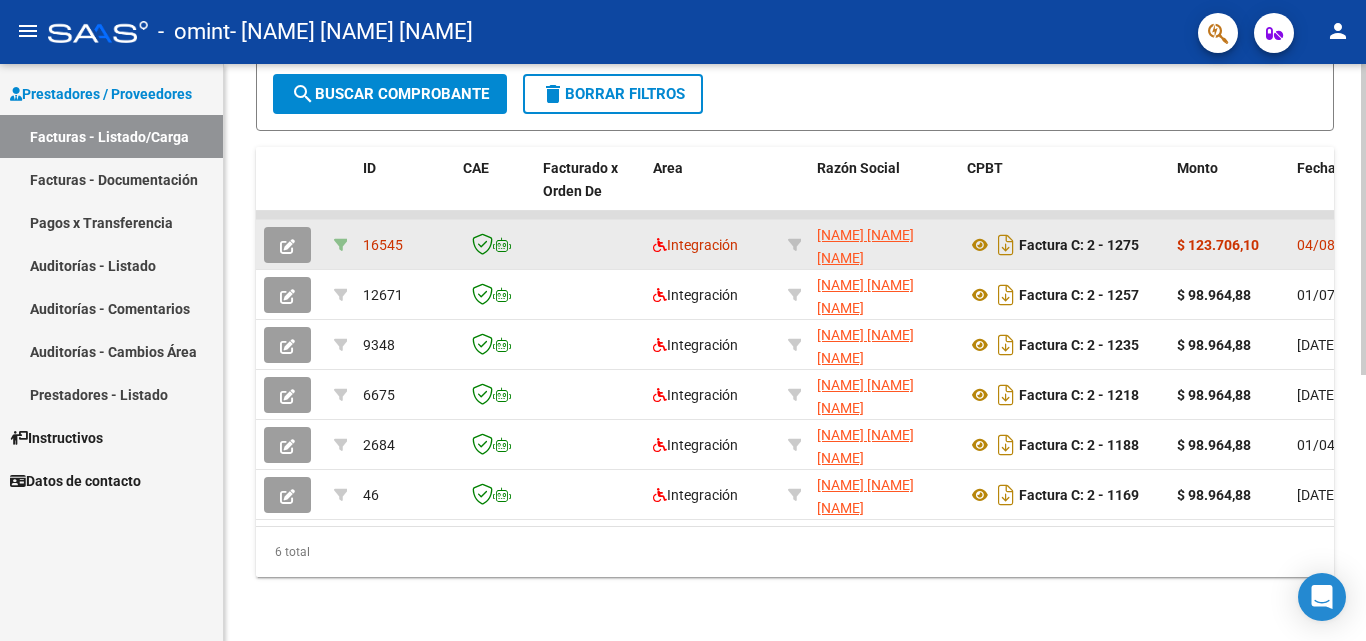 scroll, scrollTop: 493, scrollLeft: 0, axis: vertical 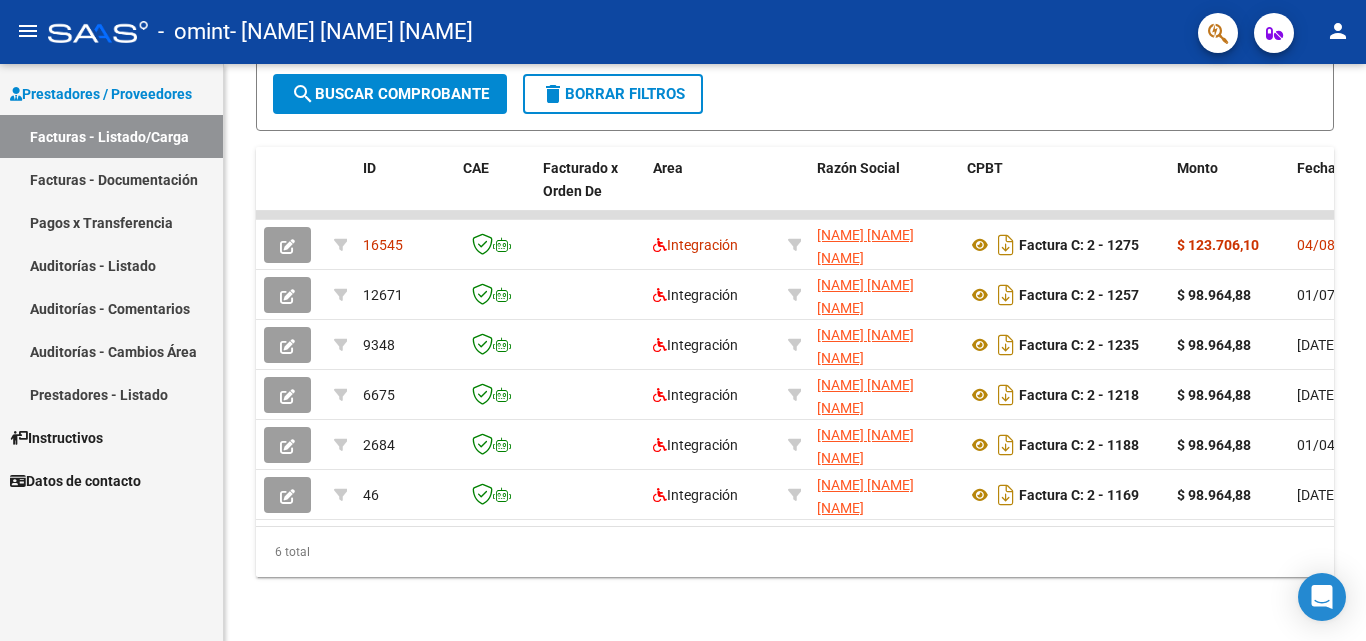 click on "Facturas - Documentación" at bounding box center [111, 179] 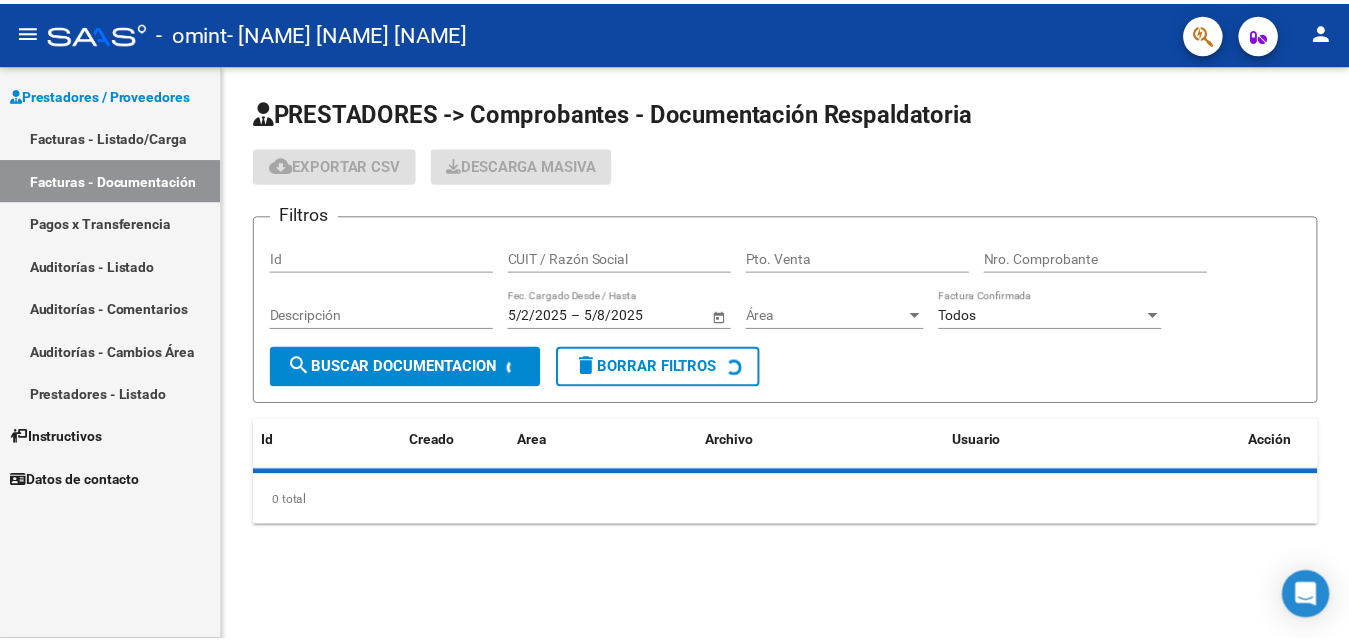 scroll, scrollTop: 0, scrollLeft: 0, axis: both 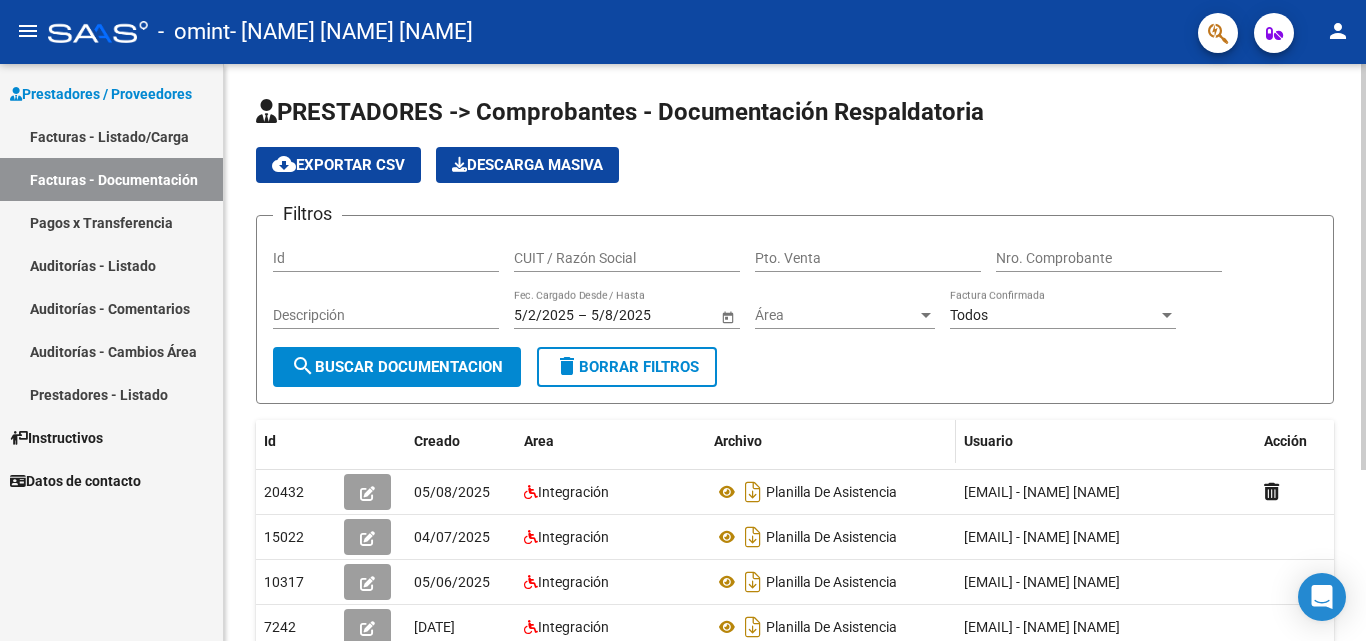 click on "Archivo" 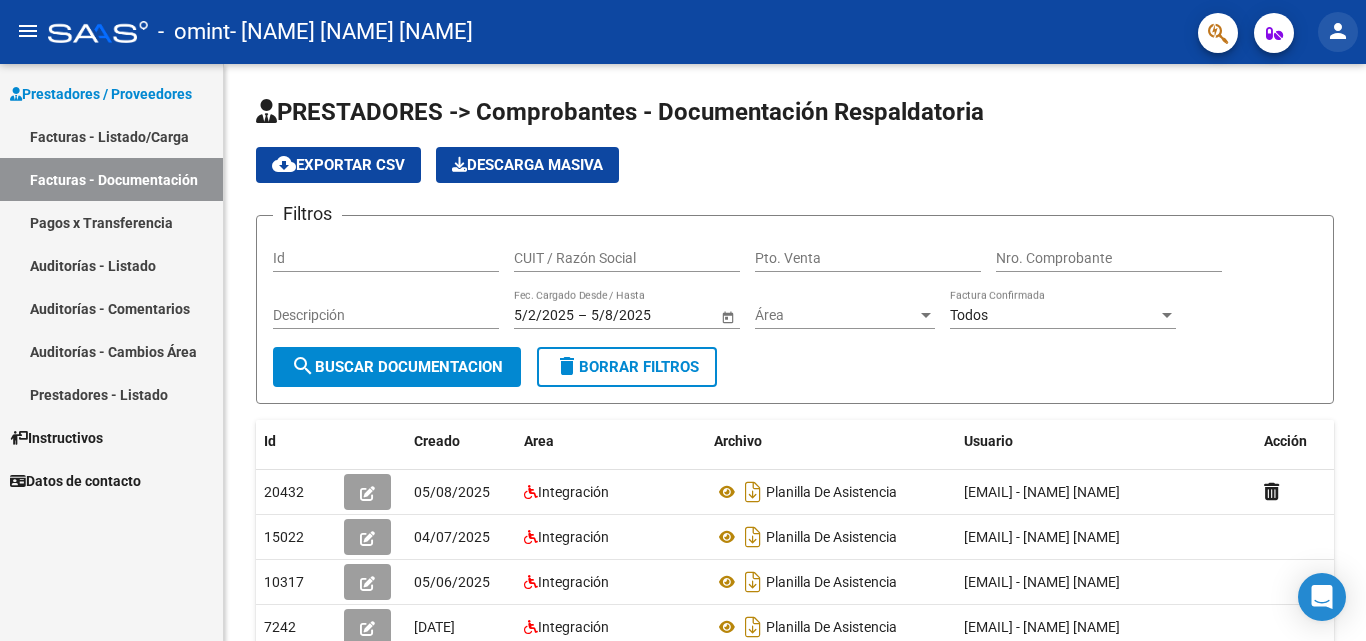 click on "person" 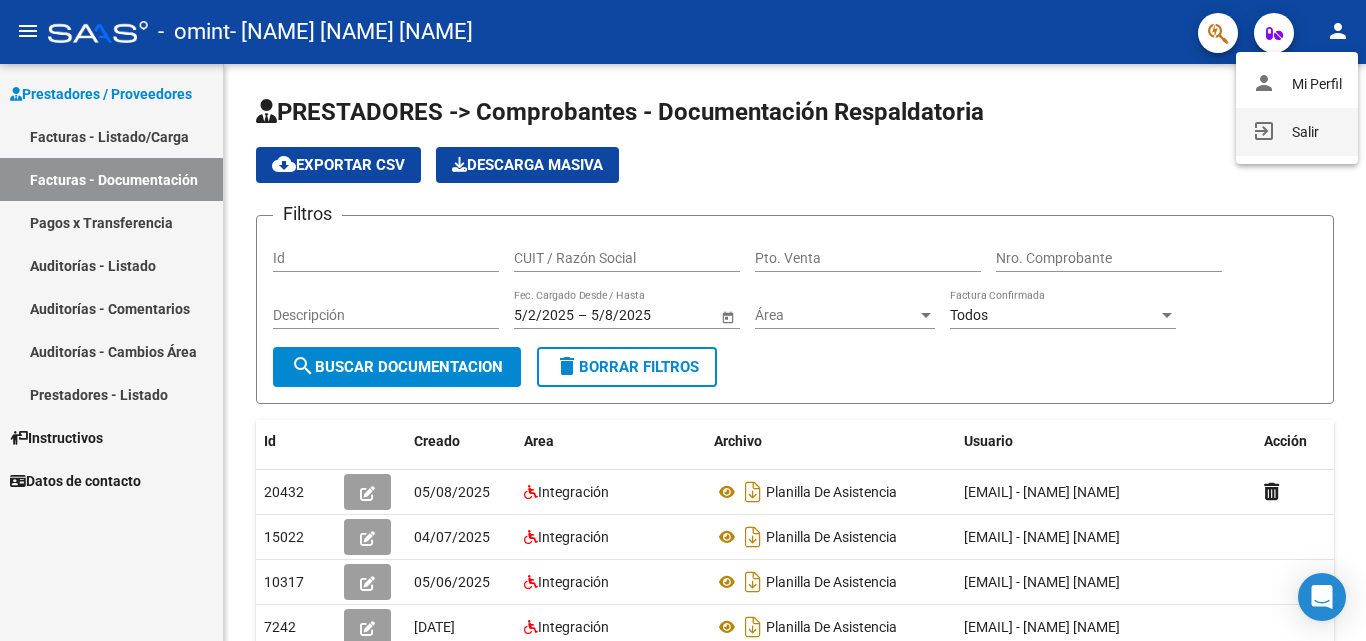 click on "exit_to_app  Salir" at bounding box center (1297, 132) 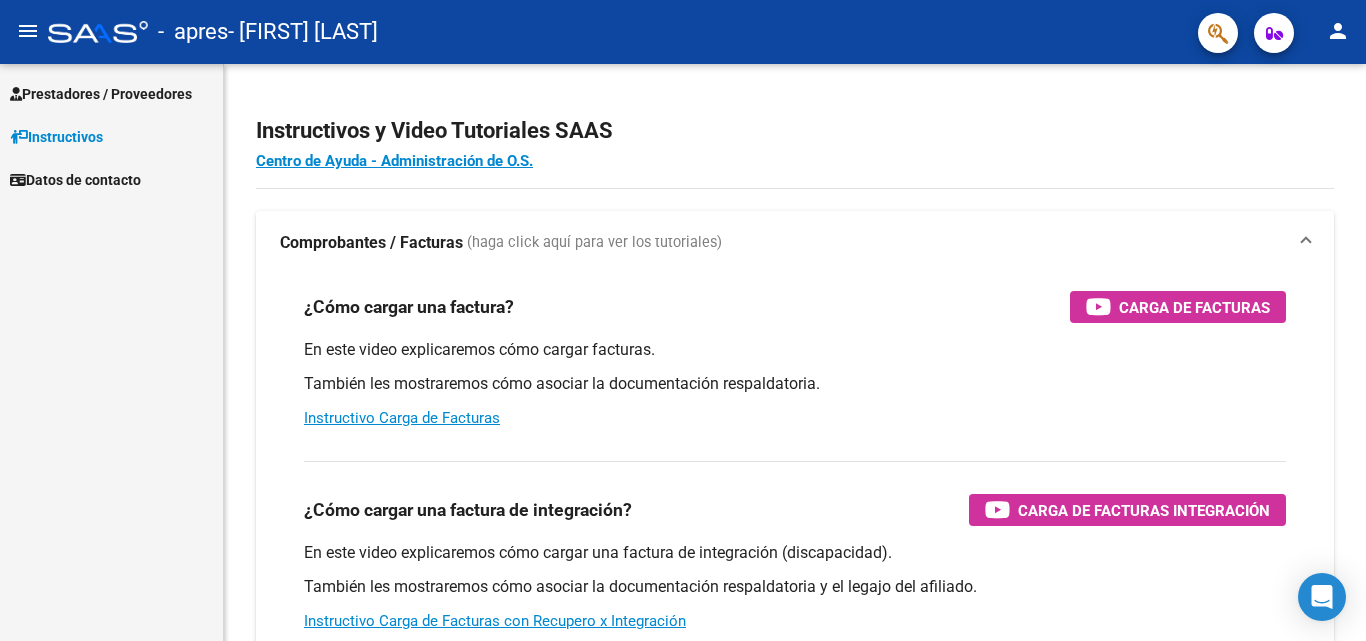 scroll, scrollTop: 0, scrollLeft: 0, axis: both 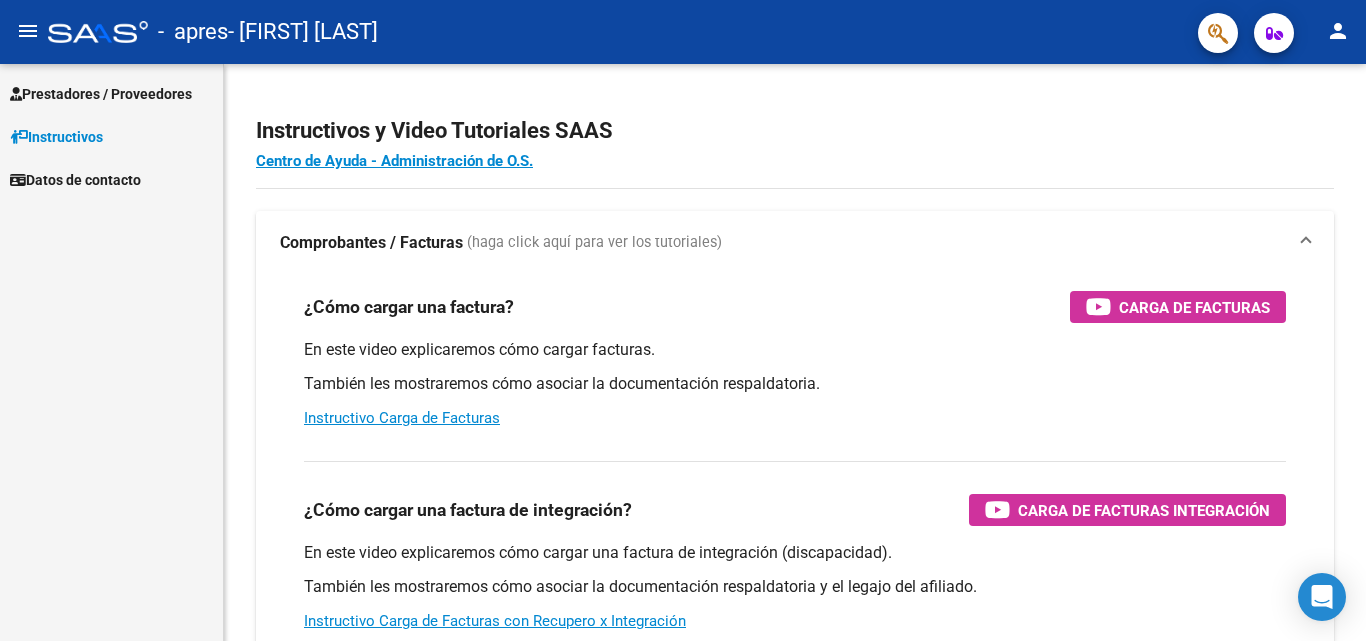 click on "Prestadores / Proveedores" at bounding box center [101, 94] 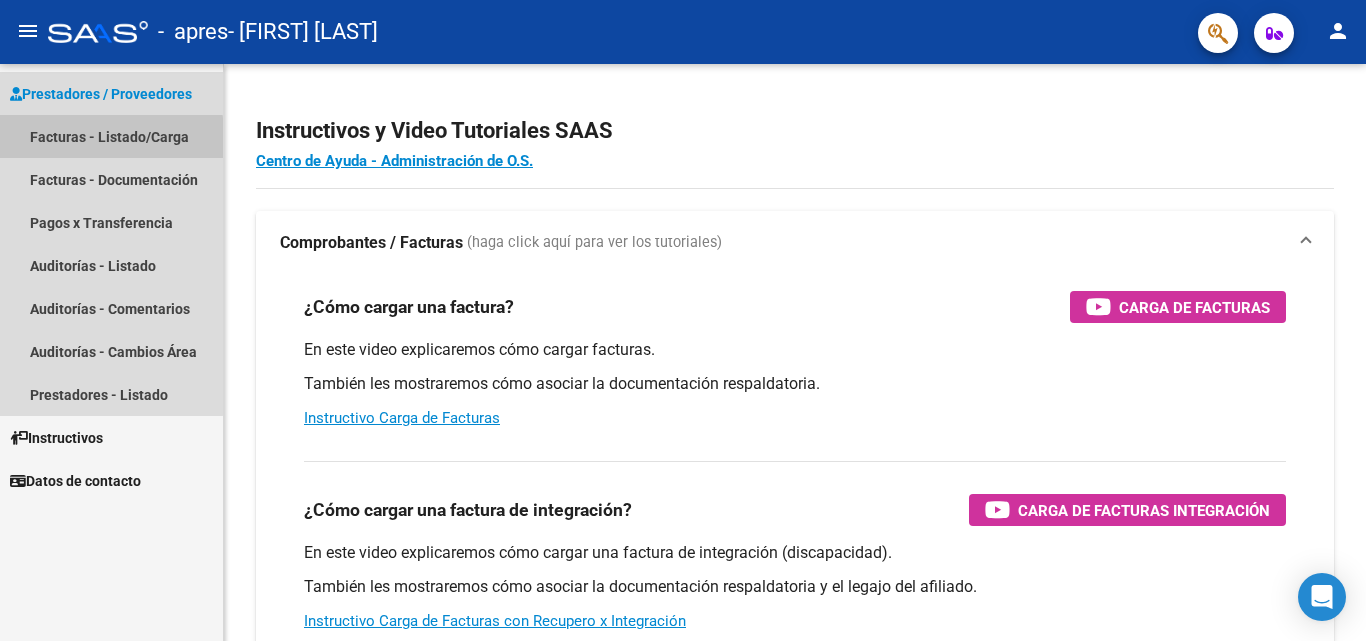 click on "Facturas - Listado/Carga" at bounding box center [111, 136] 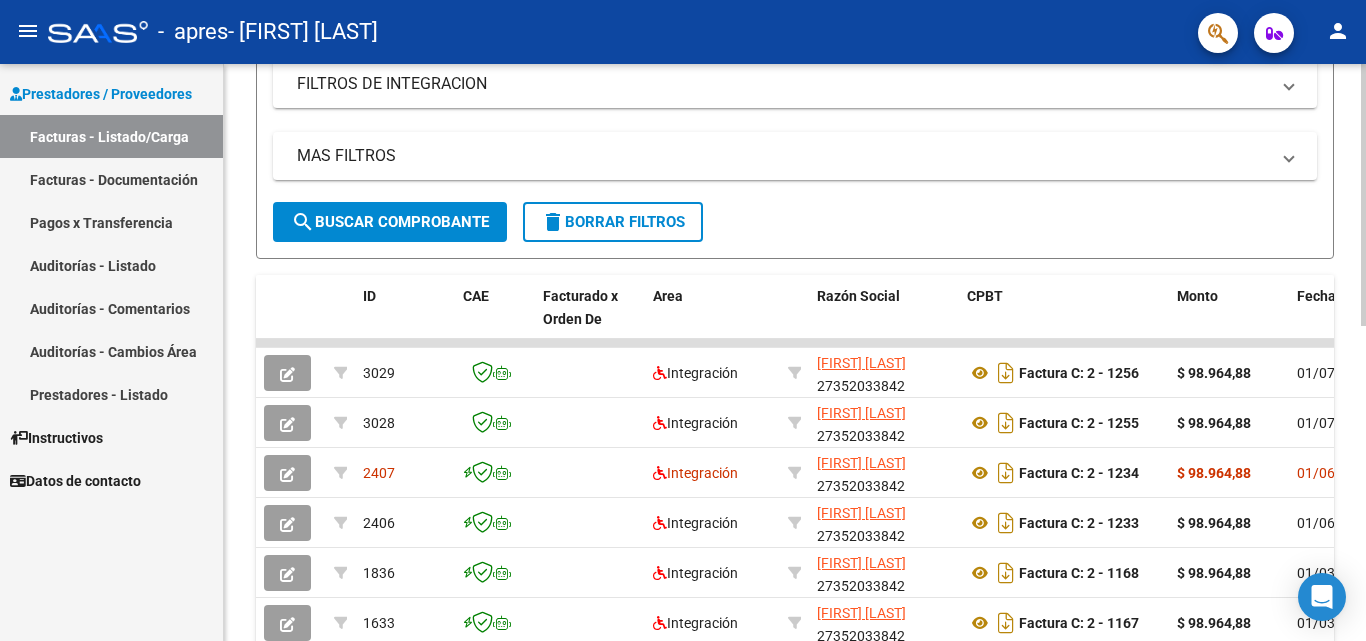 scroll, scrollTop: 354, scrollLeft: 0, axis: vertical 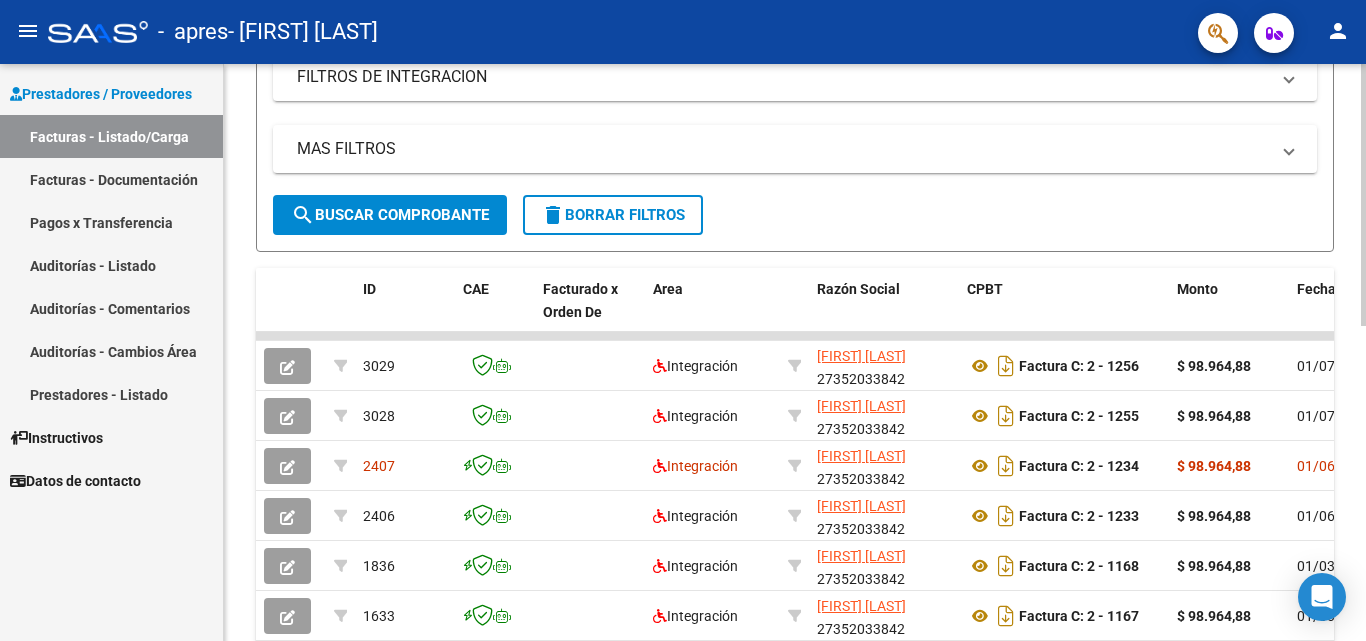 click 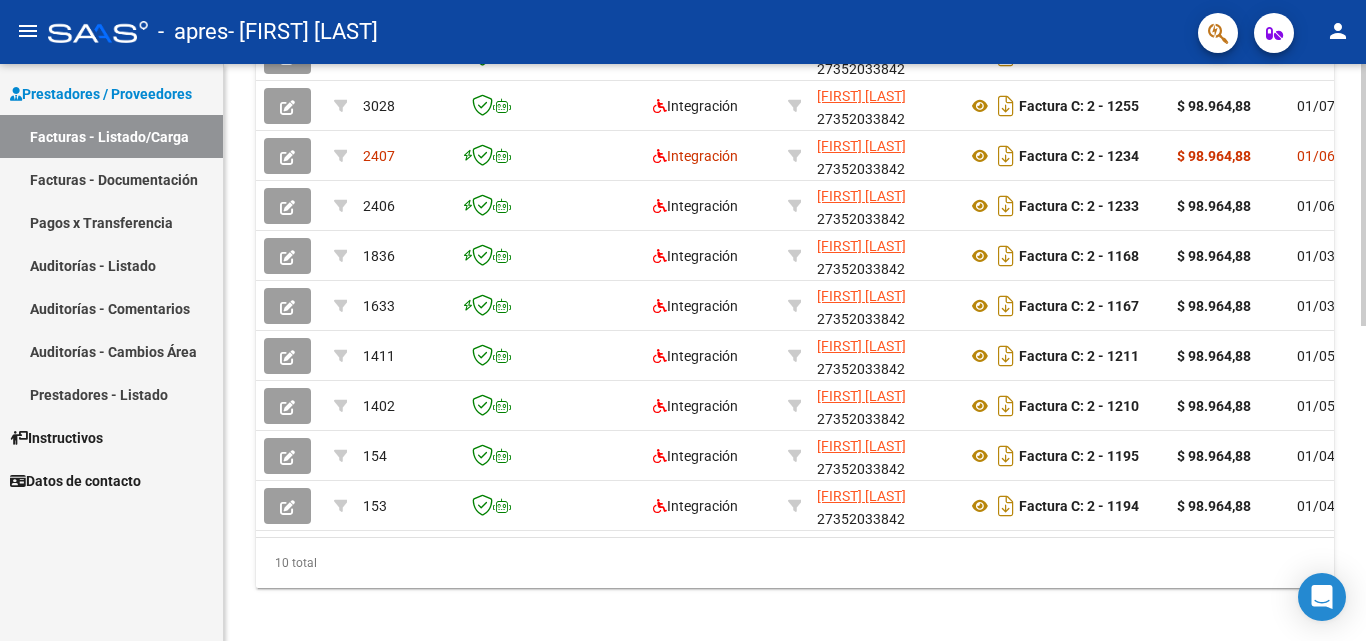 scroll, scrollTop: 693, scrollLeft: 0, axis: vertical 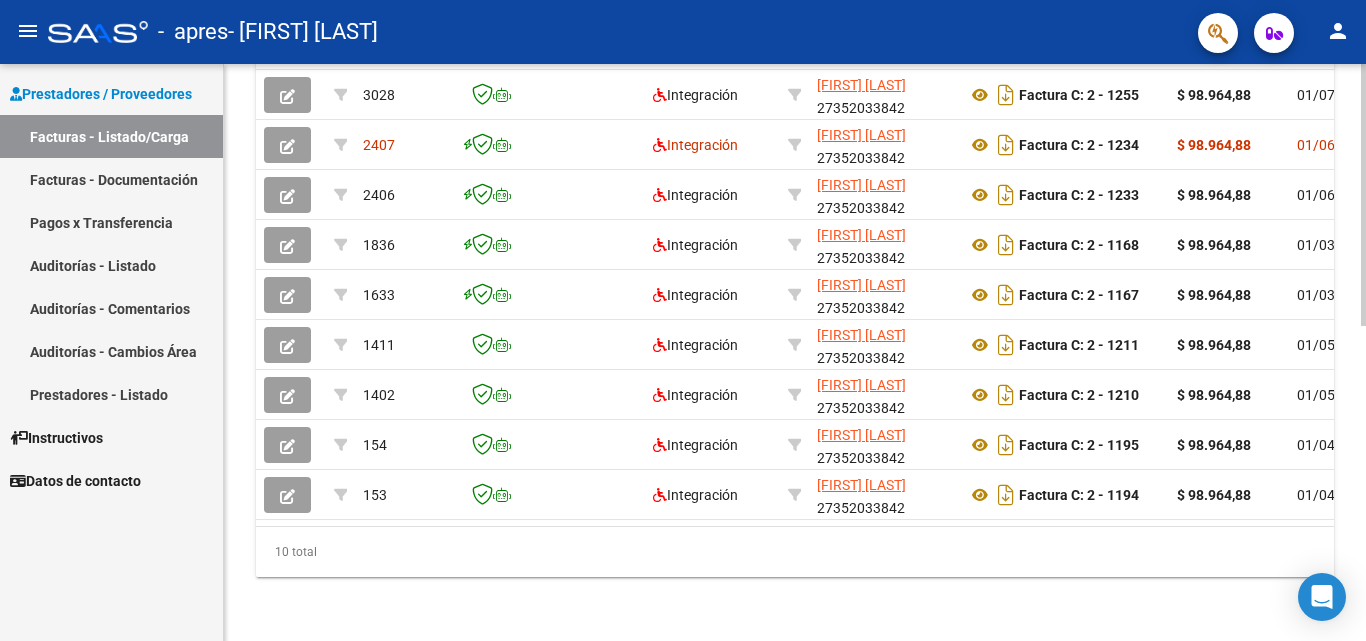 click on "Inicia sesión como usuario" at bounding box center (683, 320) 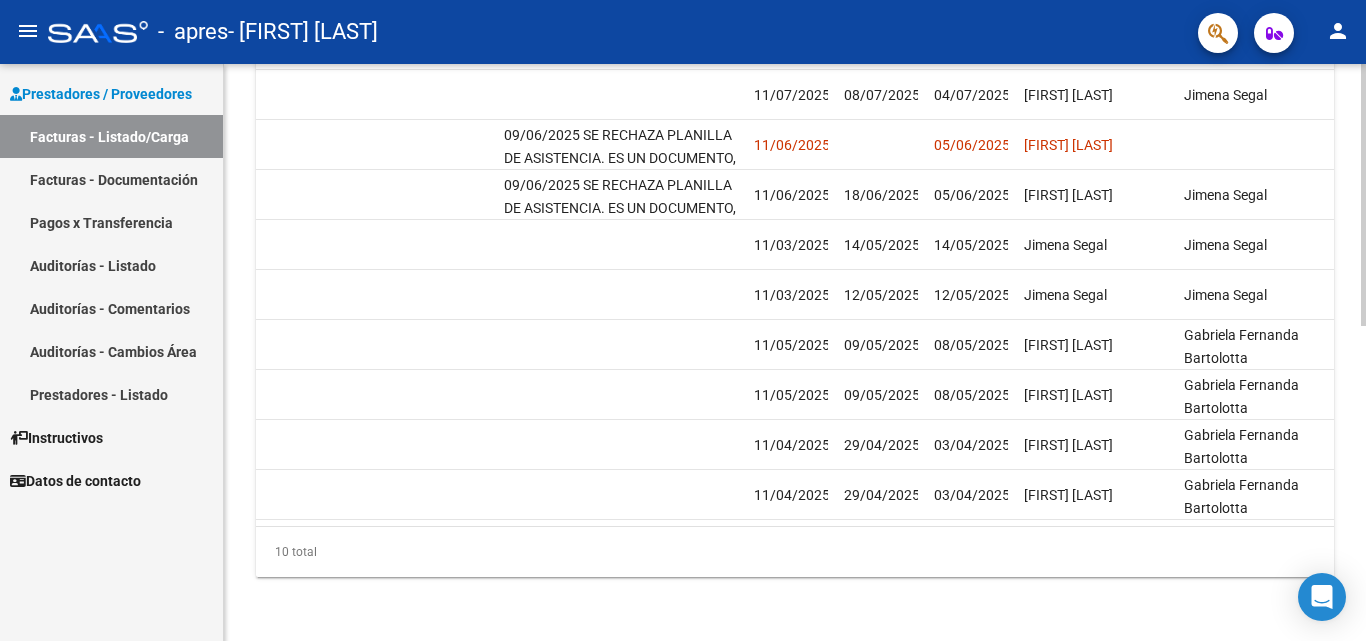 scroll, scrollTop: 0, scrollLeft: 2940, axis: horizontal 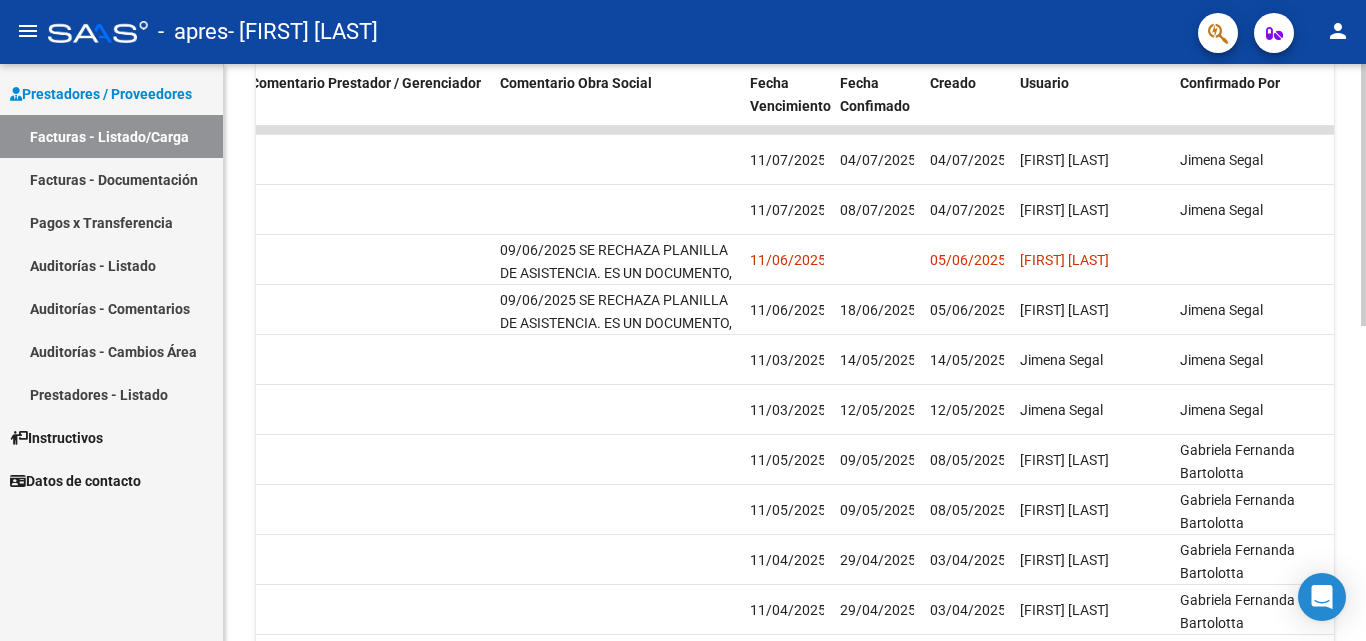 click 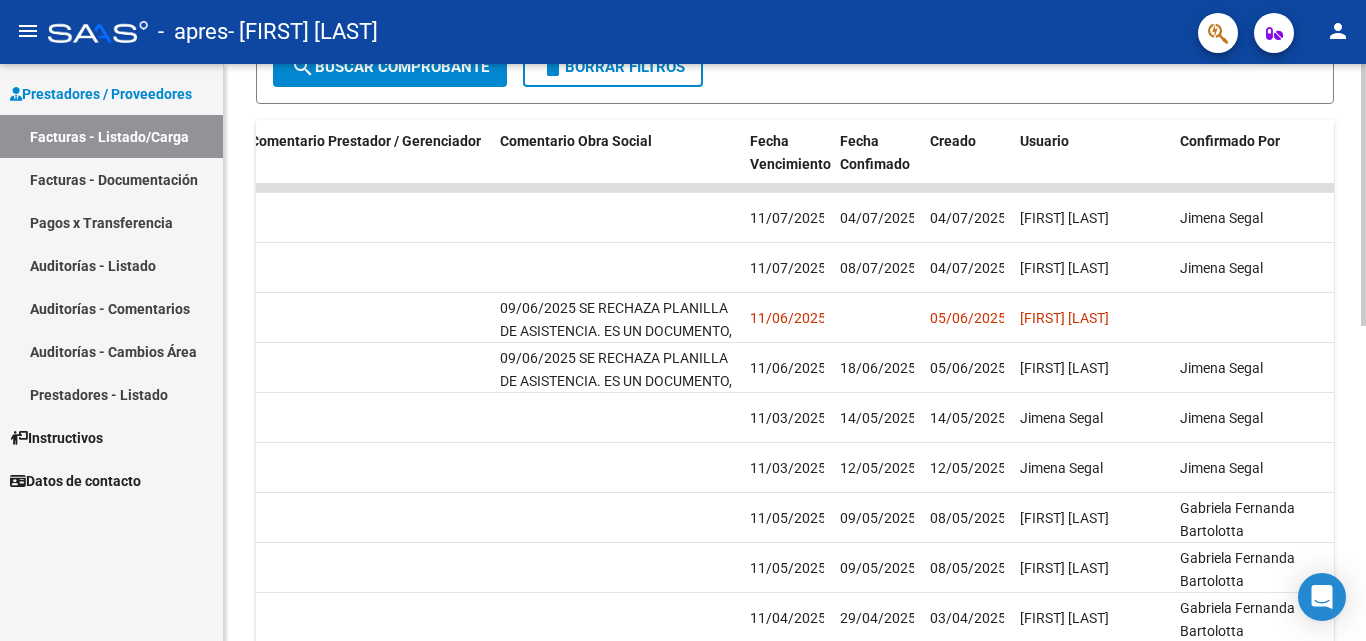 scroll, scrollTop: 493, scrollLeft: 0, axis: vertical 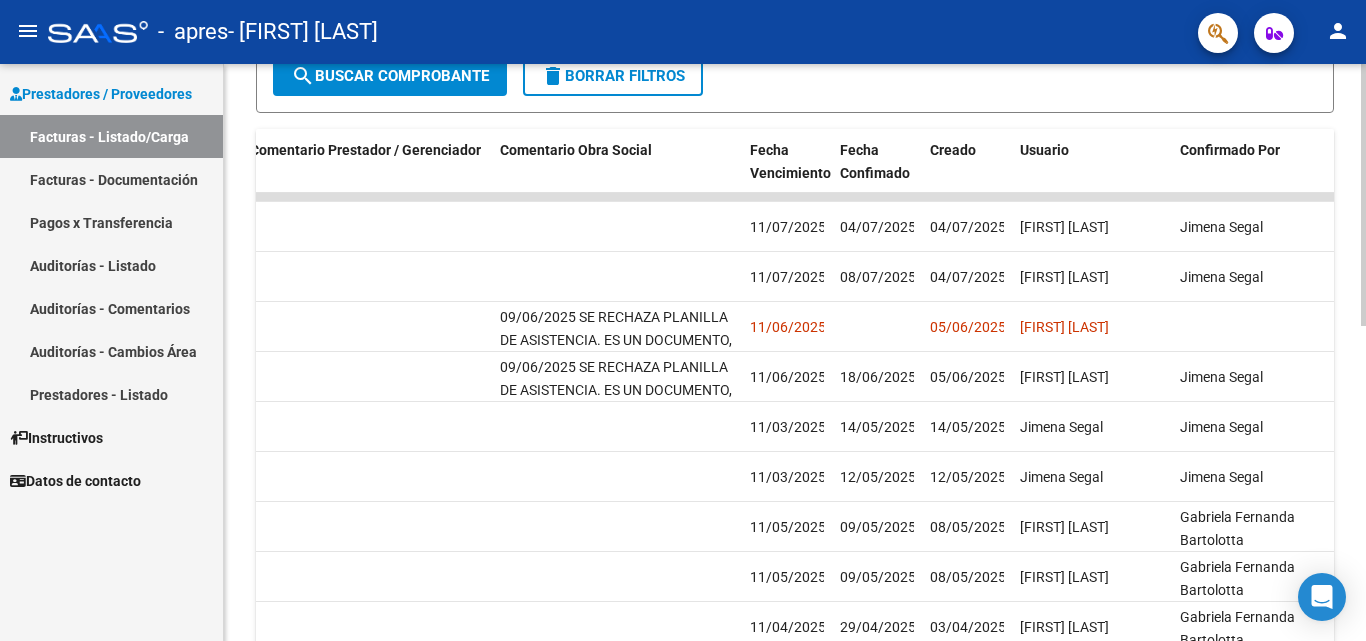 click 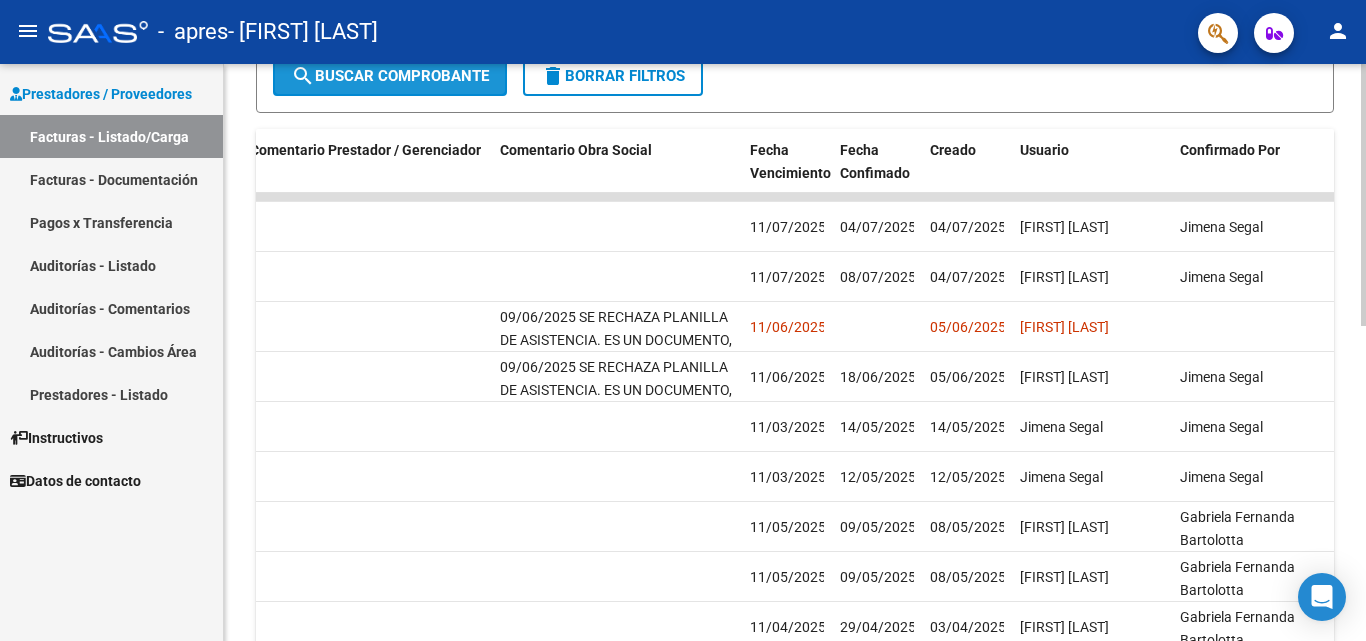 click on "search  Buscar Comprobante" 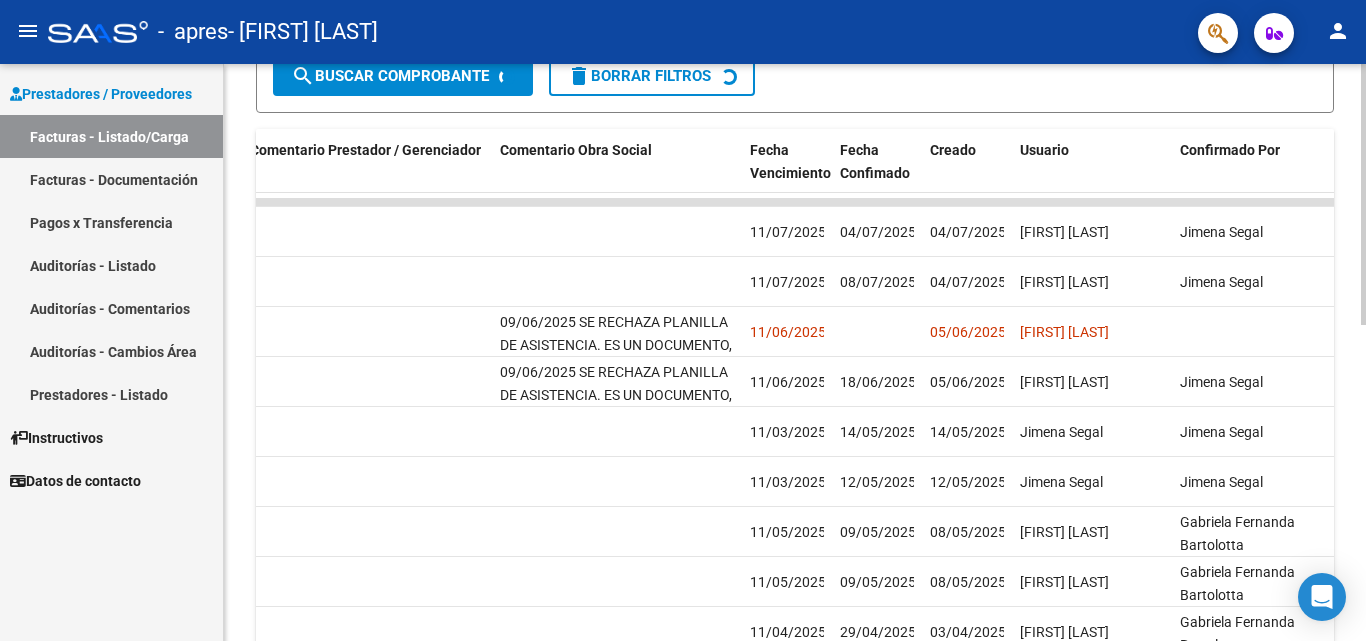scroll, scrollTop: 495, scrollLeft: 0, axis: vertical 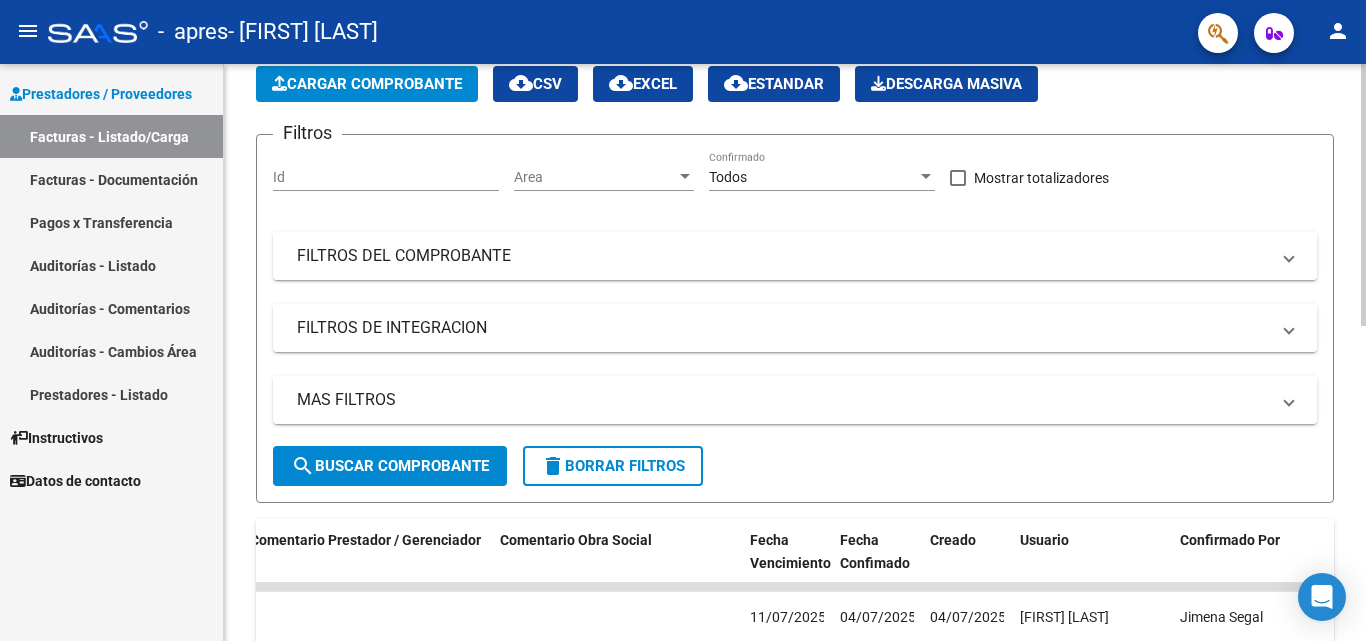 click 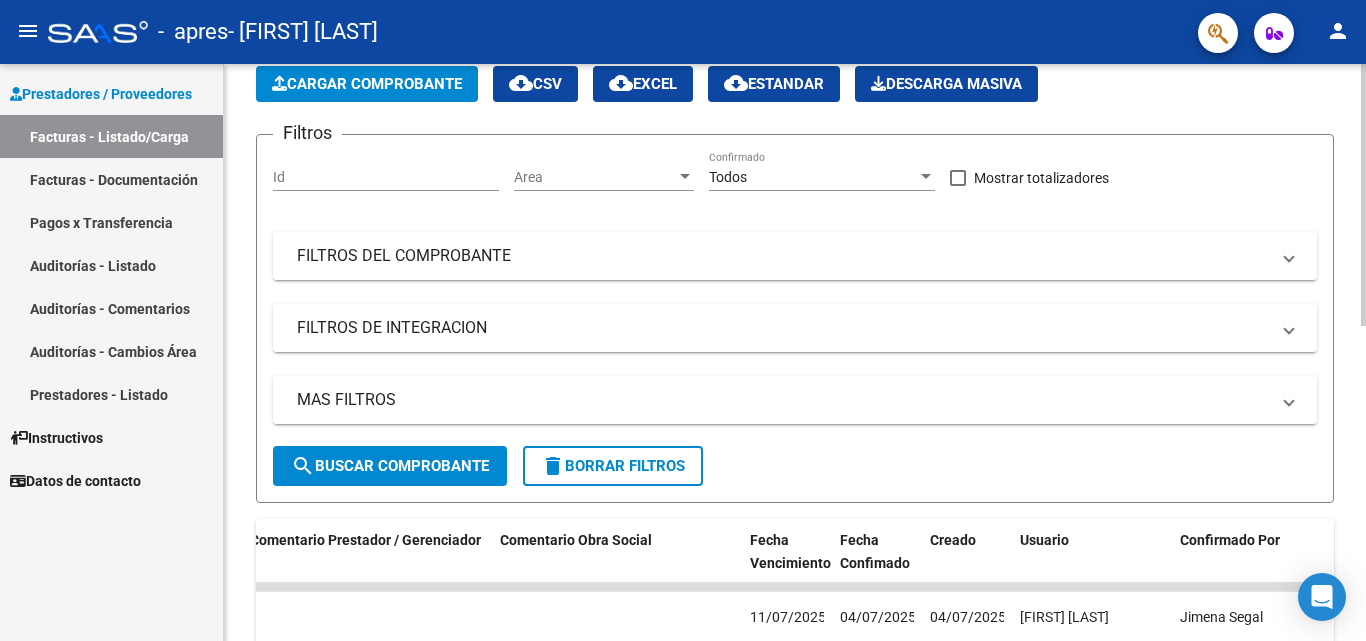 scroll, scrollTop: 105, scrollLeft: 0, axis: vertical 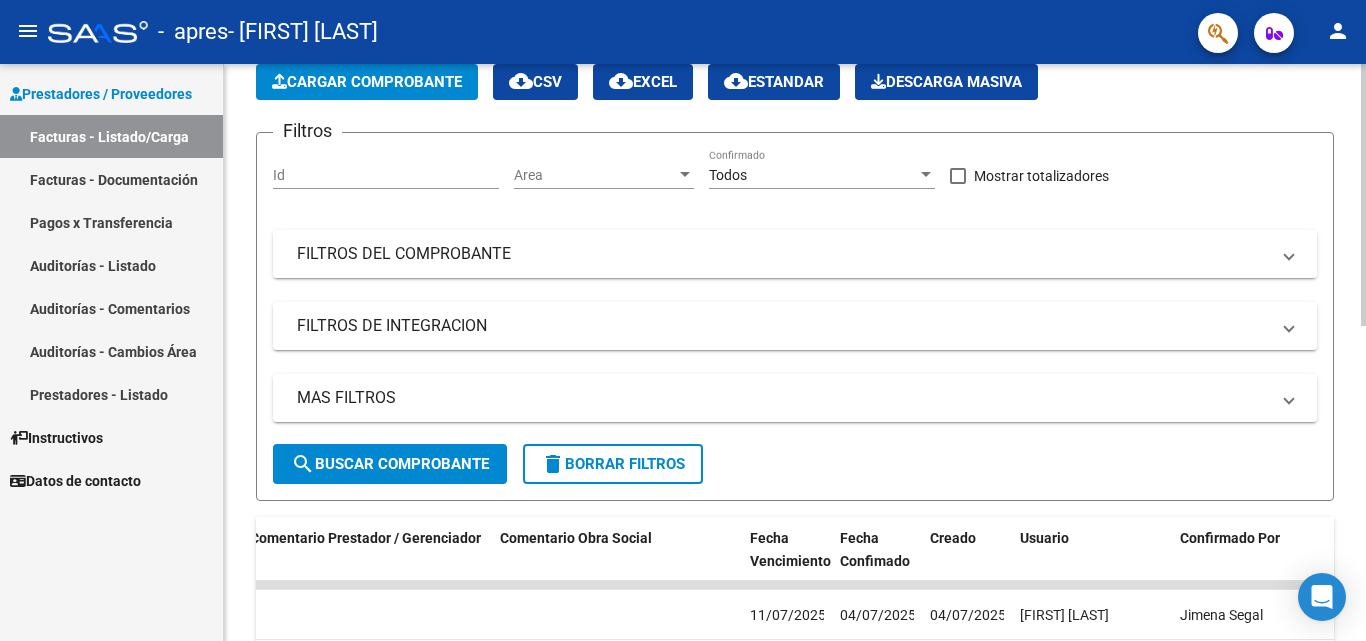 click on "FILTROS DEL COMPROBANTE" at bounding box center (783, 254) 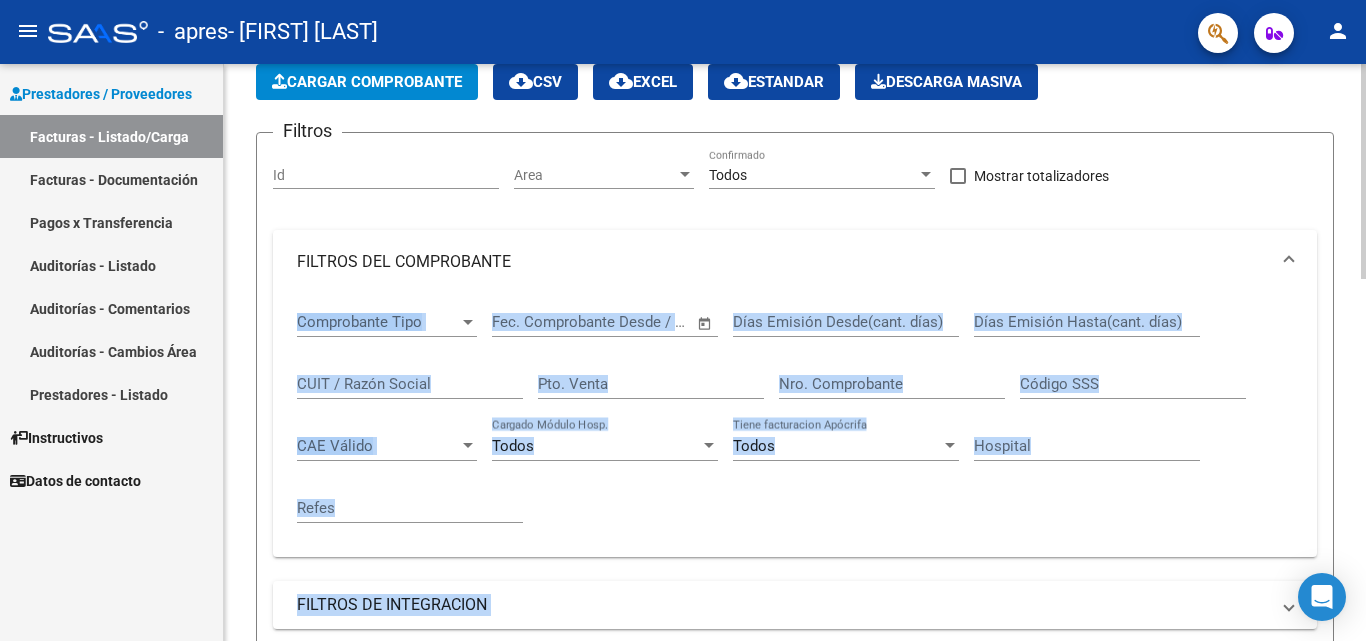 drag, startPoint x: 1359, startPoint y: 269, endPoint x: 1365, endPoint y: 439, distance: 170.10585 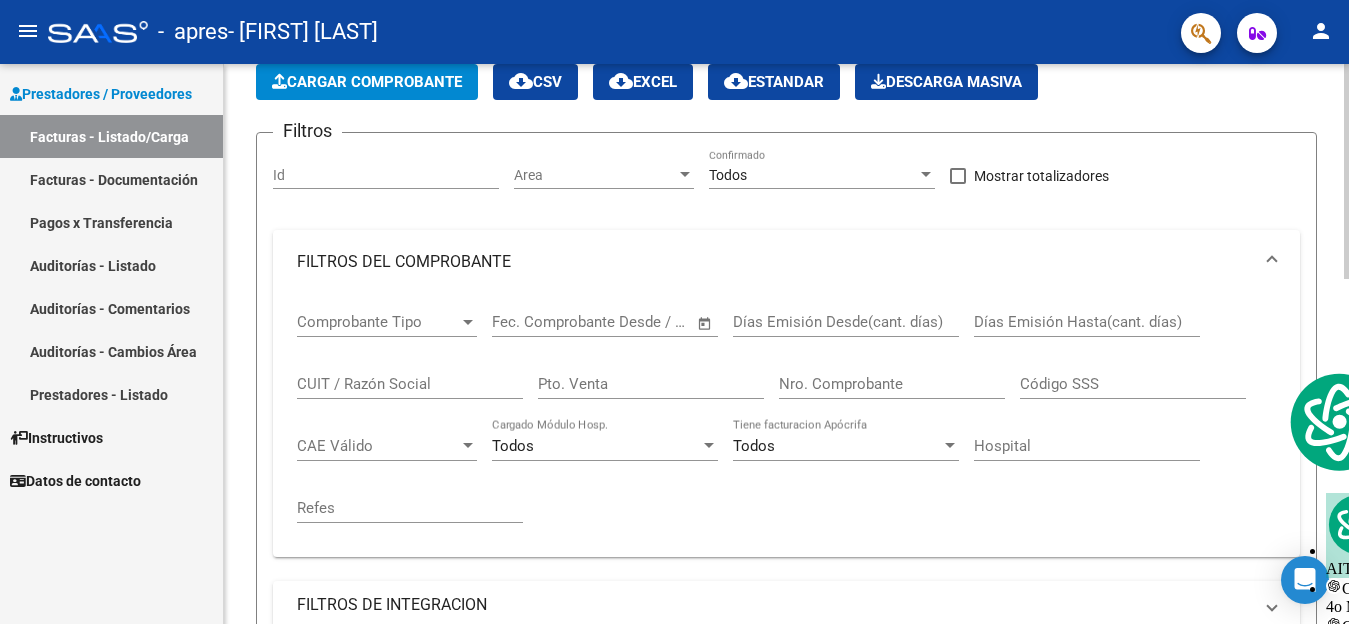 click on "Filtros Id Area Area Todos Confirmado   Mostrar totalizadores   FILTROS DEL COMPROBANTE  Comprobante Tipo Comprobante Tipo Start date – End date Fec. Comprobante Desde / Hasta Días Emisión Desde(cant. días) Días Emisión Hasta(cant. días) CUIT / Razón Social Pto. Venta Nro. Comprobante Código SSS CAE Válido CAE Válido Todos Cargado Módulo Hosp. Todos Tiene facturacion Apócrifa Hospital Refes  FILTROS DE INTEGRACION  Período De Prestación Campos del Archivo de Rendición Devuelto x SSS (dr_envio) Todos Rendido x SSS (dr_envio) Tipo de Registro Tipo de Registro Período Presentación Período Presentación Campos del Legajo Asociado (preaprobación) Afiliado Legajo (cuil/nombre) Todos Solo facturas preaprobadas  MAS FILTROS  Todos Con Doc. Respaldatoria Todos Con Trazabilidad Todos Asociado a Expediente Sur Auditoría Auditoría Auditoría Id Start date – End date Auditoría Confirmada Desde / Hasta Start date – End date Fec. Rec. Desde / Hasta Start date – End date Start date – End date" 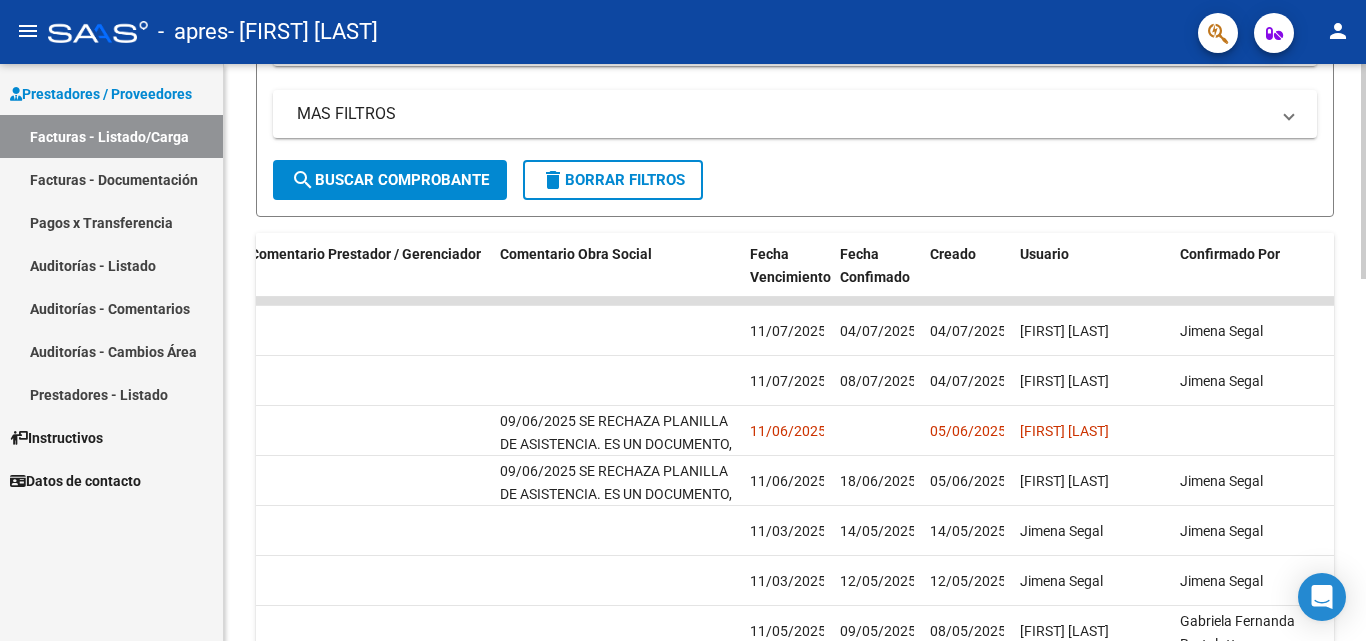 scroll, scrollTop: 690, scrollLeft: 0, axis: vertical 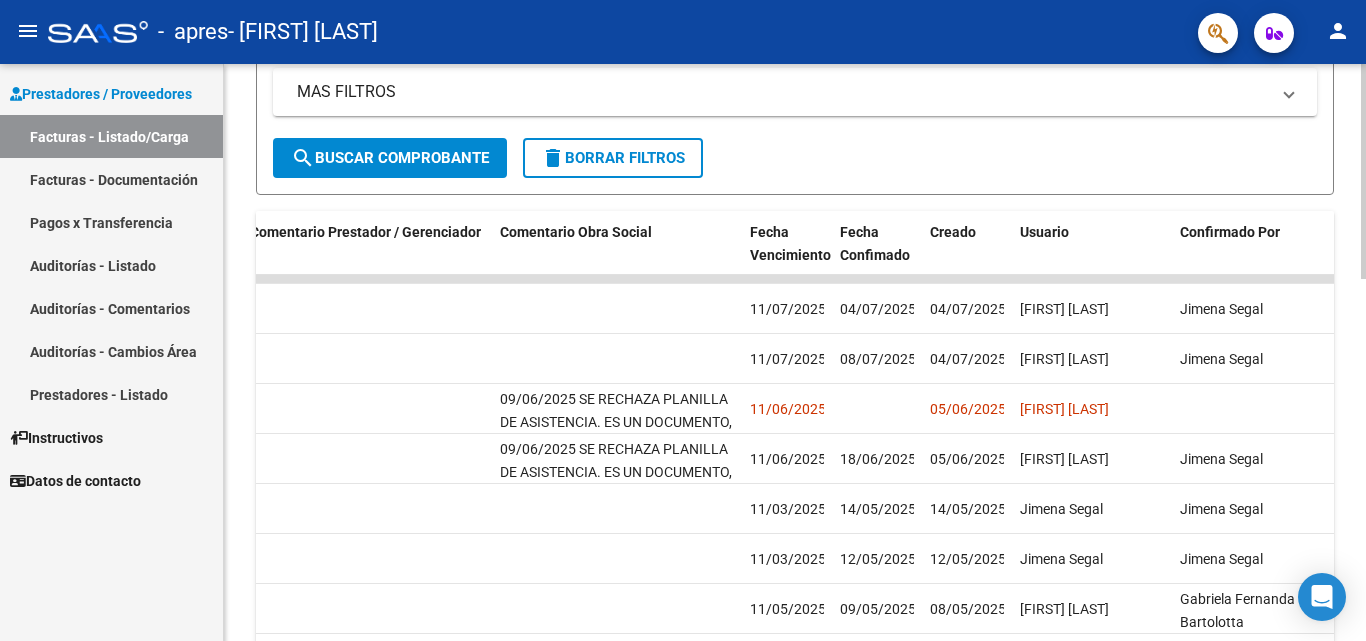 click 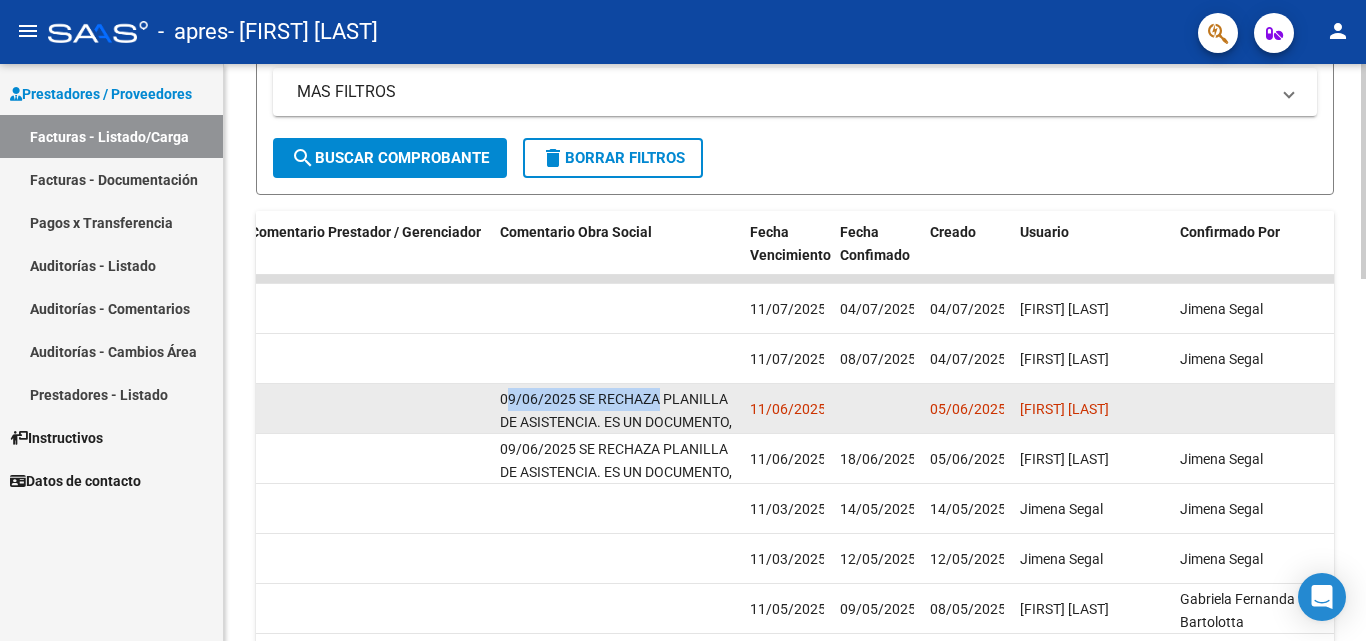 drag, startPoint x: 649, startPoint y: 407, endPoint x: 370, endPoint y: 394, distance: 279.3027 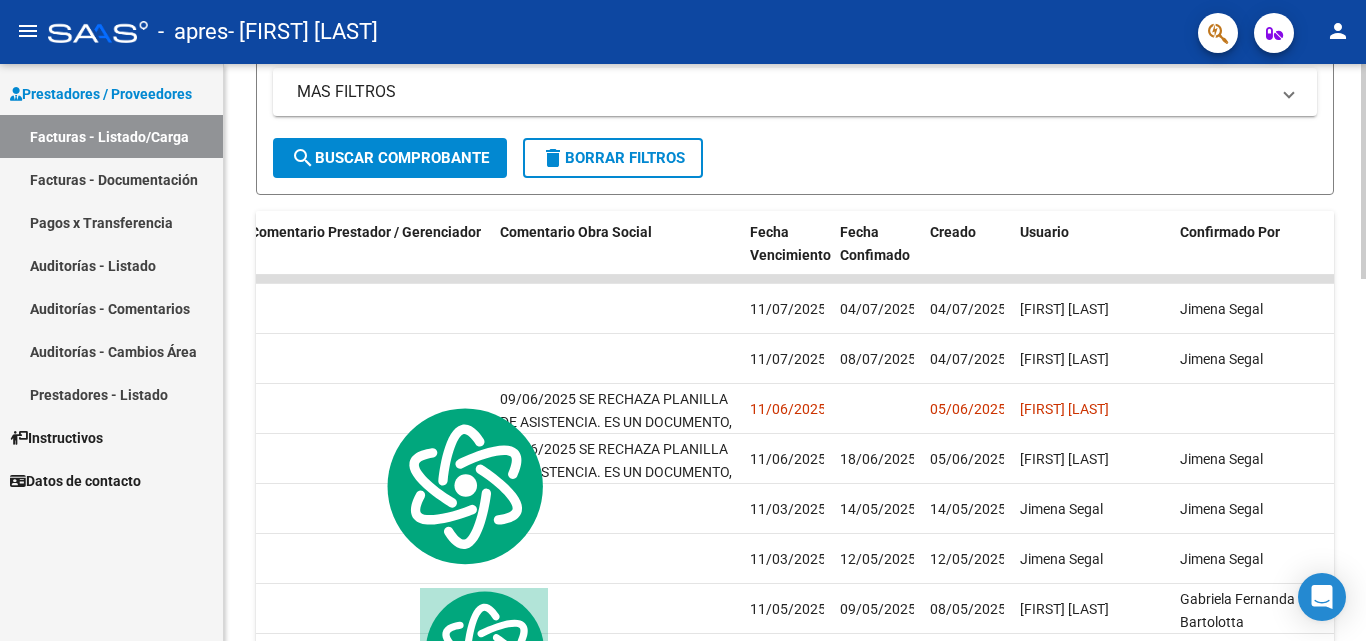 scroll, scrollTop: 972, scrollLeft: 0, axis: vertical 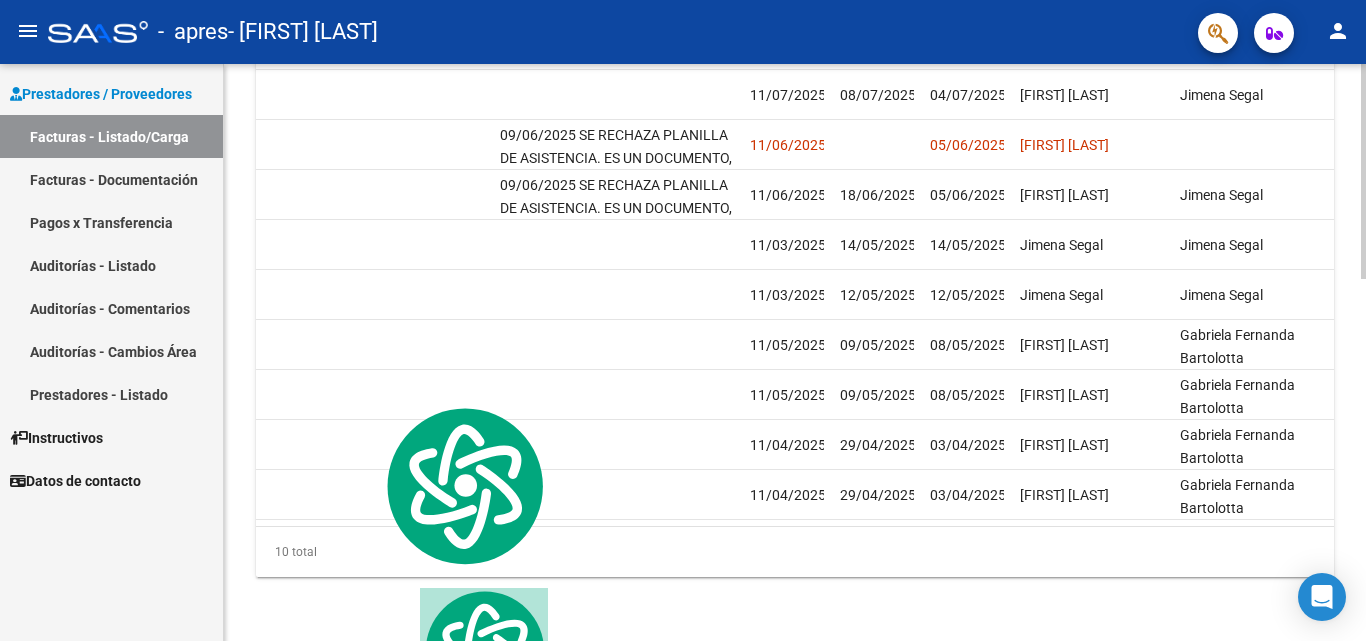 click 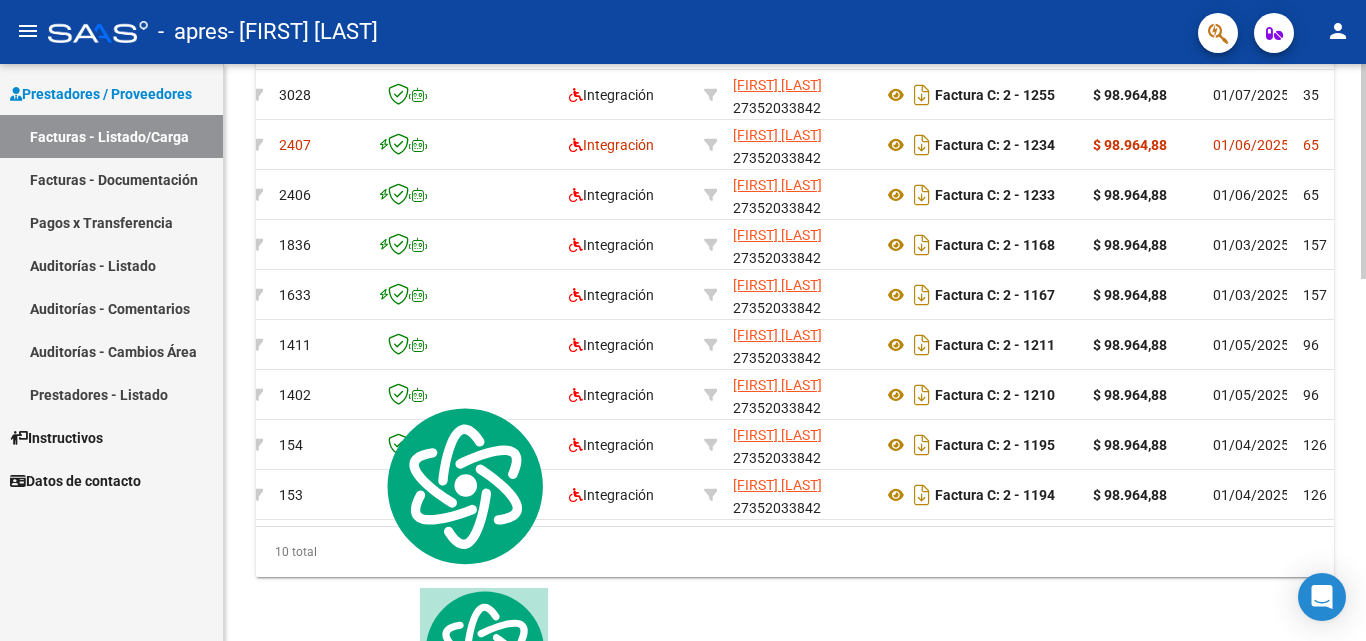 scroll, scrollTop: 0, scrollLeft: 0, axis: both 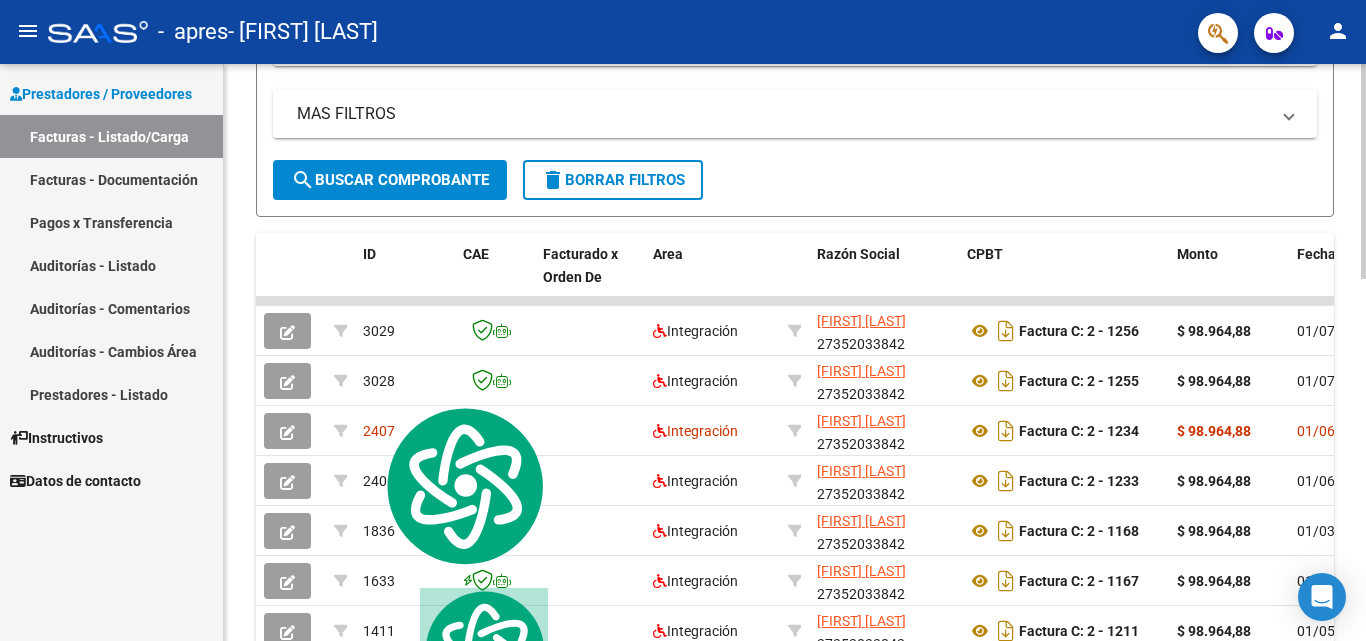 click on "Video tutorial   PRESTADORES -> Listado de CPBTs Emitidos por Prestadores / Proveedores (alt+q)   Cargar Comprobante
cloud_download  CSV  cloud_download  EXCEL  cloud_download  Estandar   Descarga Masiva
Filtros Id Area Area Todos Confirmado   Mostrar totalizadores   FILTROS DEL COMPROBANTE  Comprobante Tipo Comprobante Tipo Start date – End date Fec. Comprobante Desde / Hasta Días Emisión Desde(cant. días) Días Emisión Hasta(cant. días) CUIT / Razón Social Pto. Venta Nro. Comprobante Código SSS CAE Válido CAE Válido Todos Cargado Módulo Hosp. Todos Tiene facturacion Apócrifa Hospital Refes  FILTROS DE INTEGRACION  Período De Prestación Campos del Archivo de Rendición Devuelto x SSS (dr_envio) Todos Rendido x SSS (dr_envio) Tipo de Registro Tipo de Registro Período Presentación Período Presentación Campos del Legajo Asociado (preaprobación) Afiliado Legajo (cuil/nombre) Todos Solo facturas preaprobadas  MAS FILTROS  Todos Con Doc. Respaldatoria Todos Con Trazabilidad Todos – –" 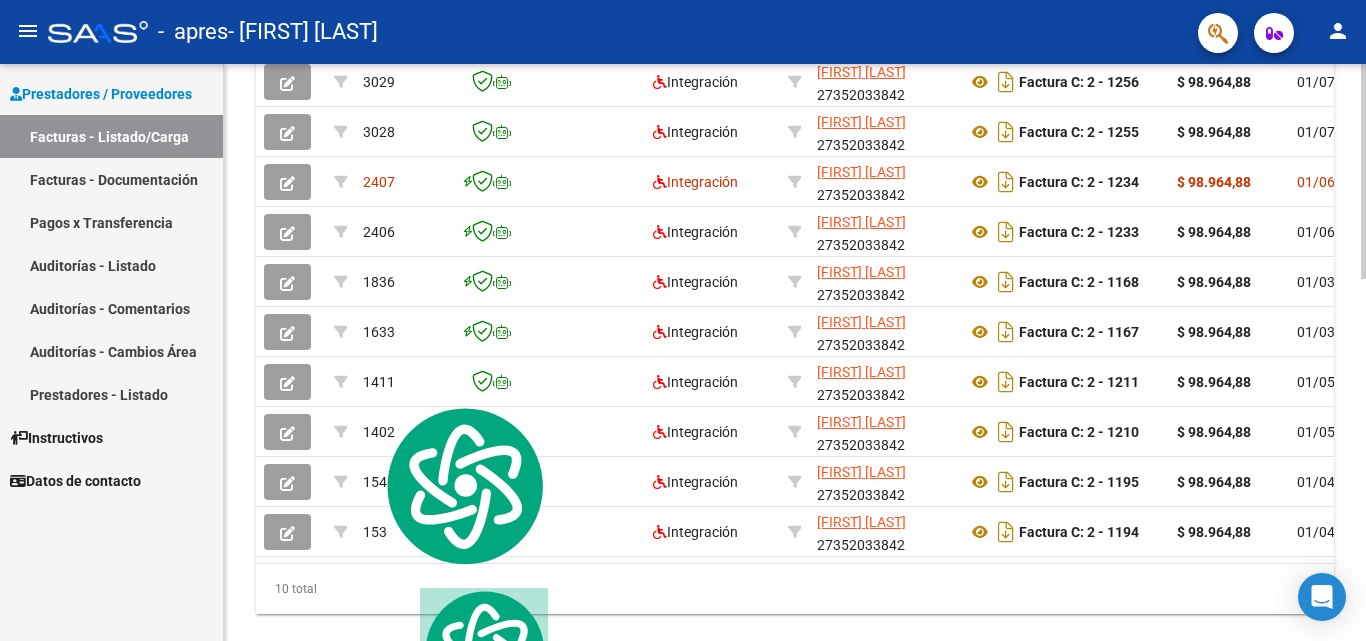 scroll, scrollTop: 912, scrollLeft: 0, axis: vertical 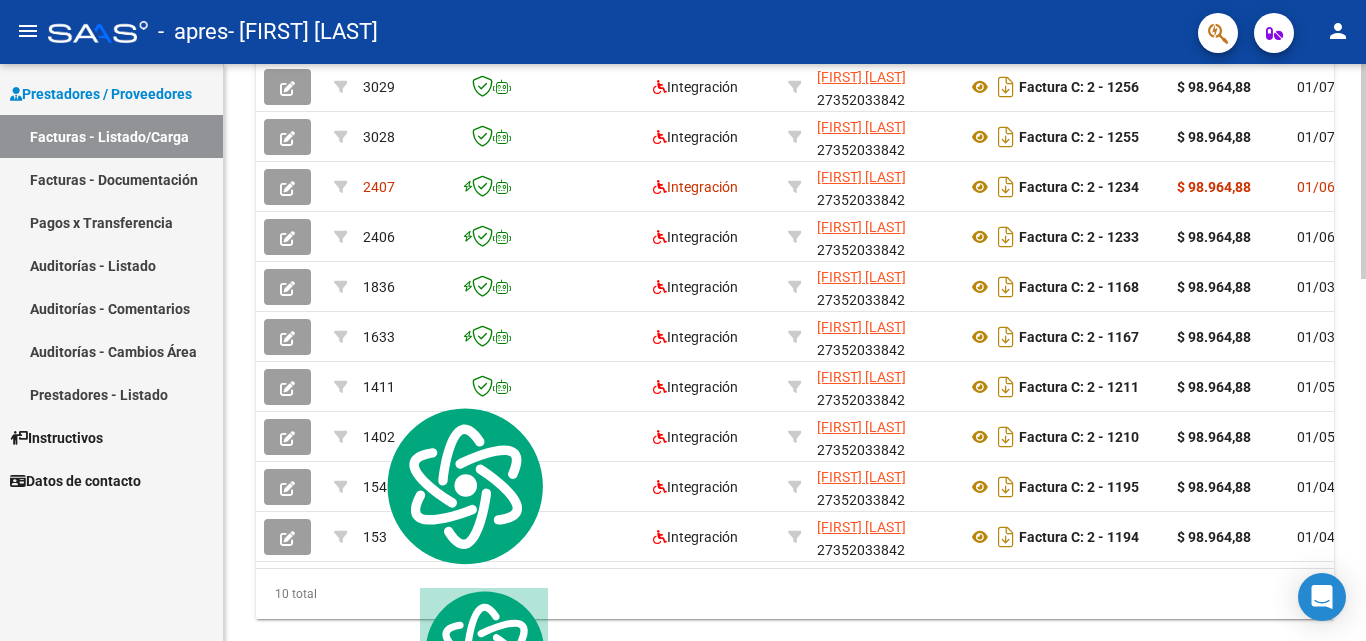 click 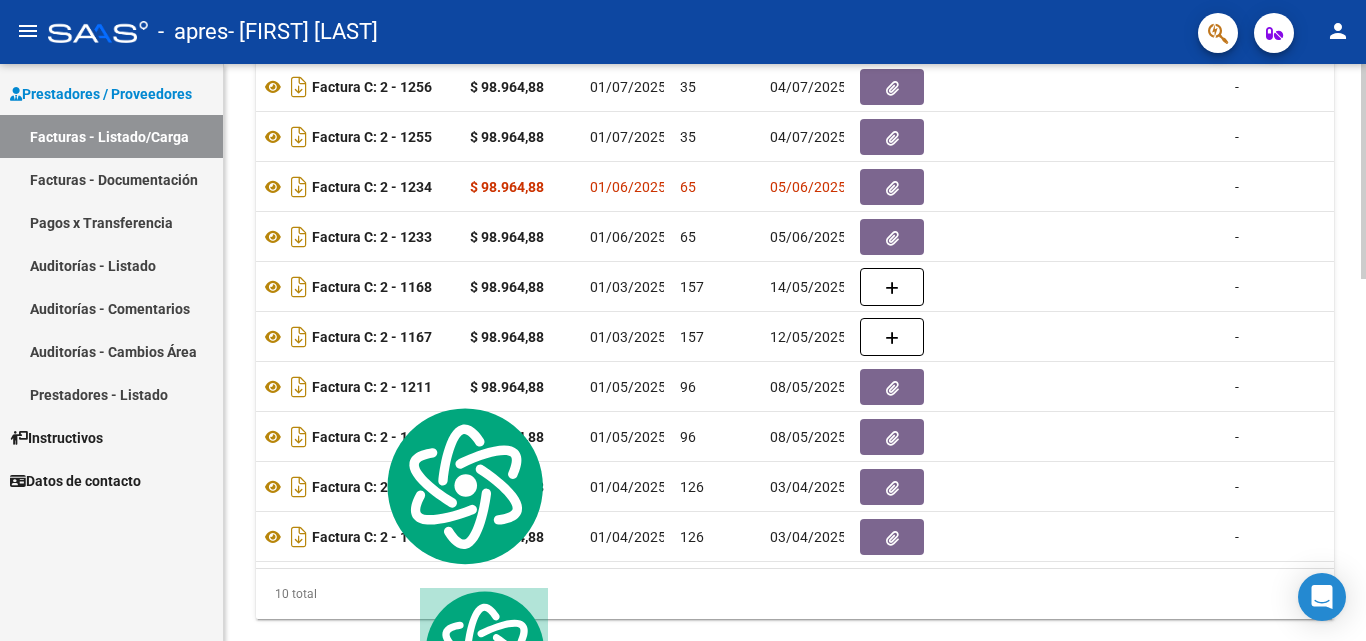 scroll, scrollTop: 0, scrollLeft: 622, axis: horizontal 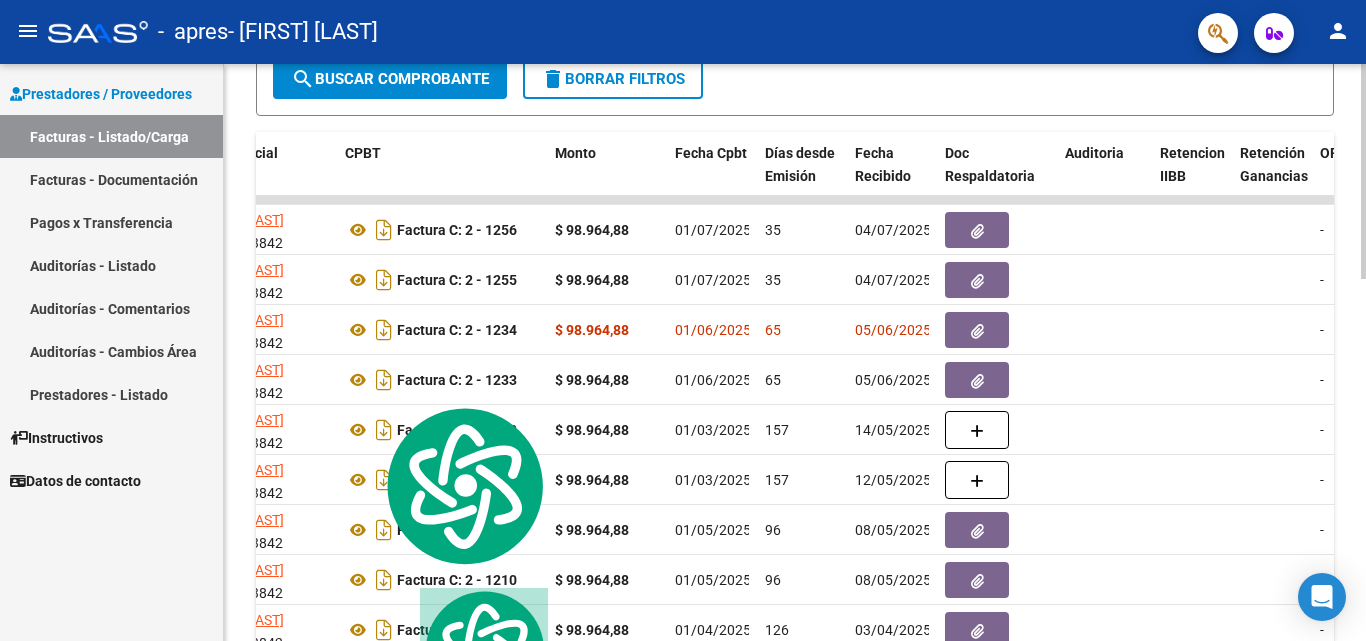 click on "Video tutorial   PRESTADORES -> Listado de CPBTs Emitidos por Prestadores / Proveedores (alt+q)   Cargar Comprobante
cloud_download  CSV  cloud_download  EXCEL  cloud_download  Estandar   Descarga Masiva
Filtros Id Area Area Todos Confirmado   Mostrar totalizadores   FILTROS DEL COMPROBANTE  Comprobante Tipo Comprobante Tipo Start date – End date Fec. Comprobante Desde / Hasta Días Emisión Desde(cant. días) Días Emisión Hasta(cant. días) CUIT / Razón Social Pto. Venta Nro. Comprobante Código SSS CAE Válido CAE Válido Todos Cargado Módulo Hosp. Todos Tiene facturacion Apócrifa Hospital Refes  FILTROS DE INTEGRACION  Período De Prestación Campos del Archivo de Rendición Devuelto x SSS (dr_envio) Todos Rendido x SSS (dr_envio) Tipo de Registro Tipo de Registro Período Presentación Período Presentación Campos del Legajo Asociado (preaprobación) Afiliado Legajo (cuil/nombre) Todos Solo facturas preaprobadas  MAS FILTROS  Todos Con Doc. Respaldatoria Todos Con Trazabilidad Todos – –" 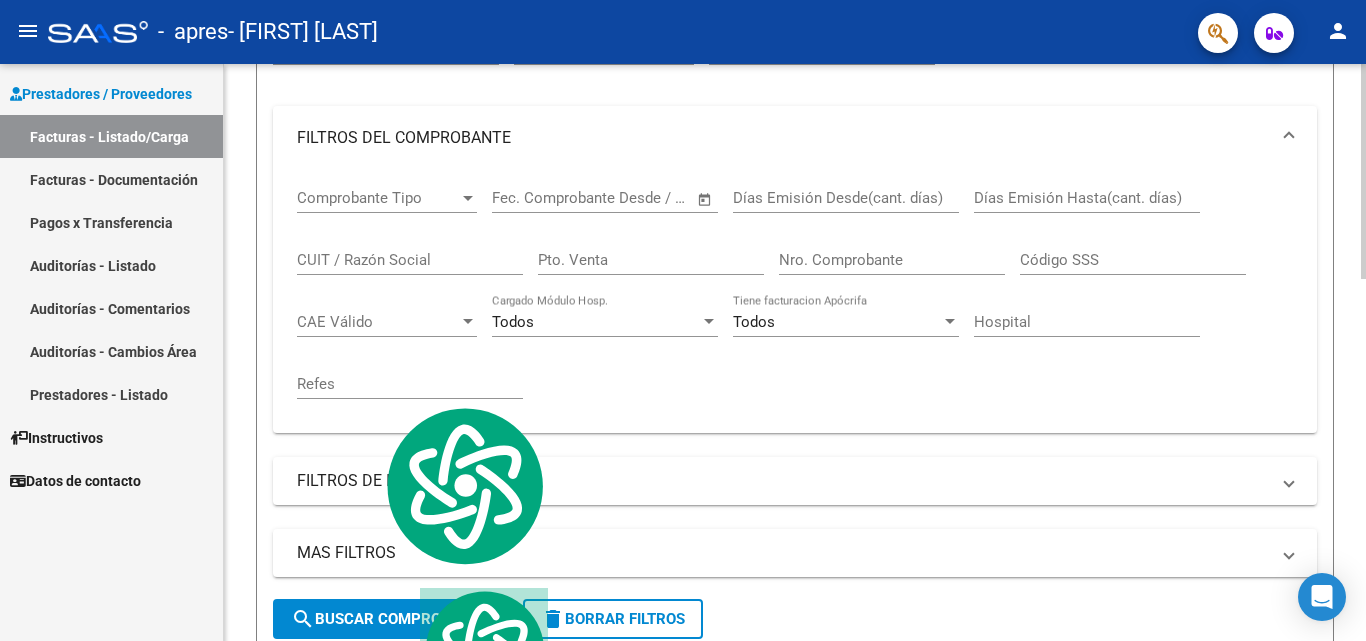 scroll, scrollTop: 226, scrollLeft: 0, axis: vertical 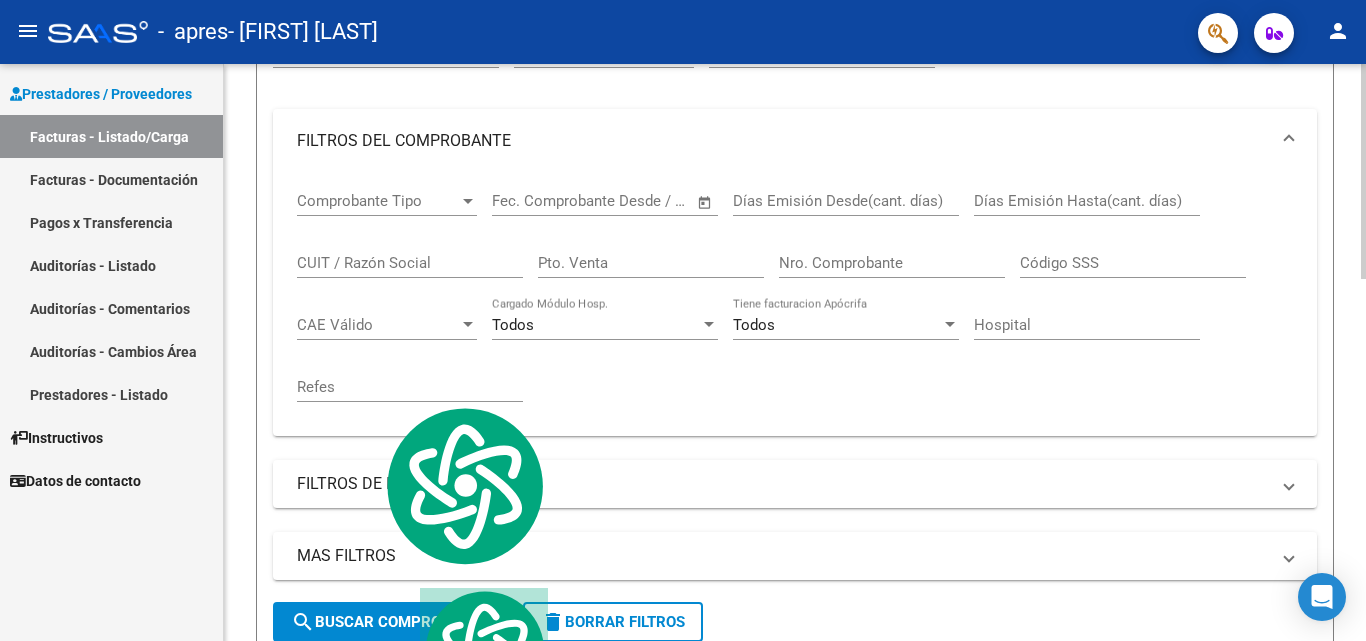 click 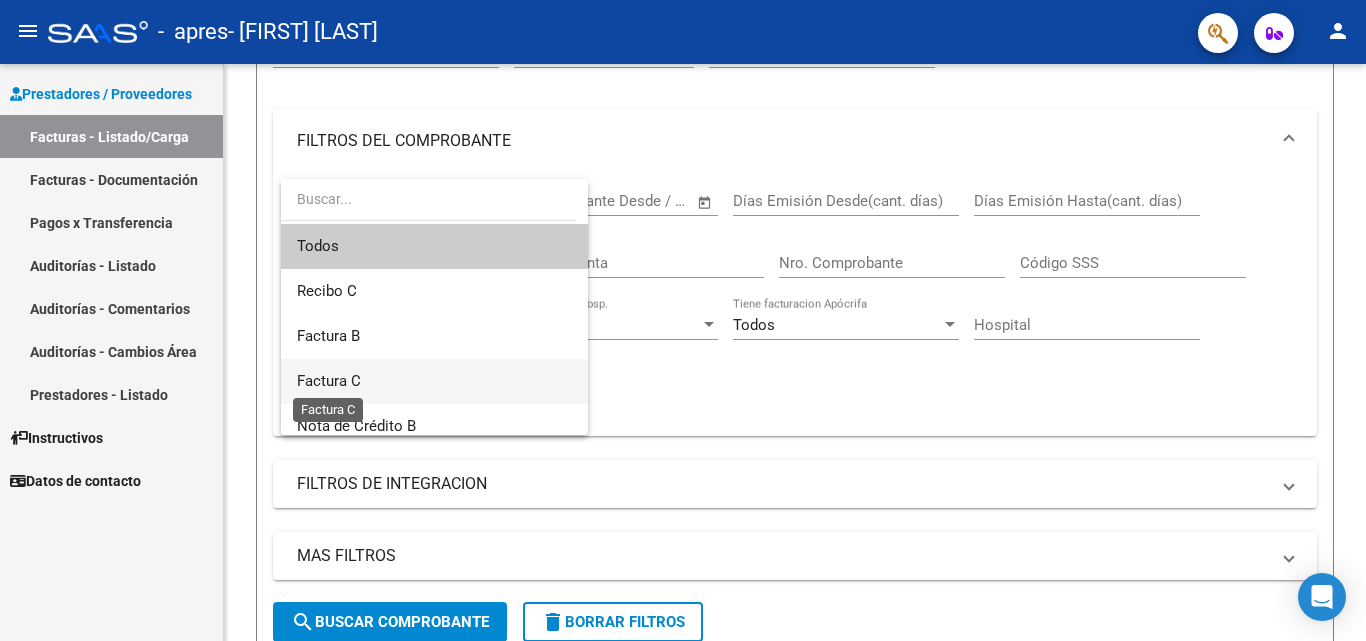 click on "Factura C" at bounding box center (329, 381) 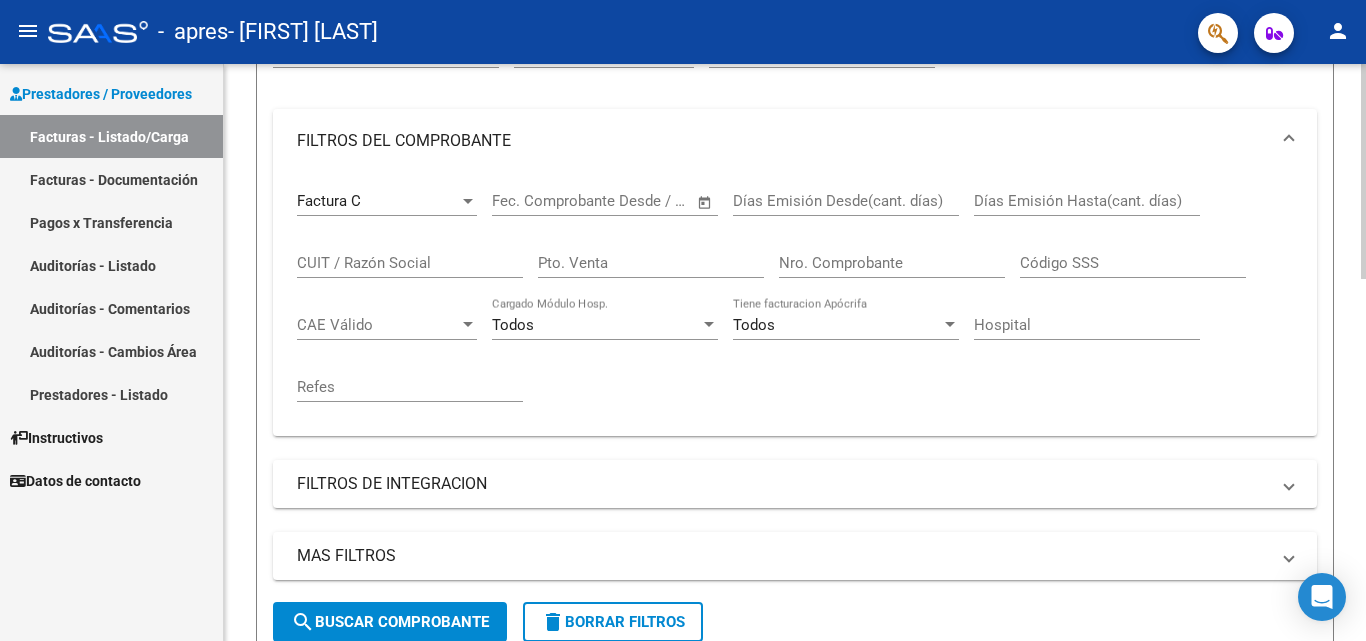 click 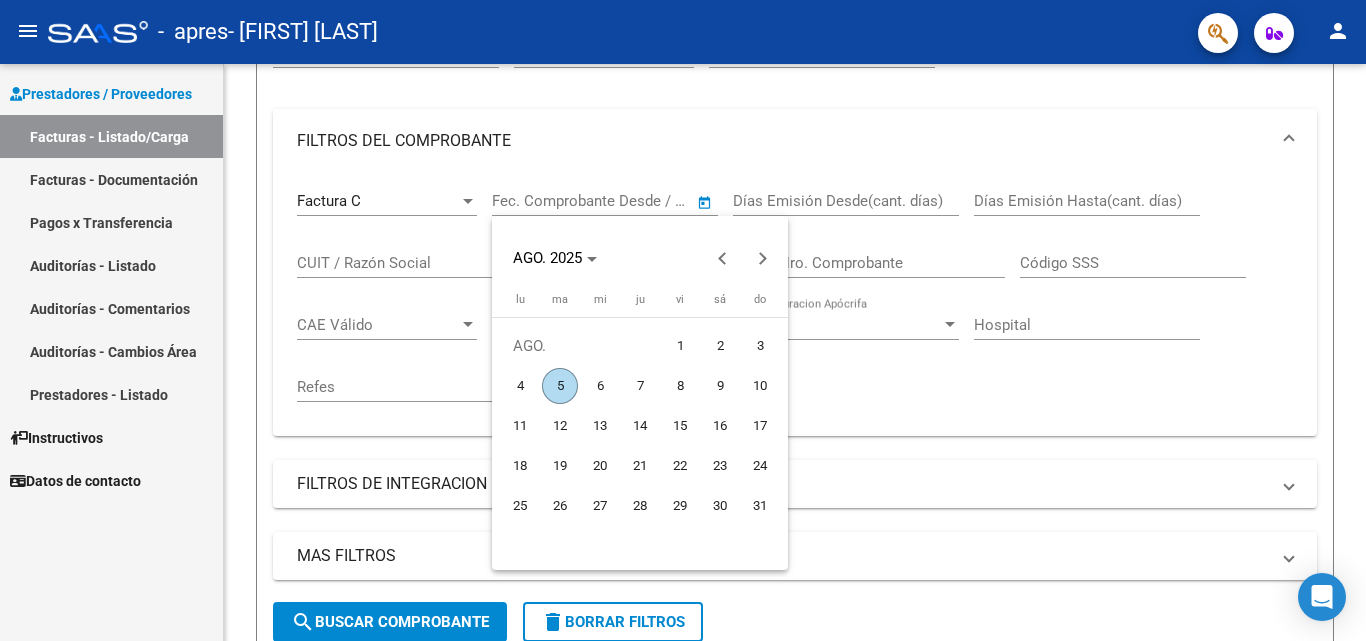 click on "4" at bounding box center (520, 386) 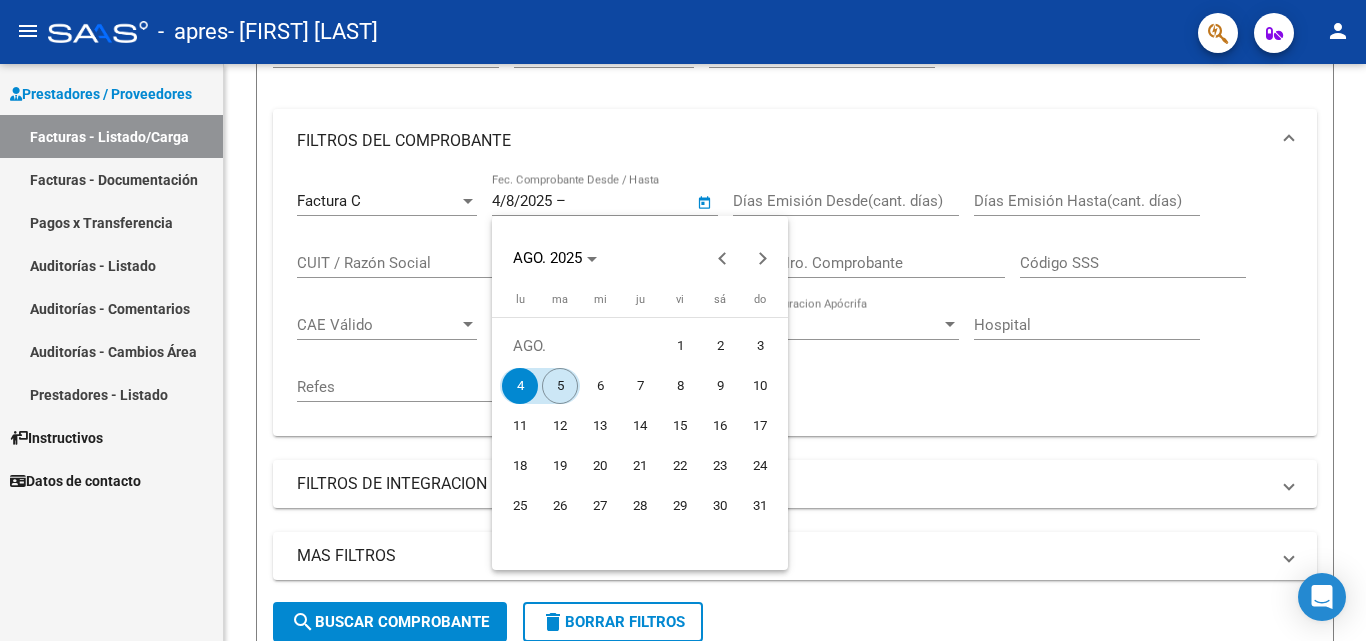 click on "5" at bounding box center [560, 386] 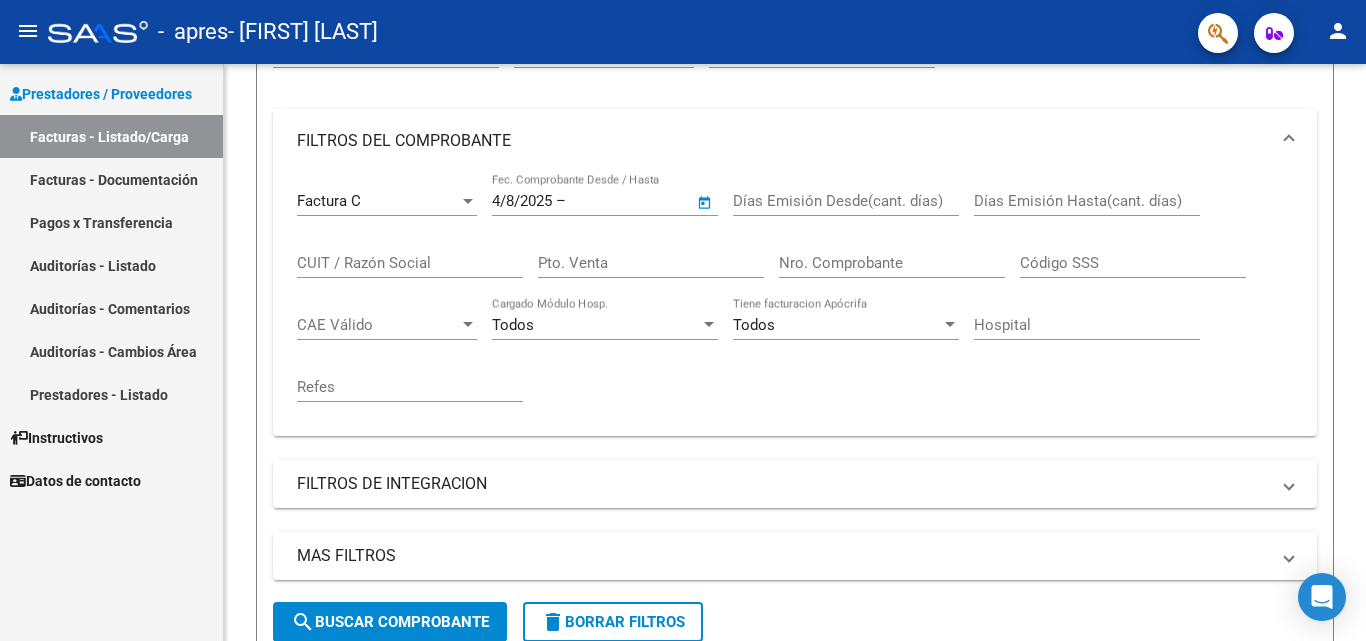 type on "5/8/2025" 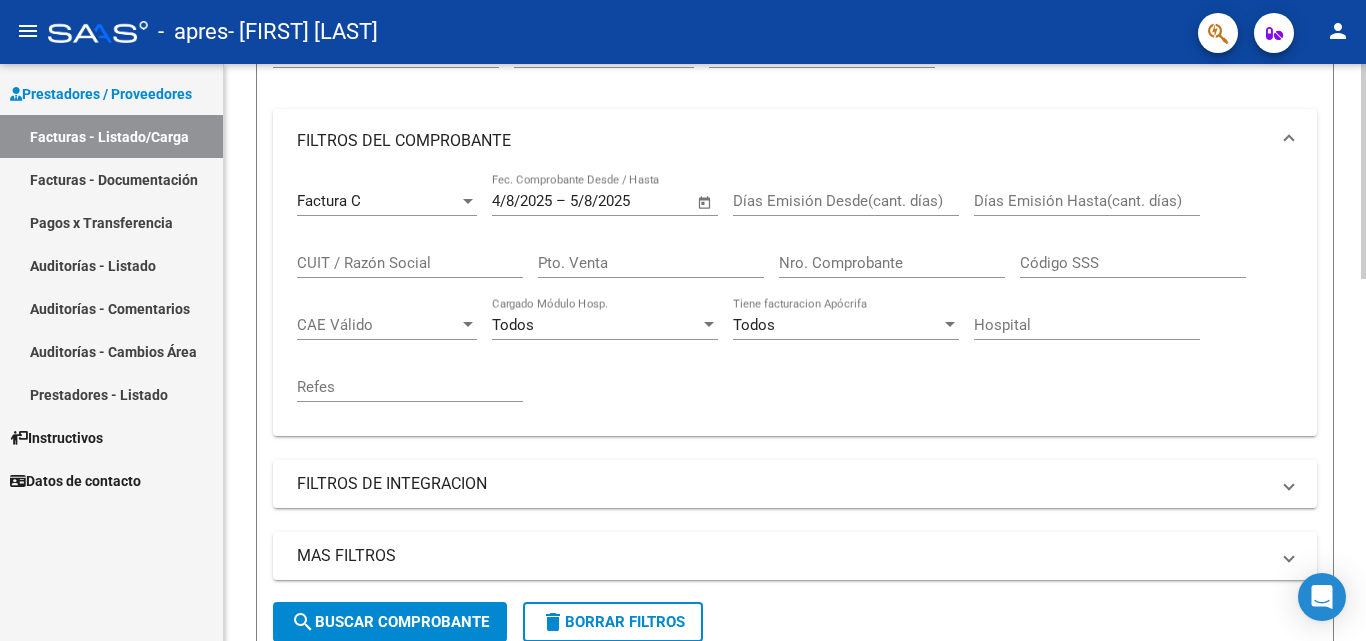 click on "Días Emisión Desde(cant. días)" at bounding box center [846, 201] 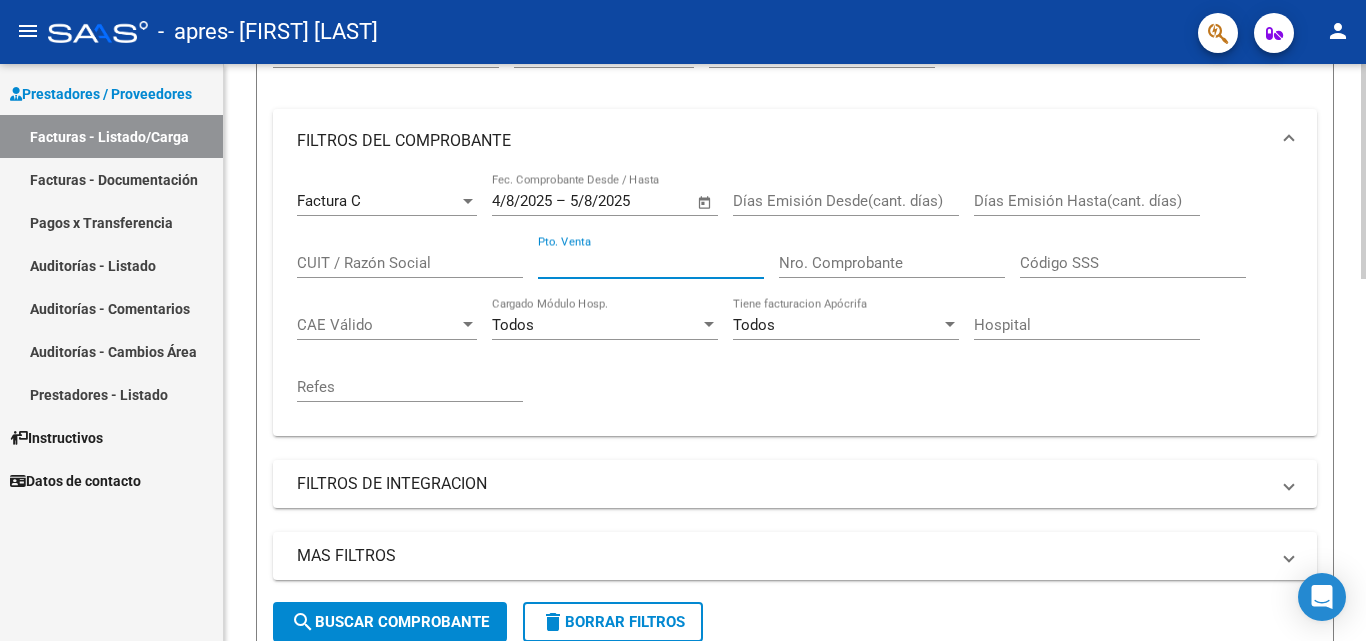 click on "Pto. Venta" at bounding box center [651, 263] 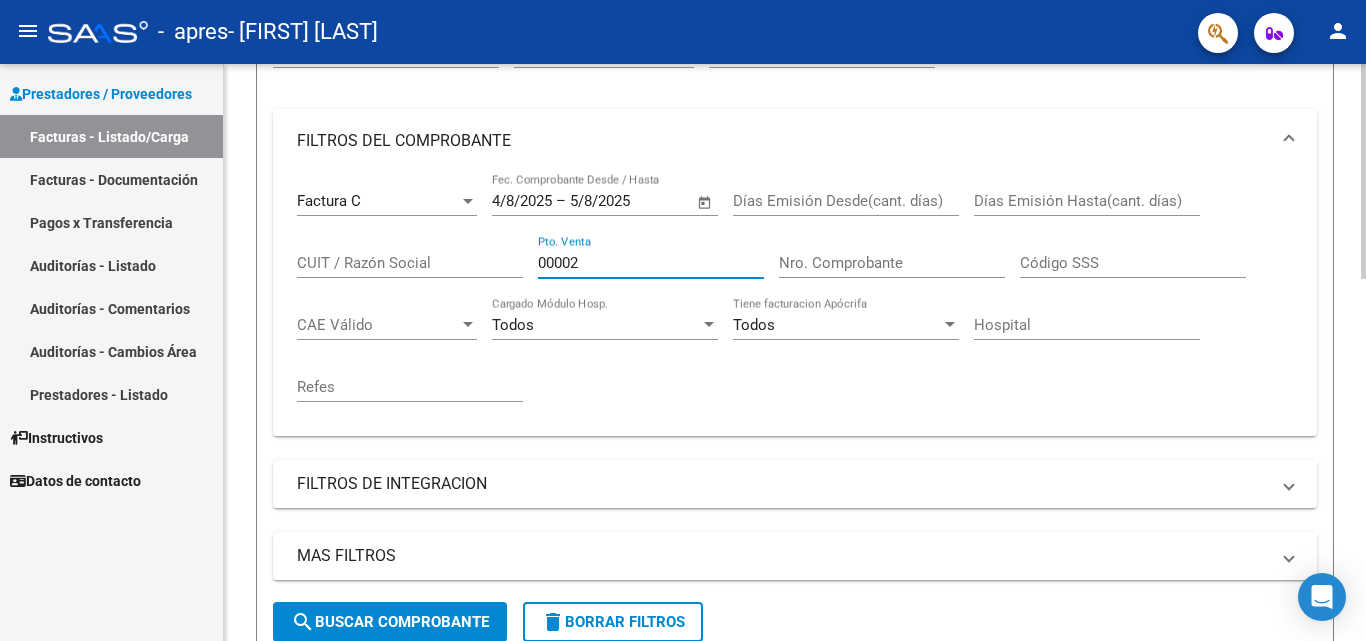 type on "00002" 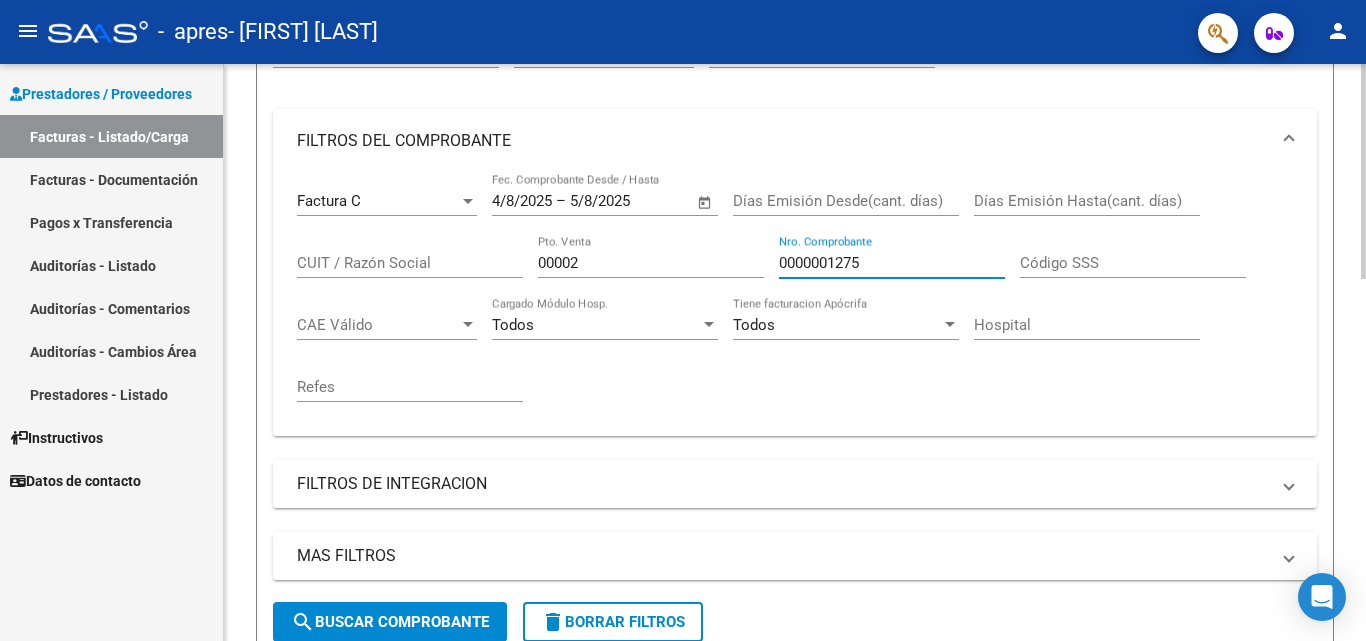type on "0000001275" 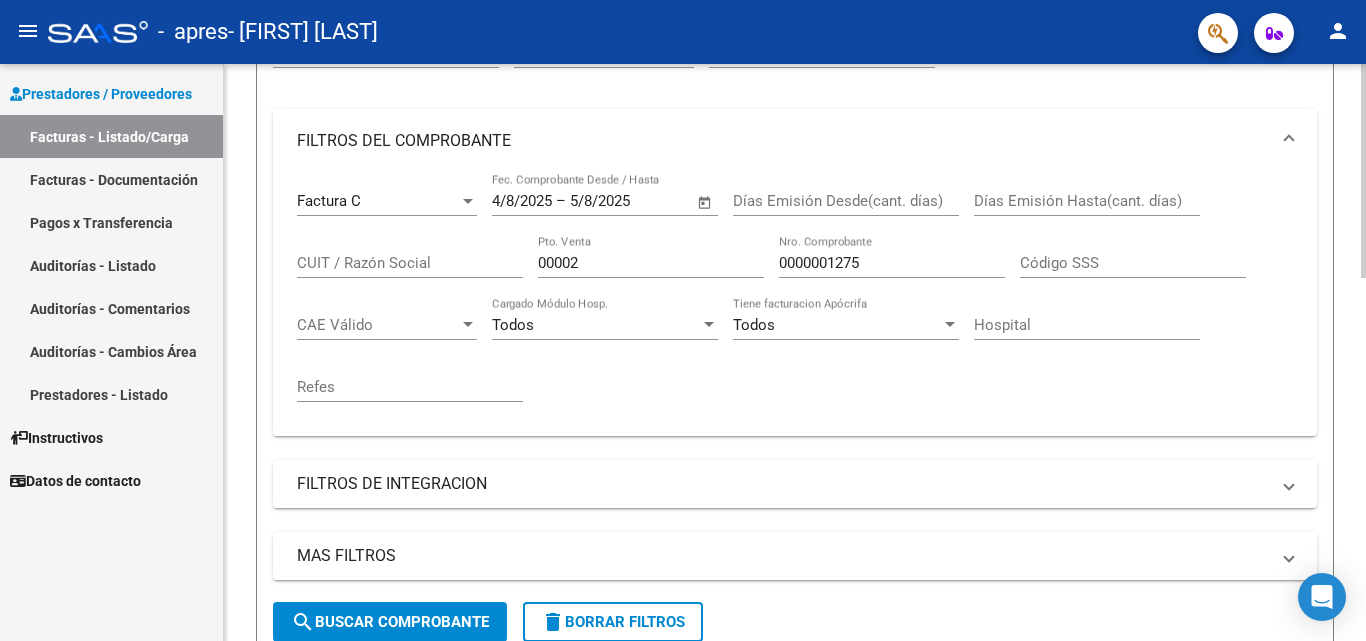 scroll, scrollTop: 0, scrollLeft: 0, axis: both 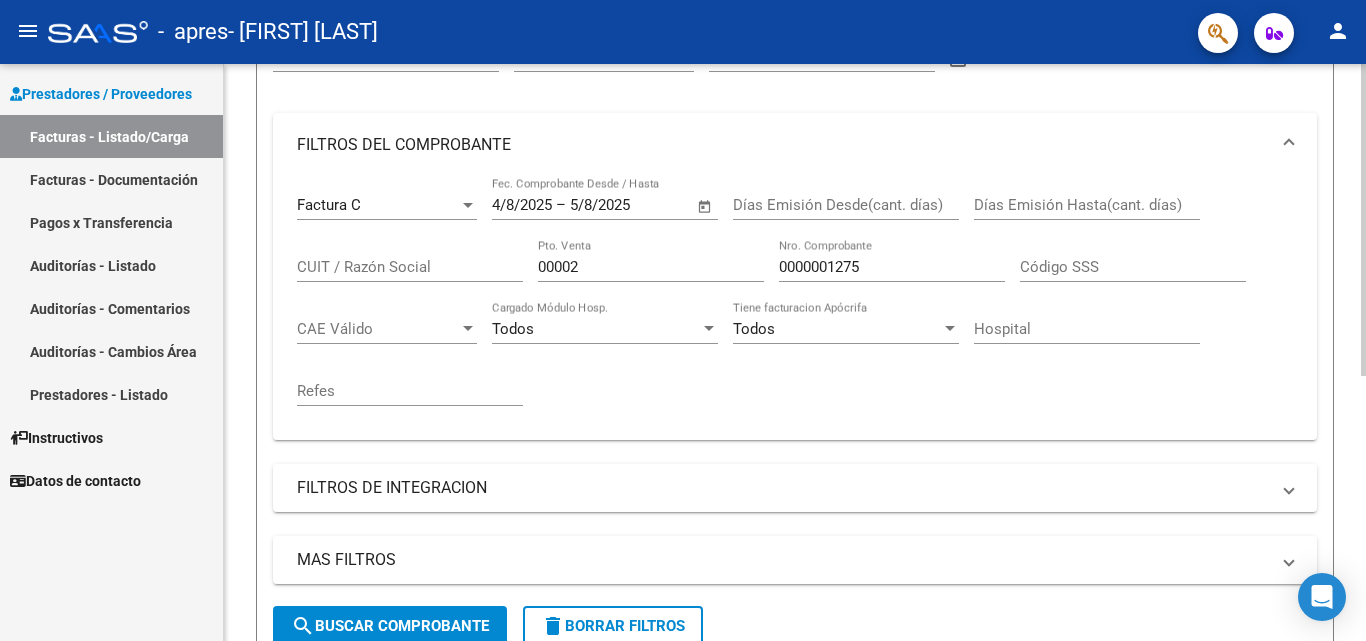 click on "Video tutorial   PRESTADORES -> Listado de CPBTs Emitidos por Prestadores / Proveedores (alt+q)   Cargar Comprobante
cloud_download  CSV  cloud_download  EXCEL  cloud_download  Estandar   Descarga Masiva
Filtros Id Area Area Todos Confirmado   Mostrar totalizadores   FILTROS DEL COMPROBANTE  Factura C Comprobante Tipo 4/8/2025 4/8/2025 – 5/8/2025 End date Fec. Comprobante Desde / Hasta Días Emisión Desde(cant. días) Días Emisión Hasta(cant. días) CUIT / Razón Social 00002 Pto. Venta 0000001275 Nro. Comprobante Código SSS CAE Válido CAE Válido Todos Cargado Módulo Hosp. Todos Tiene facturacion Apócrifa Hospital Refes  FILTROS DE INTEGRACION  Período De Prestación Campos del Archivo de Rendición Devuelto x SSS (dr_envio) Todos Rendido x SSS (dr_envio) Tipo de Registro Tipo de Registro Período Presentación Período Presentación Campos del Legajo Asociado (preaprobación) Afiliado Legajo (cuil/nombre) Todos Solo facturas preaprobadas  MAS FILTROS  Todos Con Doc. Respaldatoria Todos Todos" 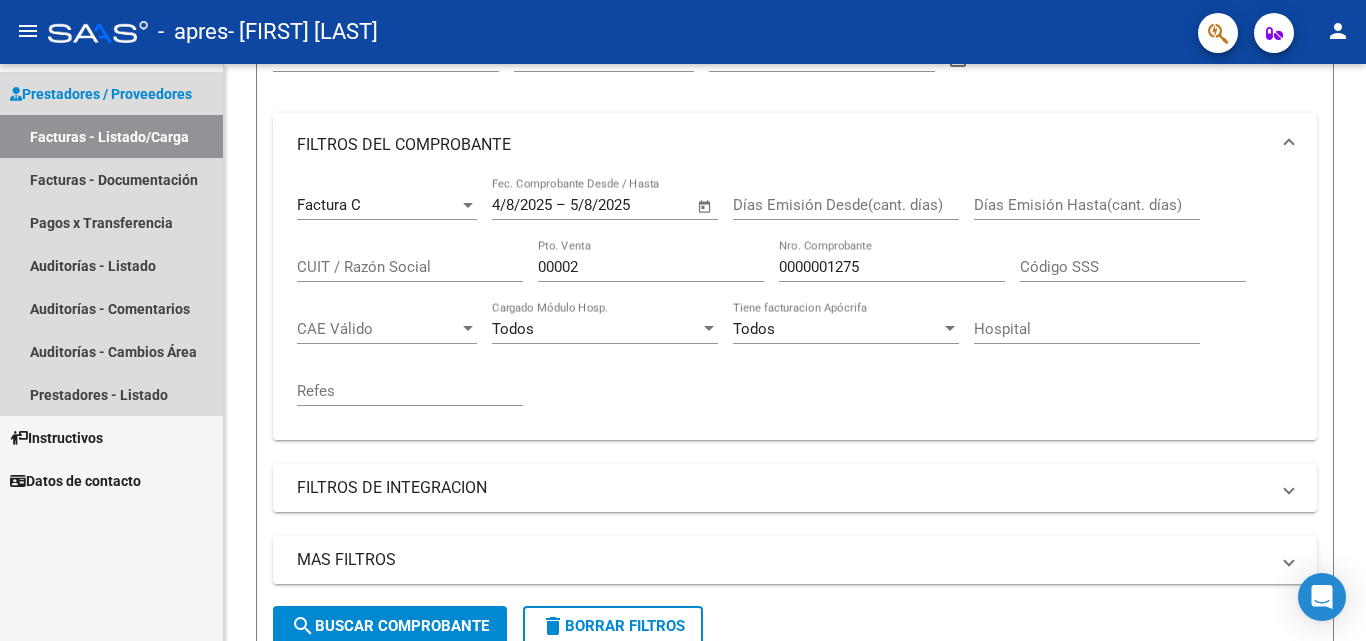 click on "Facturas - Listado/Carga" at bounding box center (111, 136) 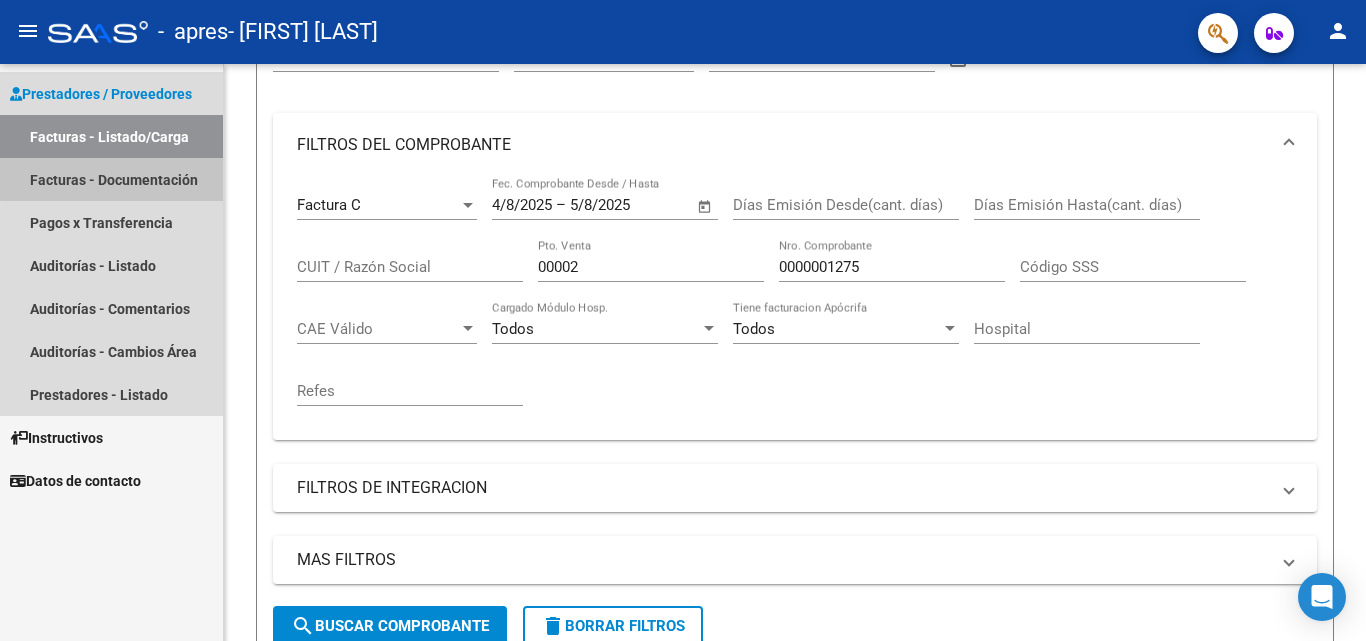 click on "Facturas - Documentación" at bounding box center (111, 179) 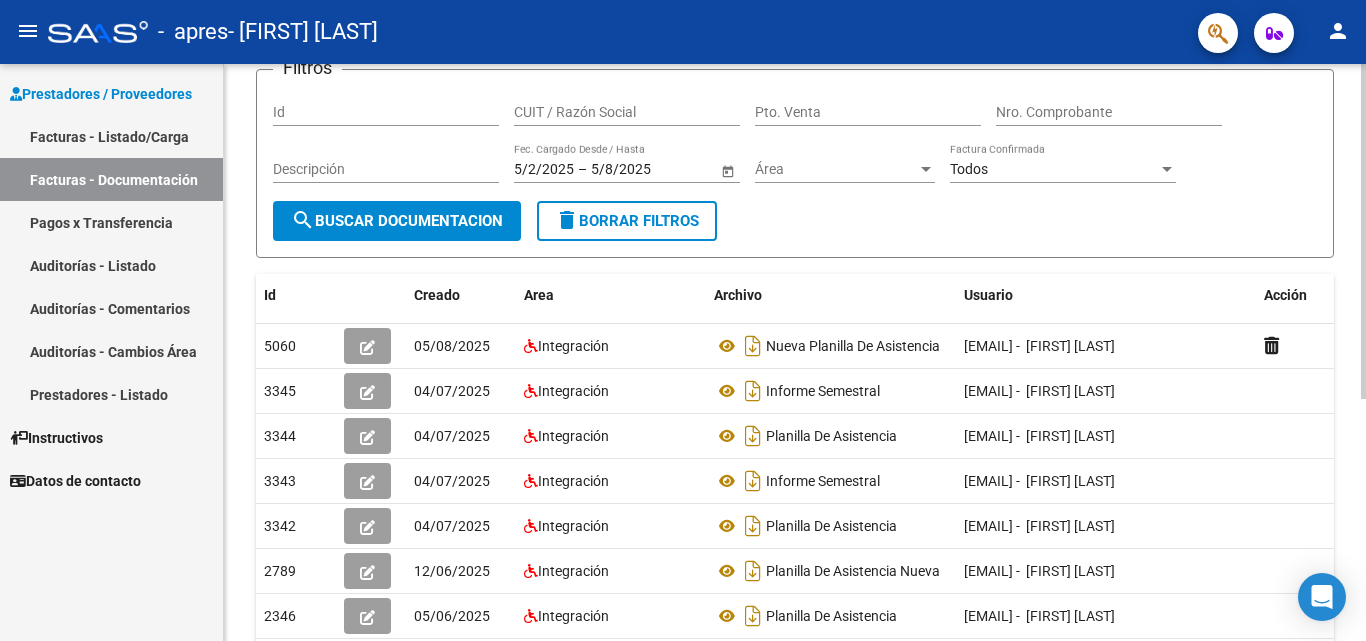 scroll, scrollTop: 148, scrollLeft: 0, axis: vertical 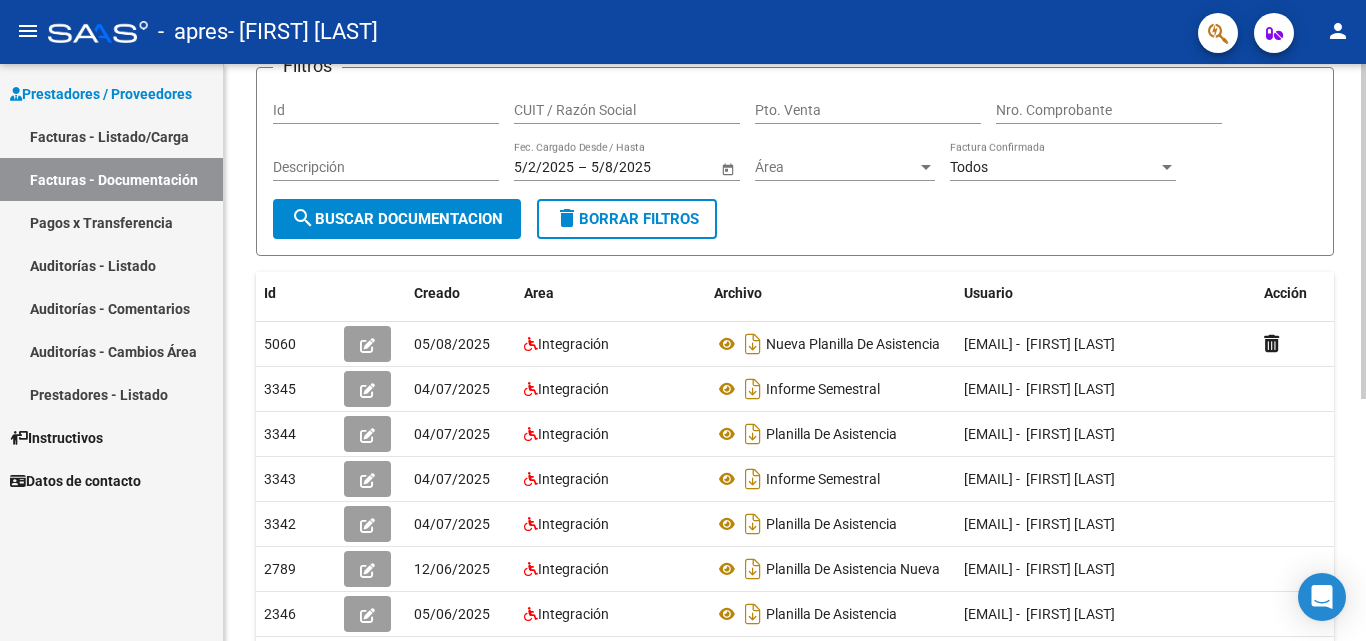 click 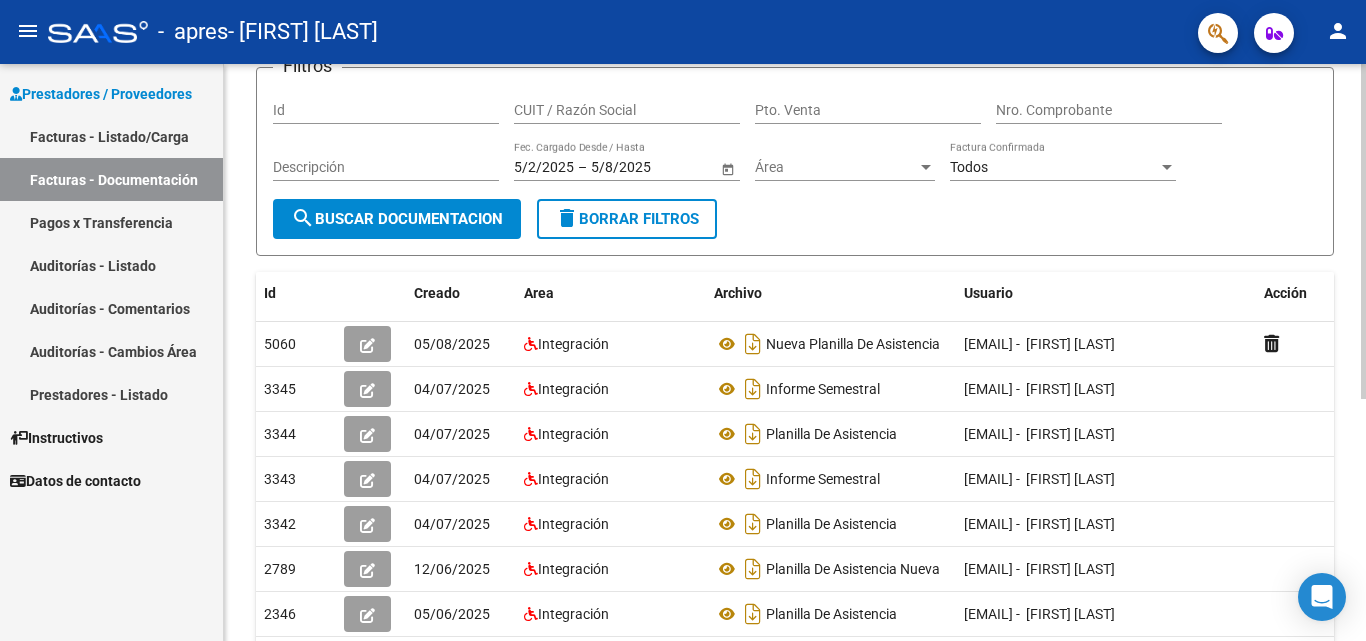 scroll, scrollTop: 0, scrollLeft: 0, axis: both 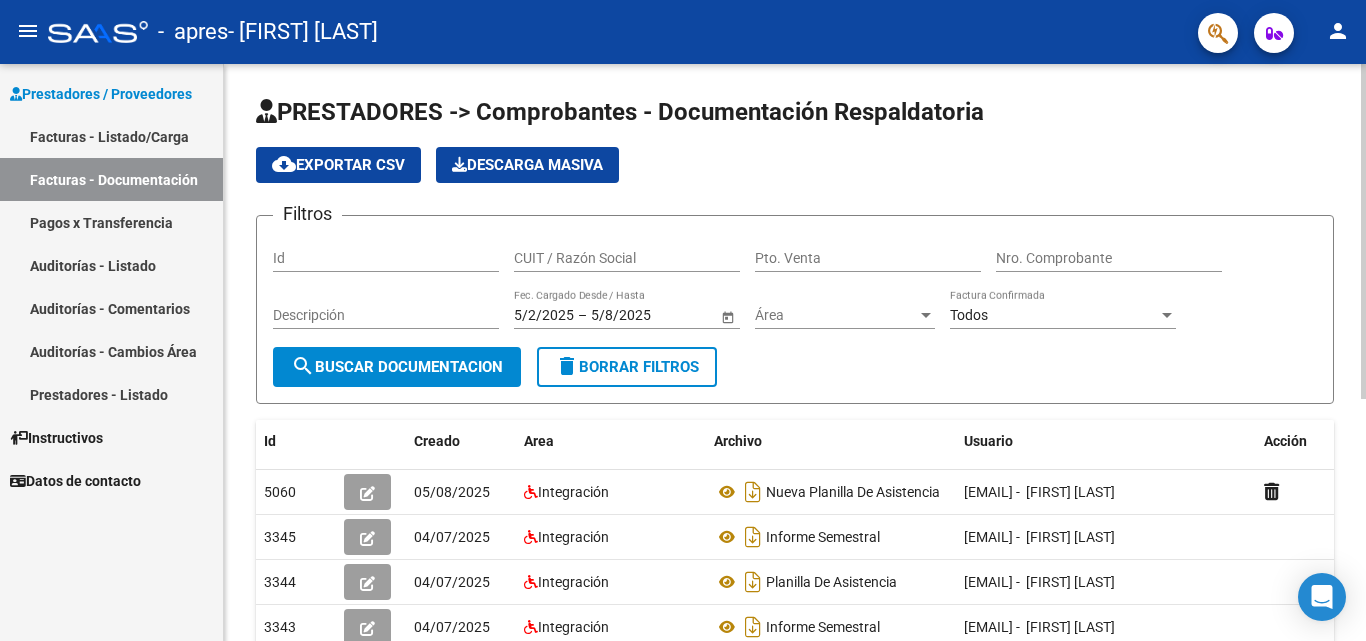click on "menu -   apres   - PISCOPO NORALI ANTONELIA person    Prestadores / Proveedores Facturas - Listado/Carga Facturas - Documentación Pagos x Transferencia Auditorías - Listado Auditorías - Comentarios Auditorías - Cambios Área Prestadores - Listado    Instructivos    Datos de contacto  PRESTADORES -> Comprobantes - Documentación Respaldatoria cloud_download  Exportar CSV   Descarga Masiva
Filtros Id CUIT / Razón Social Pto. Venta Nro. Comprobante Descripción 5/2/2025 5/2/2025 – 5/8/2025 5/8/2025 Fec. Cargado Desde / Hasta Área Área Todos Factura Confirmada search  Buscar Documentacion  delete  Borrar Filtros  Id Creado Area Archivo Usuario Acción 5060
05/08/2025 Integración Nueva Planilla De Asistencia  tonorali.piscopo@gmail.com -   Norali Piscopo  3345
04/07/2025 Integración Informe Semestral  tonorali.piscopo@gmail.com -   Norali Piscopo  3344
04/07/2025 Integración Planilla De Asistencia  tonorali.piscopo@gmail.com -   Norali Piscopo  3343
04/07/2025 Integración" at bounding box center [683, 320] 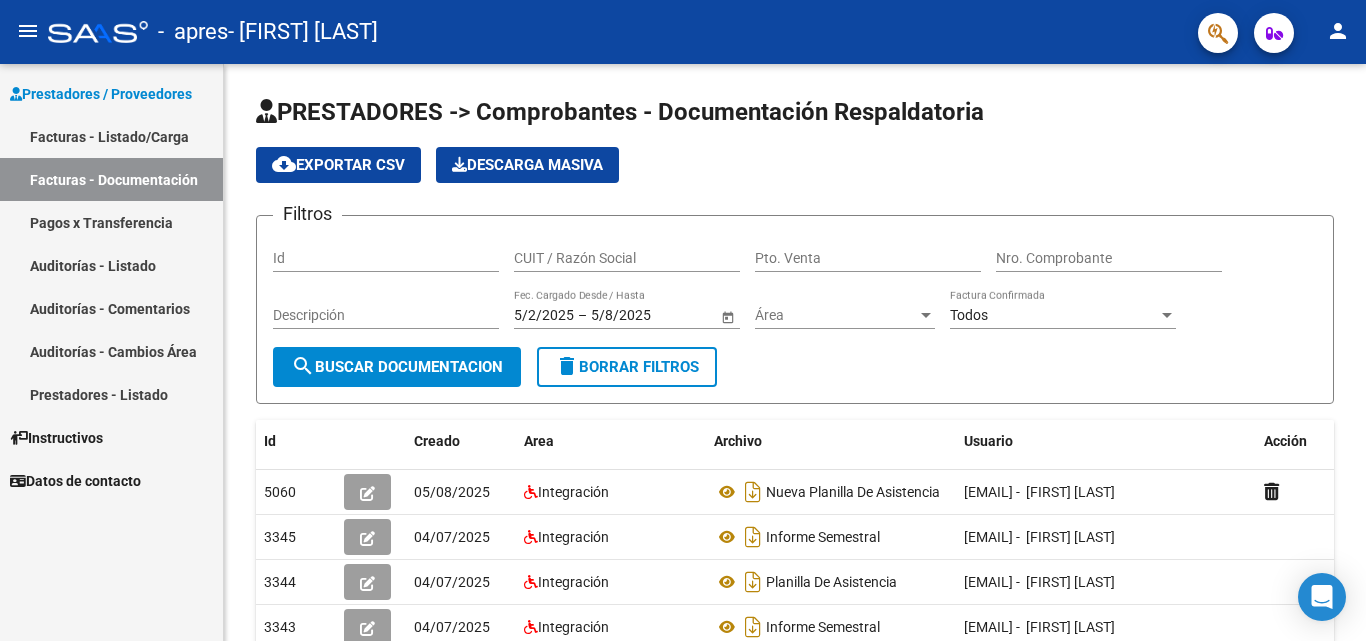 click on "Facturas - Listado/Carga" at bounding box center [111, 136] 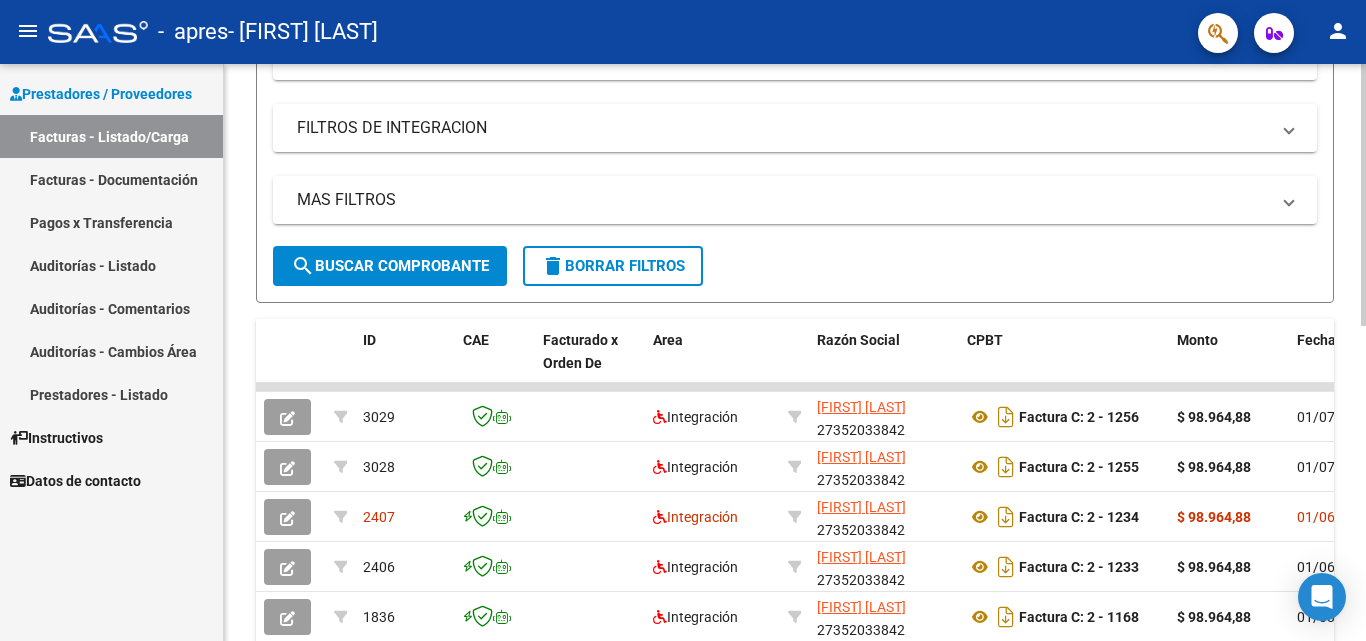 scroll, scrollTop: 305, scrollLeft: 0, axis: vertical 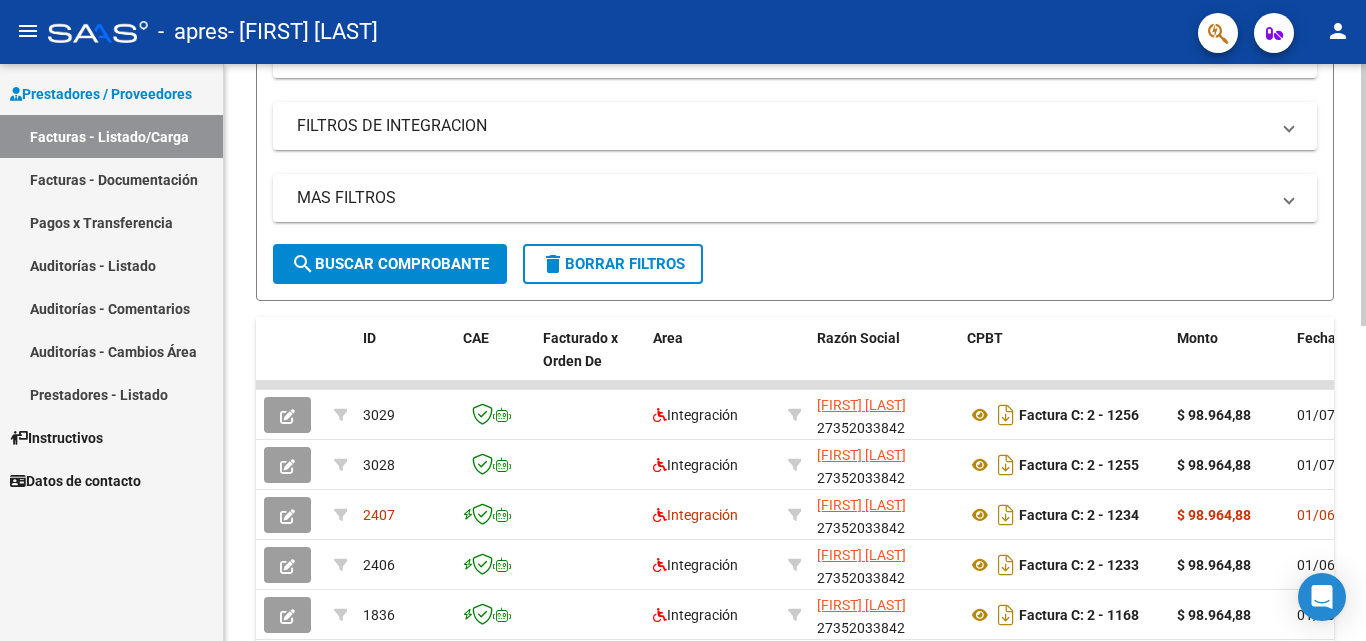 click 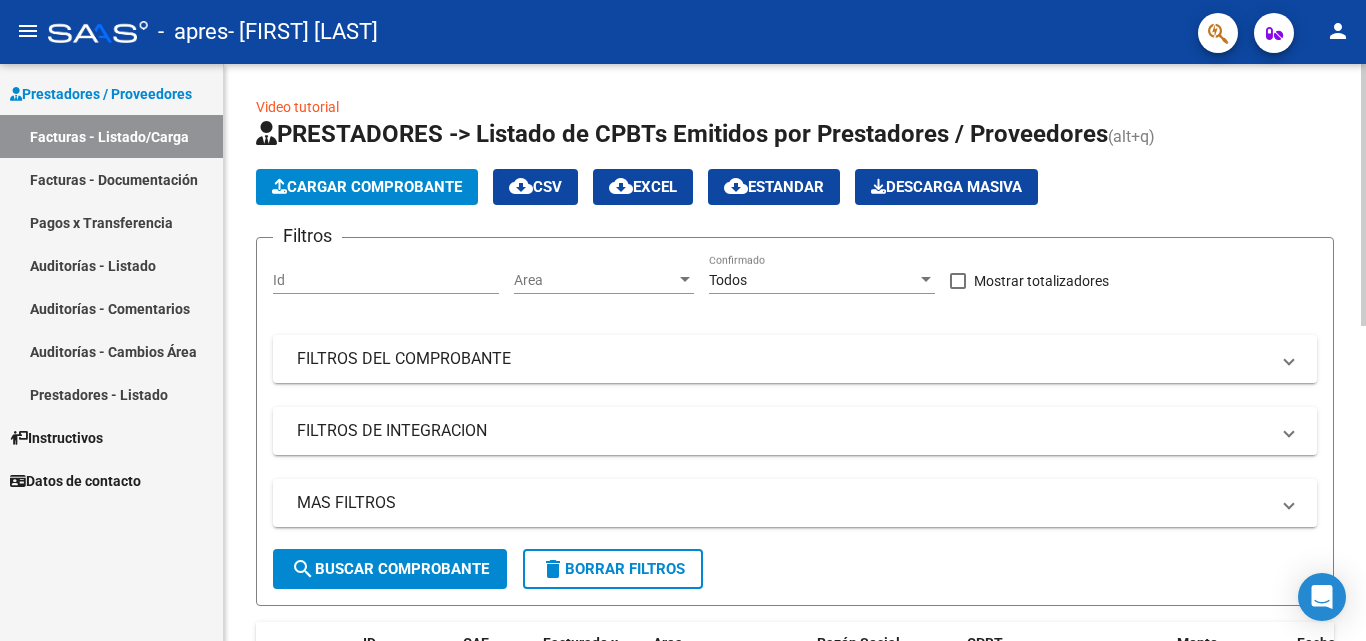 click 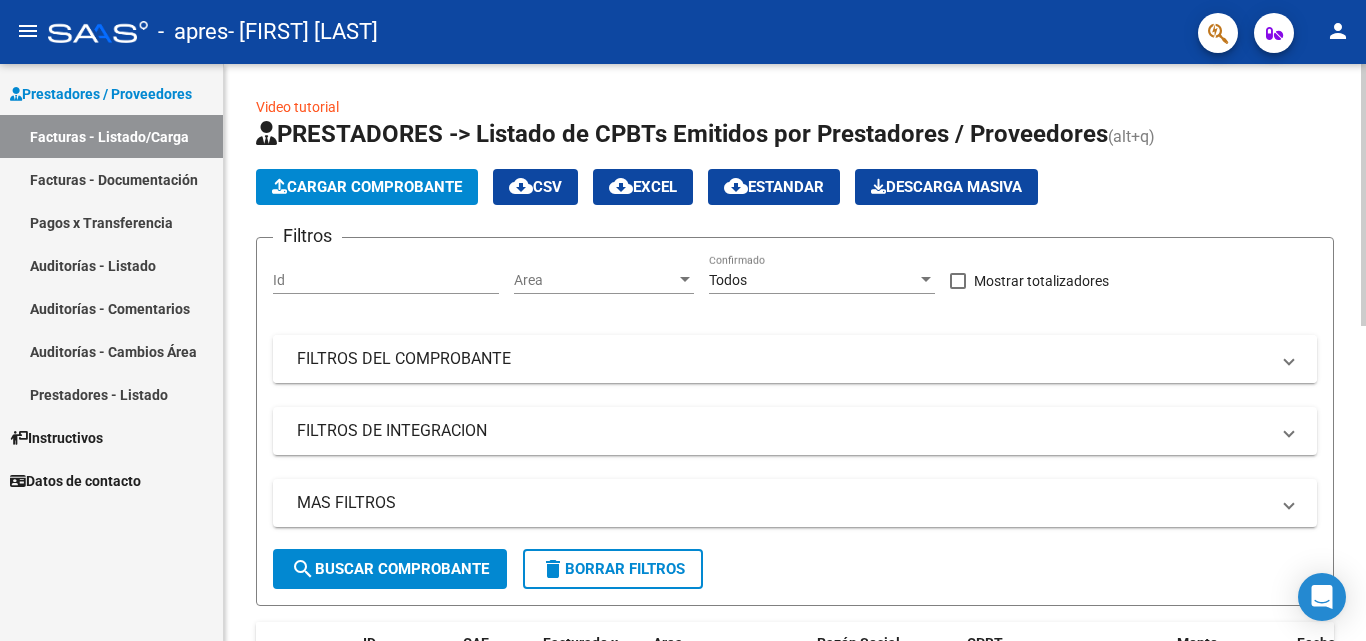 click on "FILTROS DEL COMPROBANTE" at bounding box center [795, 359] 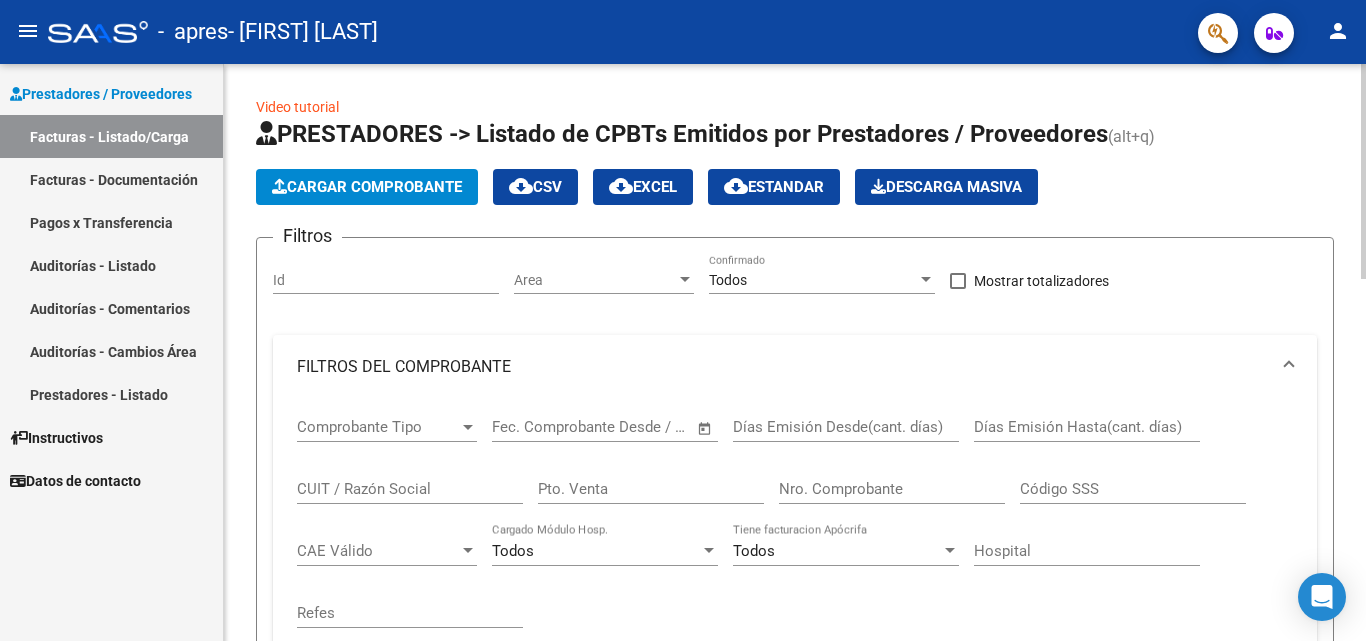 click on "Pto. Venta" 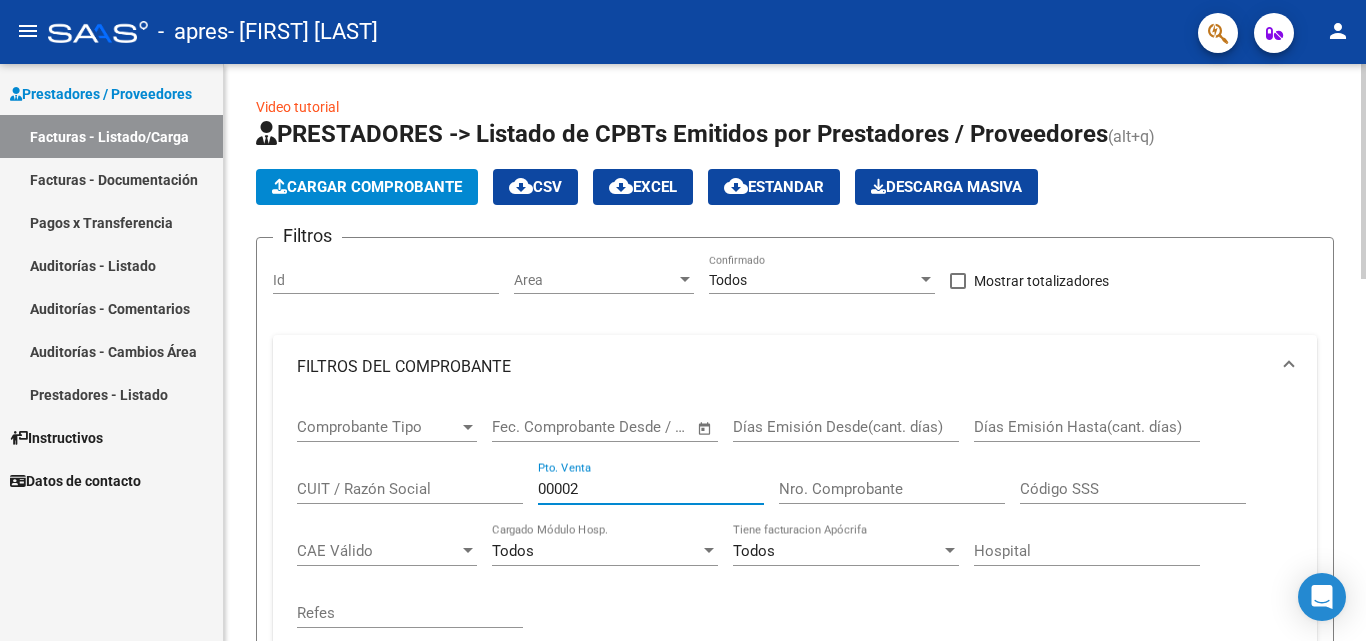 type on "00002" 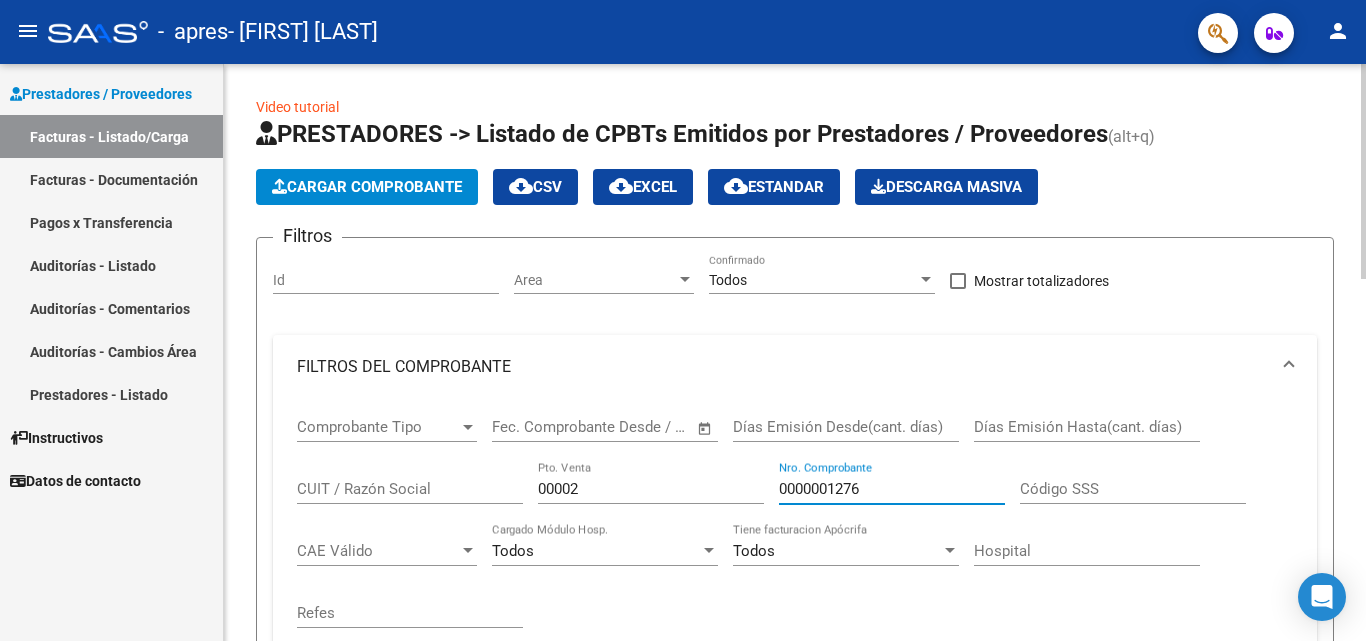 scroll, scrollTop: 174, scrollLeft: 0, axis: vertical 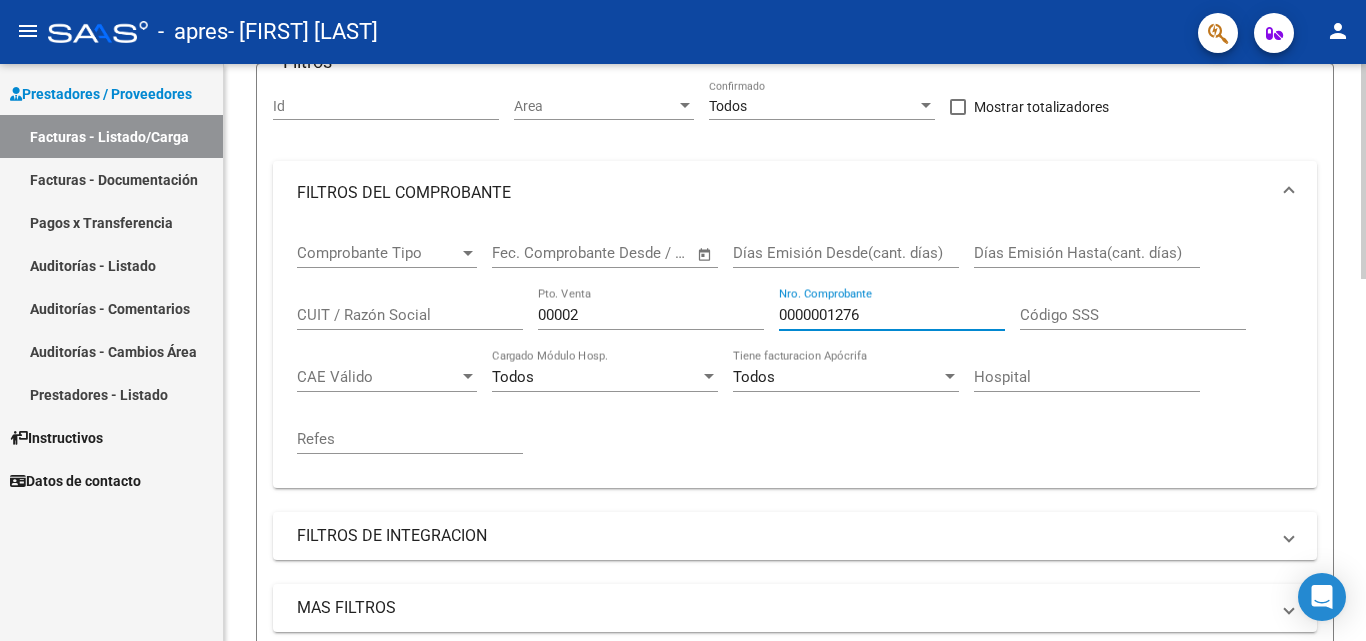 click 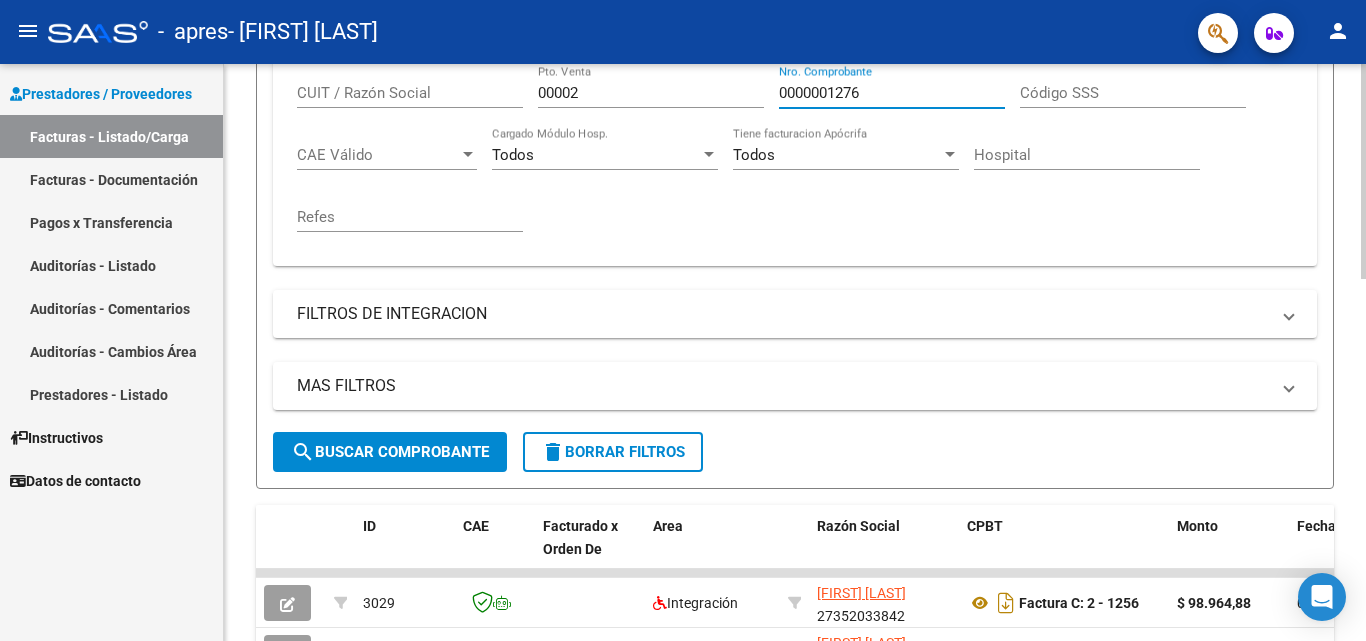 scroll, scrollTop: 399, scrollLeft: 0, axis: vertical 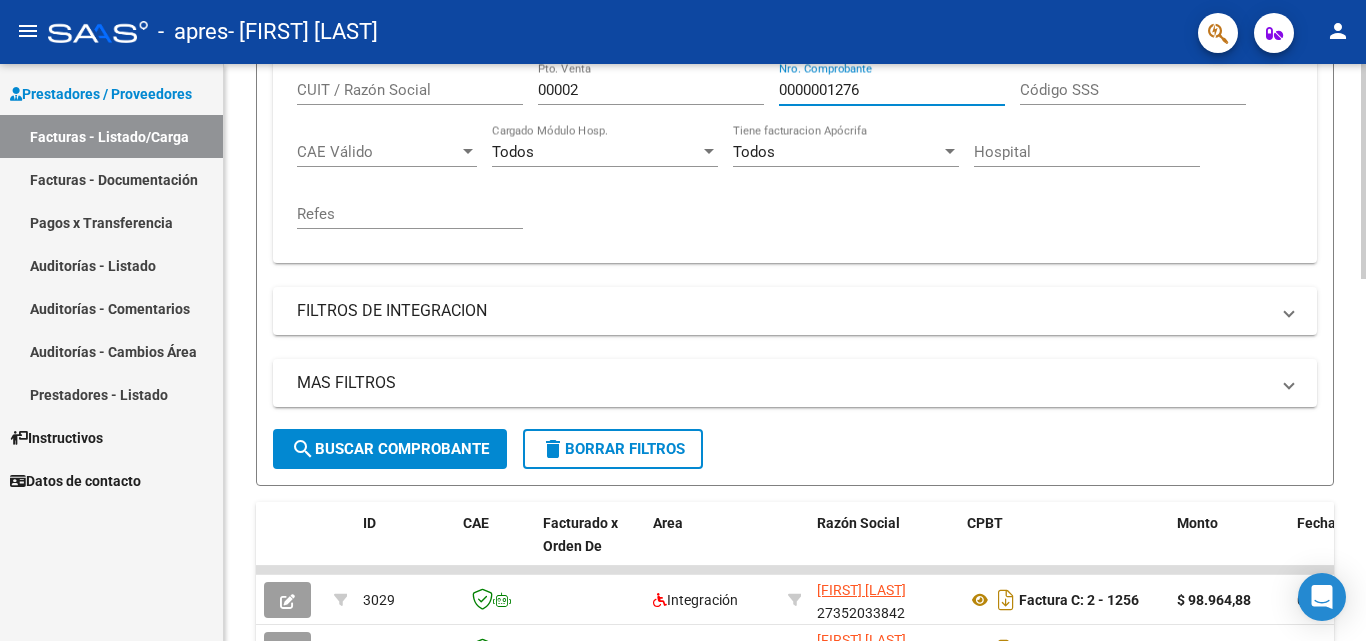 click 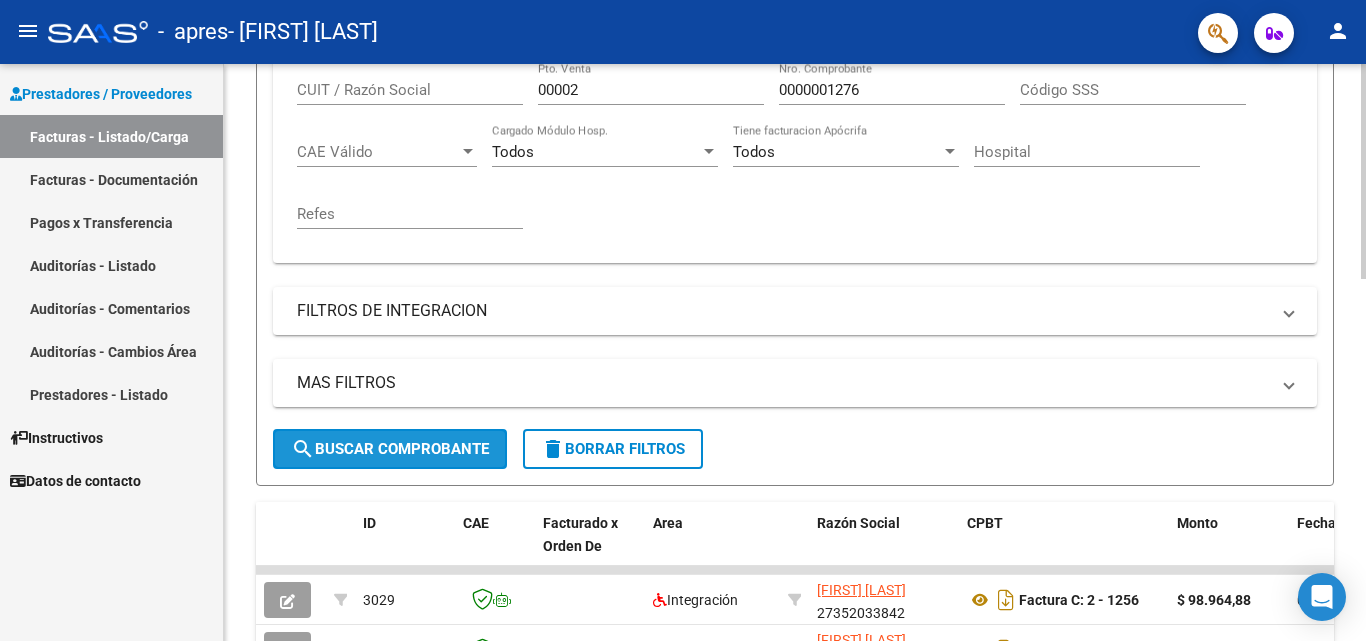 click on "search  Buscar Comprobante" 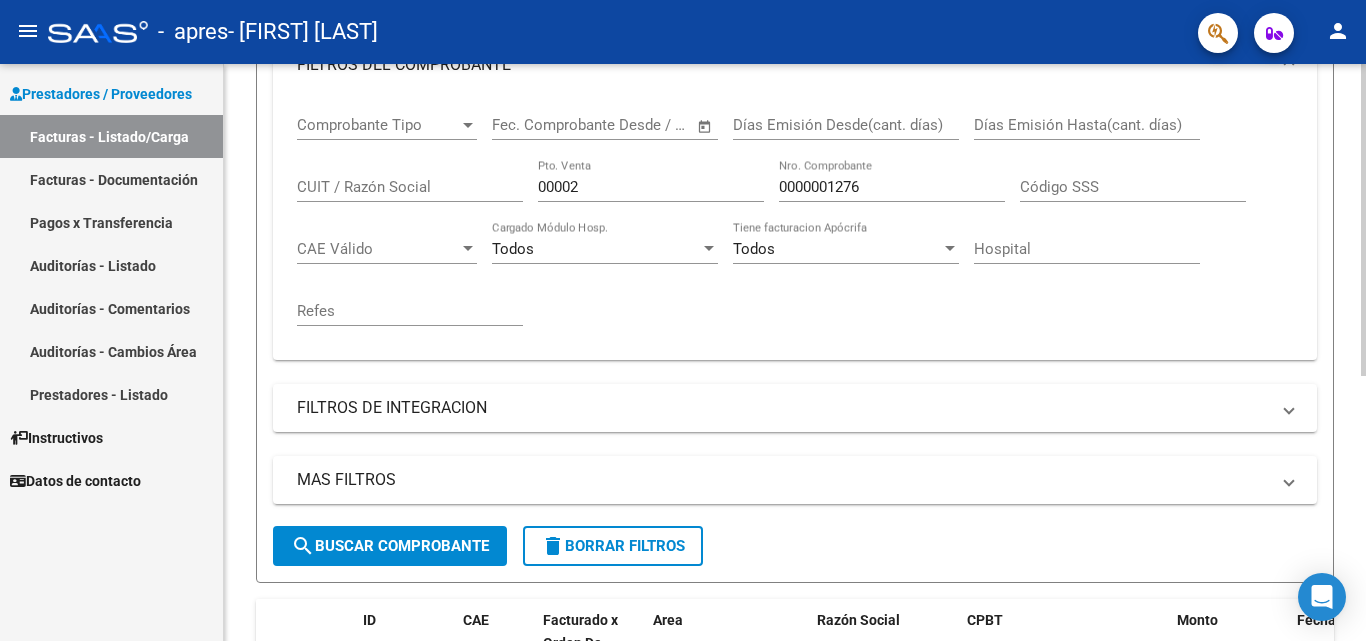 scroll, scrollTop: 16, scrollLeft: 0, axis: vertical 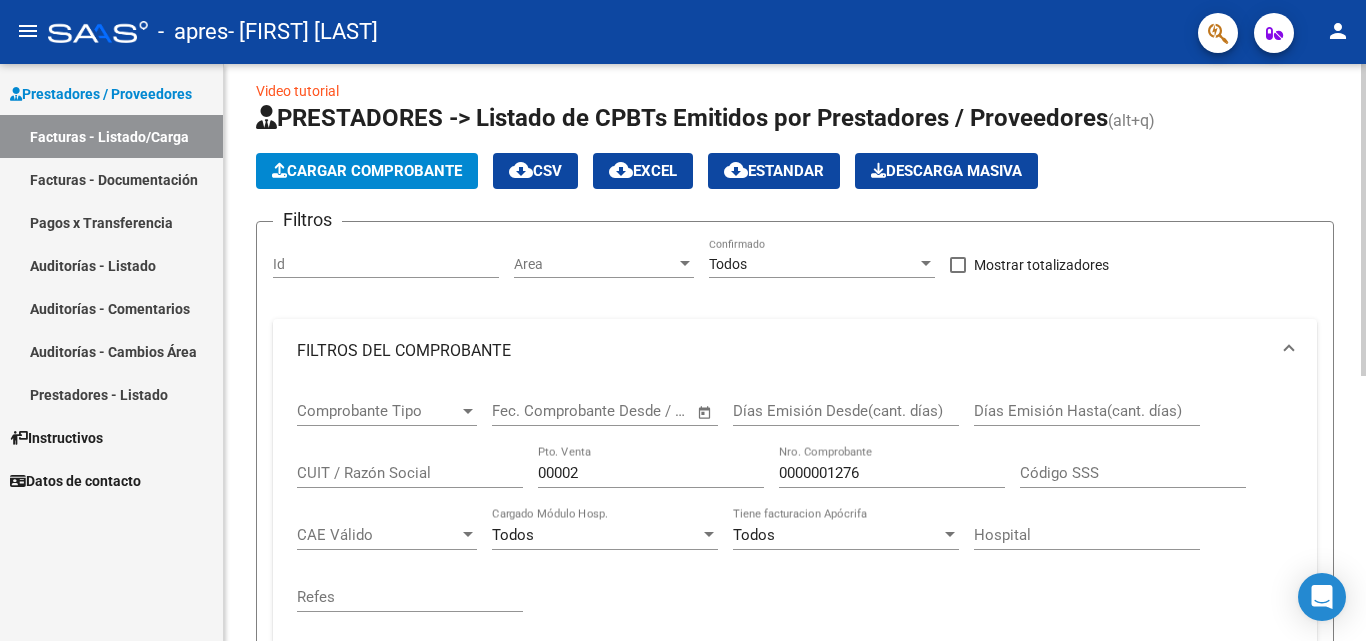 click 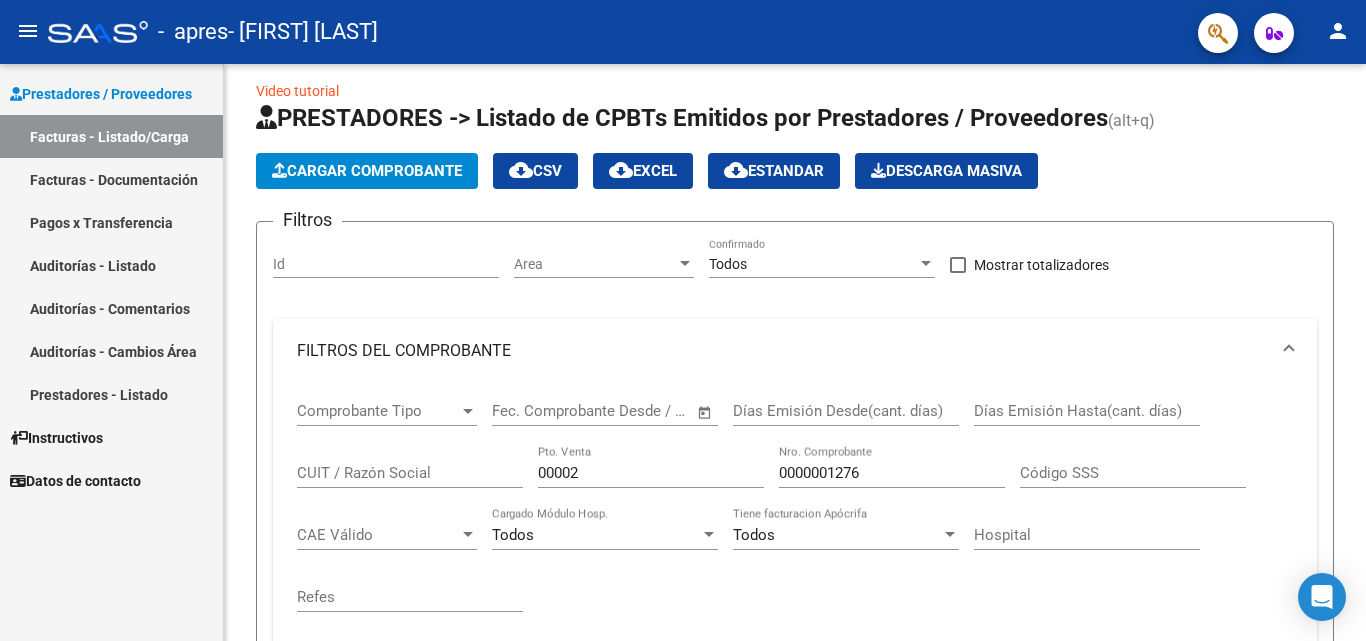 click on "Facturas - Listado/Carga" at bounding box center (111, 136) 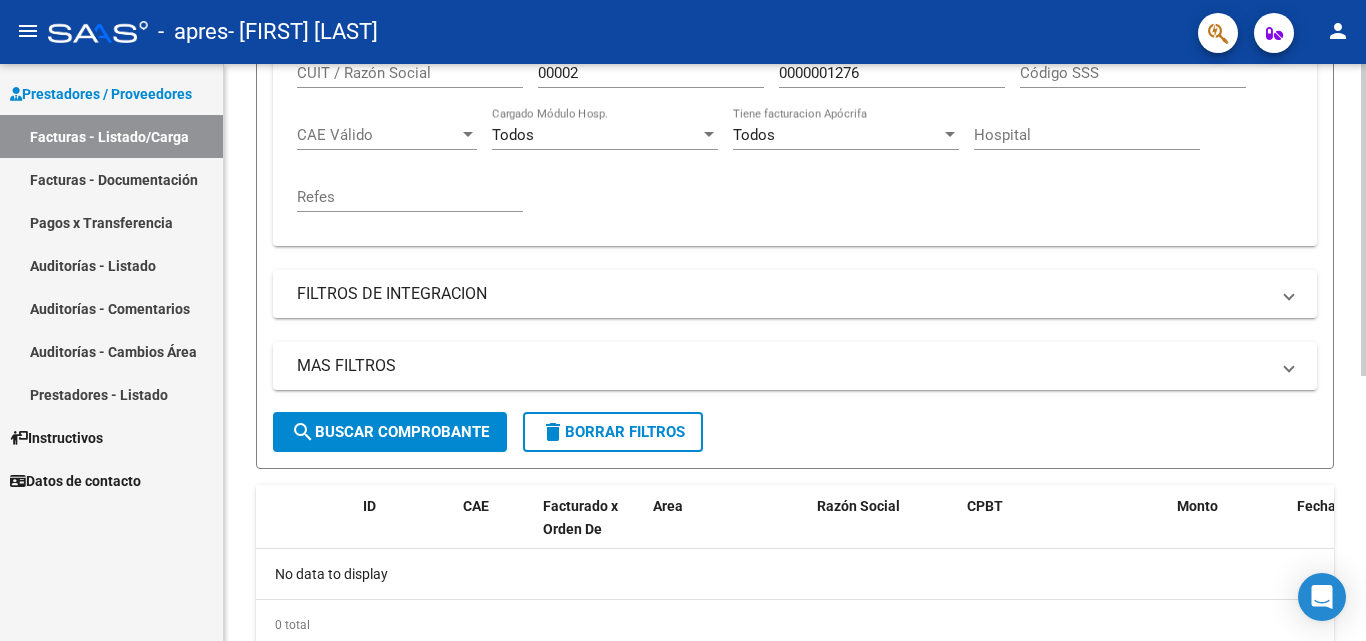 scroll, scrollTop: 444, scrollLeft: 0, axis: vertical 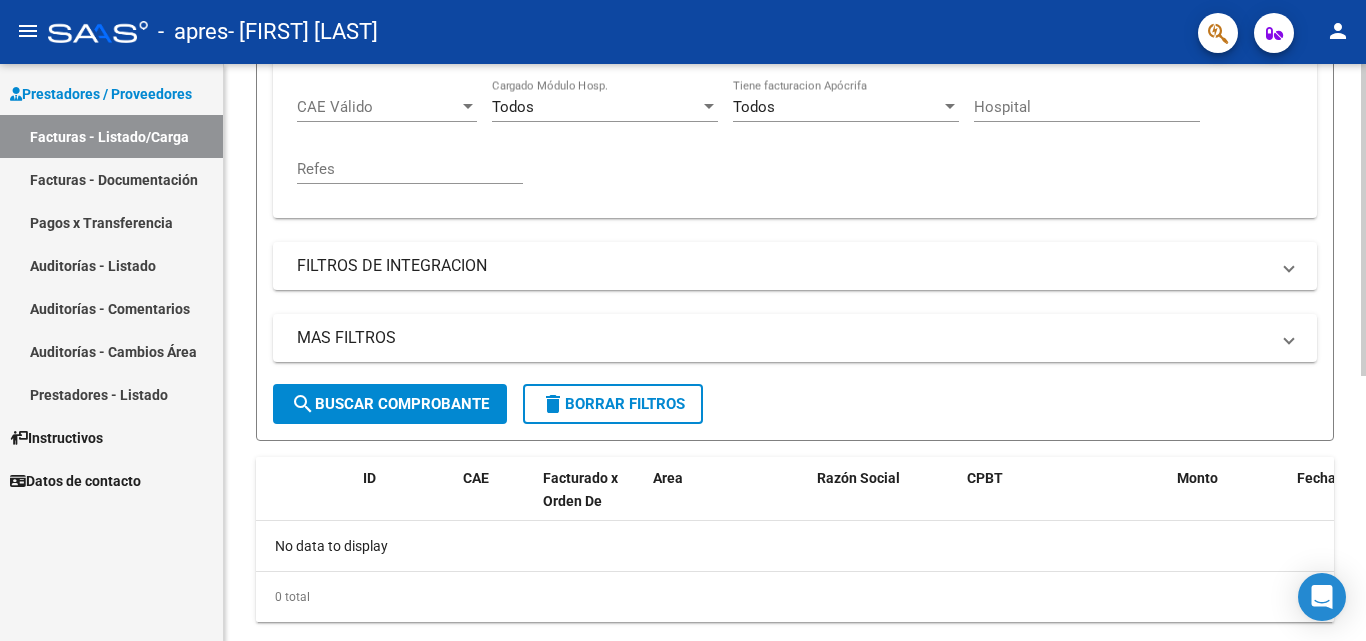 click 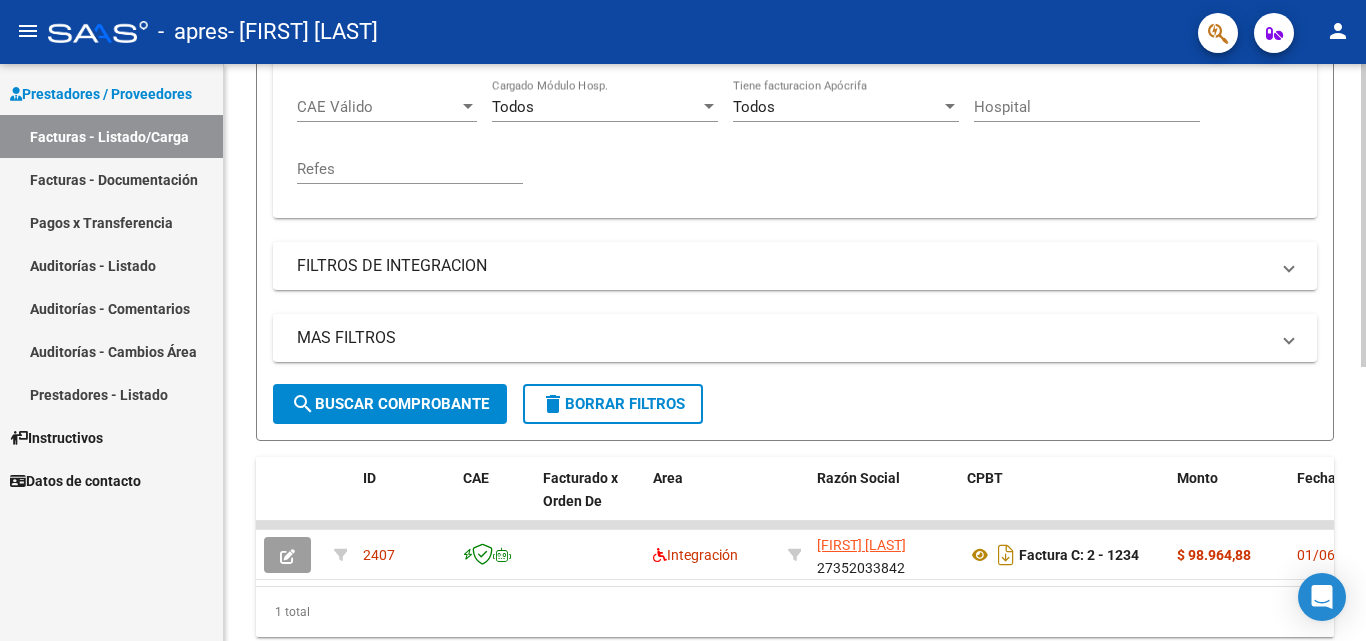 scroll, scrollTop: 522, scrollLeft: 0, axis: vertical 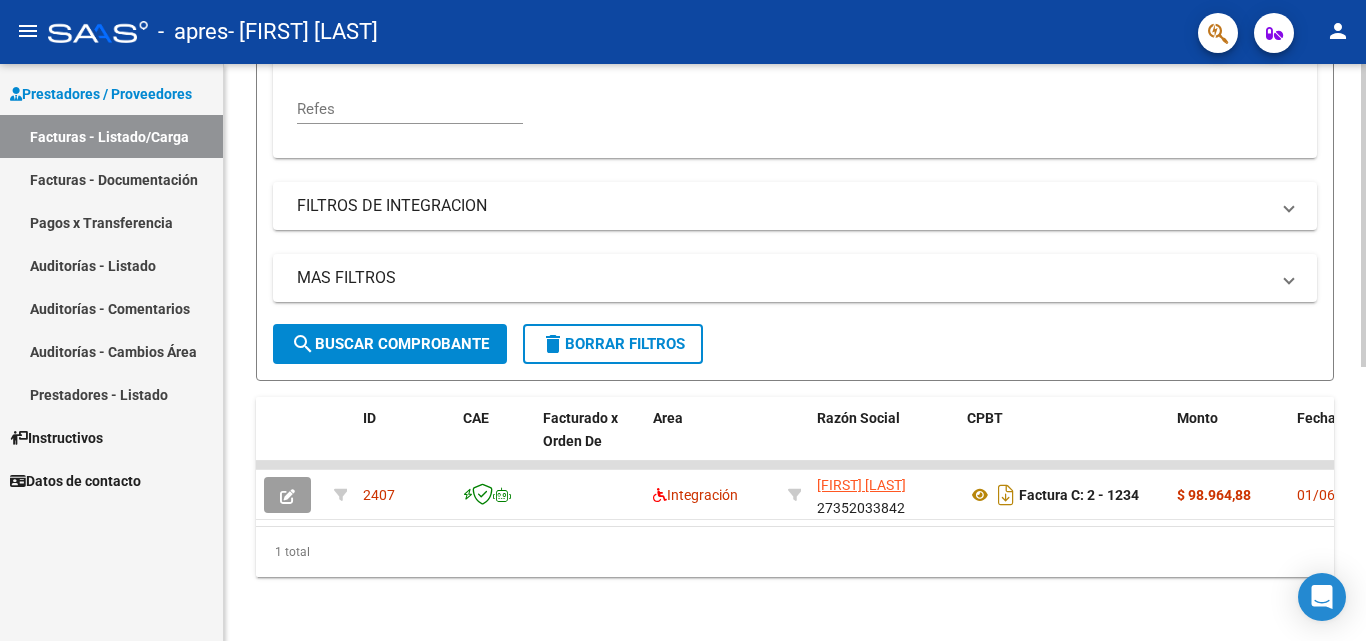 click 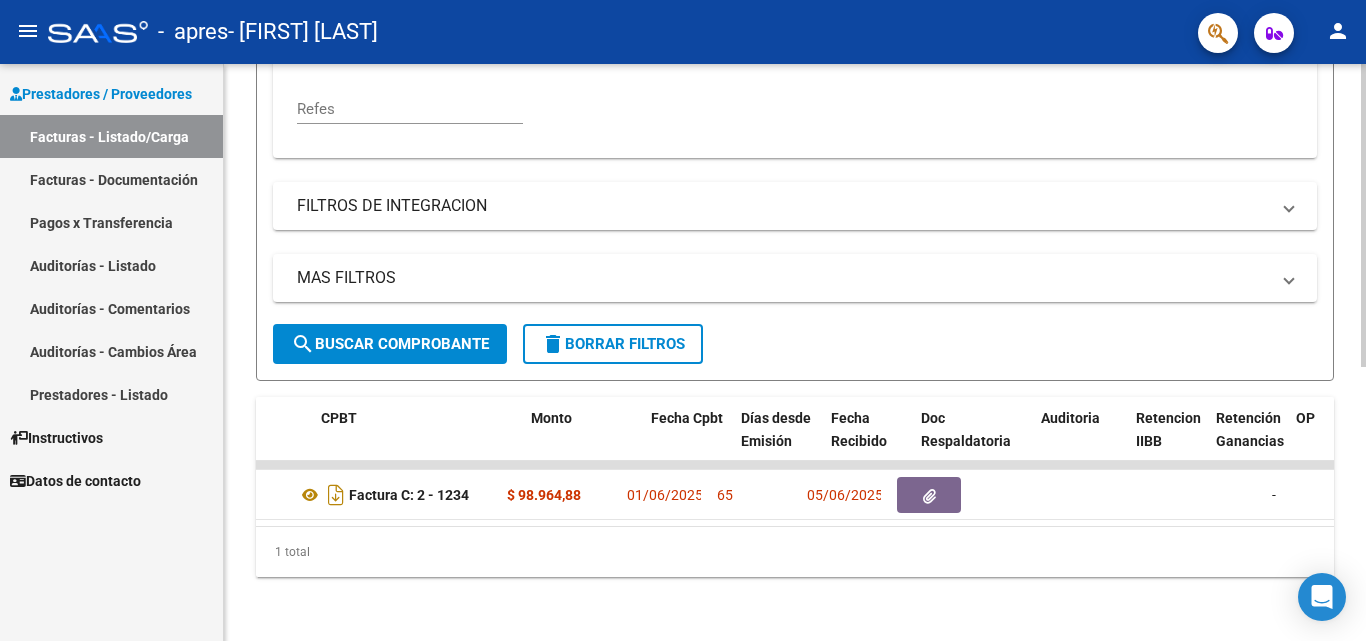 scroll, scrollTop: 0, scrollLeft: 0, axis: both 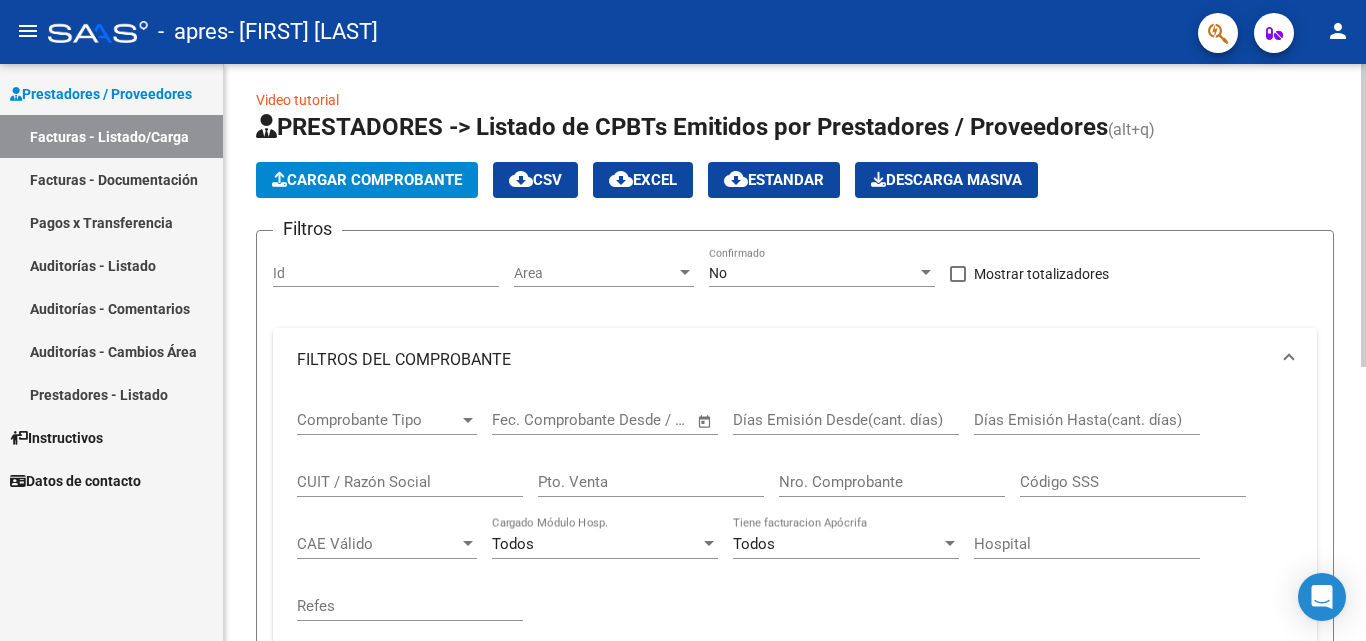 click on "Video tutorial   PRESTADORES -> Listado de CPBTs Emitidos por Prestadores / Proveedores (alt+q)   Cargar Comprobante
cloud_download  CSV  cloud_download  EXCEL  cloud_download  Estandar   Descarga Masiva
Filtros Id Area Area No Confirmado   Mostrar totalizadores   FILTROS DEL COMPROBANTE  Comprobante Tipo Comprobante Tipo Start date – End date Fec. Comprobante Desde / Hasta Días Emisión Desde(cant. días) Días Emisión Hasta(cant. días) CUIT / Razón Social Pto. Venta Nro. Comprobante Código SSS CAE Válido CAE Válido Todos Cargado Módulo Hosp. Todos Tiene facturacion Apócrifa Hospital Refes  FILTROS DE INTEGRACION  Período De Prestación Campos del Archivo de Rendición Devuelto x SSS (dr_envio) Todos Rendido x SSS (dr_envio) Tipo de Registro Tipo de Registro Período Presentación Período Presentación Campos del Legajo Asociado (preaprobación) Afiliado Legajo (cuil/nombre) Todos Solo facturas preaprobadas  MAS FILTROS  Todos Con Doc. Respaldatoria Todos Con Trazabilidad Todos Auditoría" 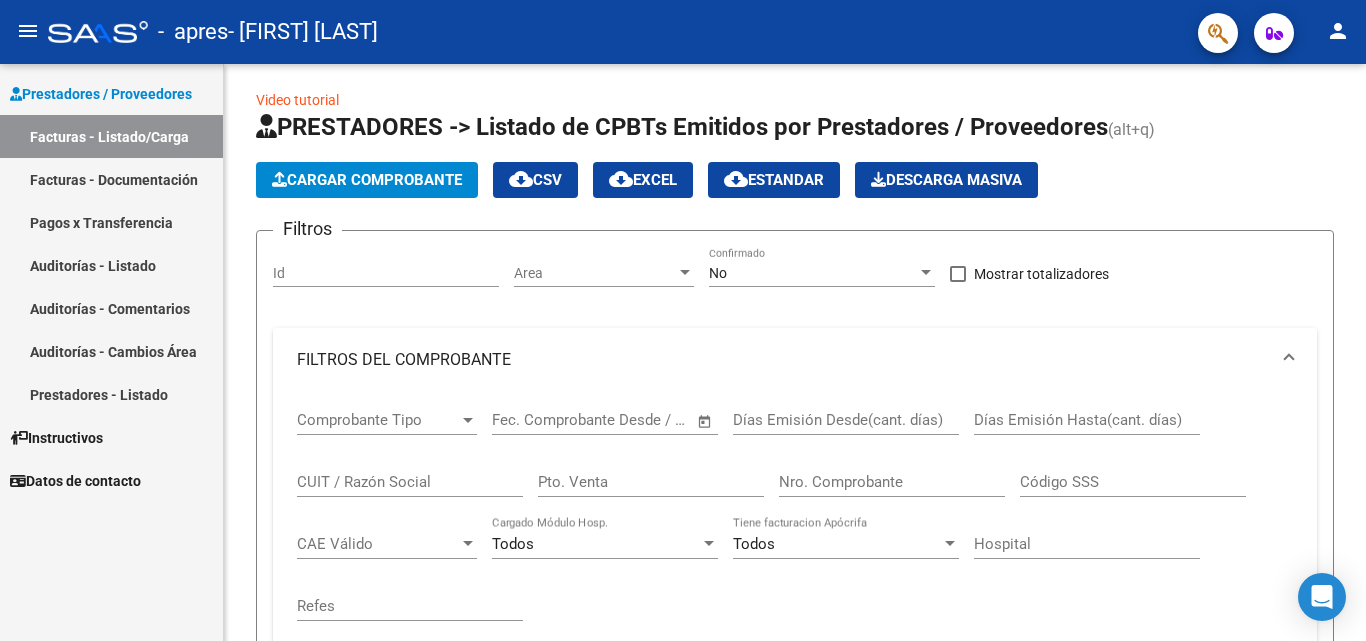 click on "Prestadores / Proveedores" at bounding box center [101, 94] 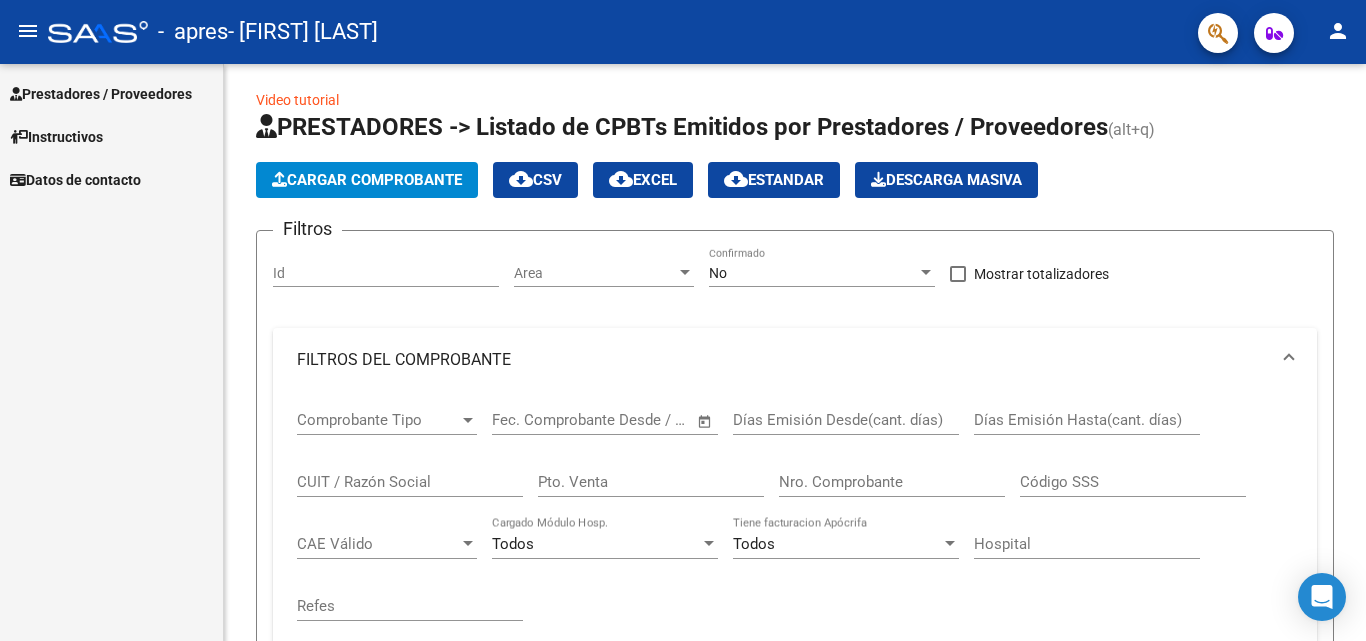 click on "Prestadores / Proveedores" at bounding box center [111, 93] 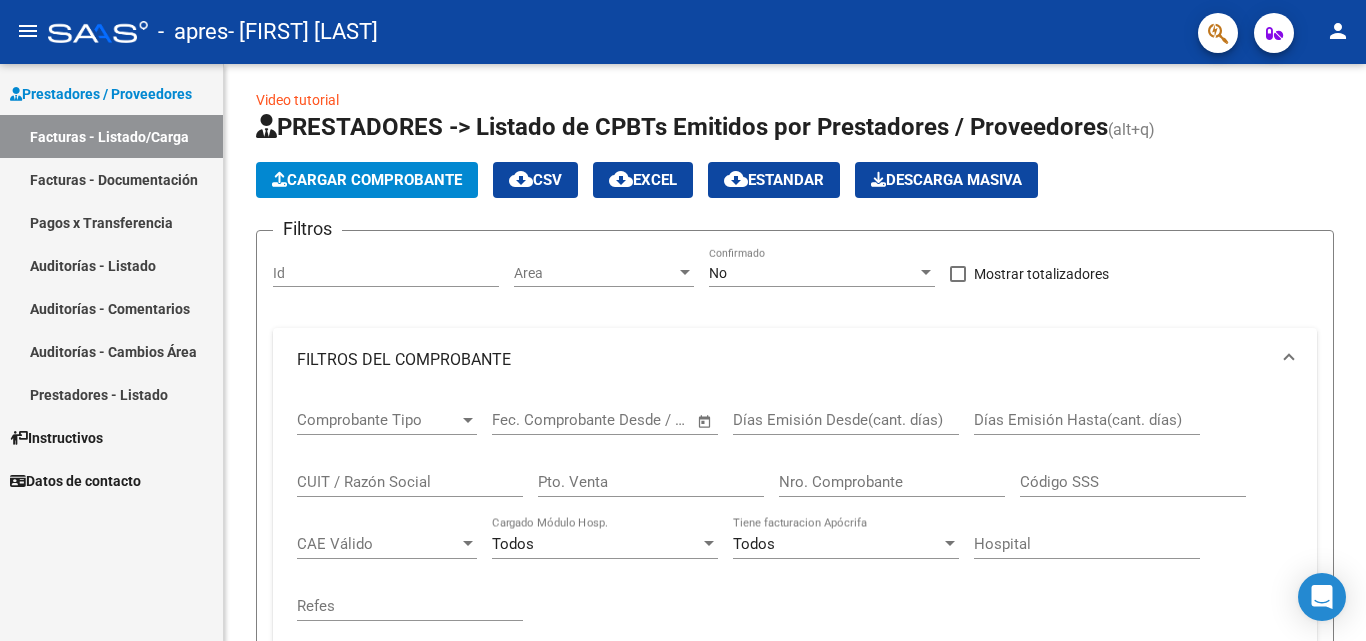 click on "Facturas - Listado/Carga" at bounding box center (111, 136) 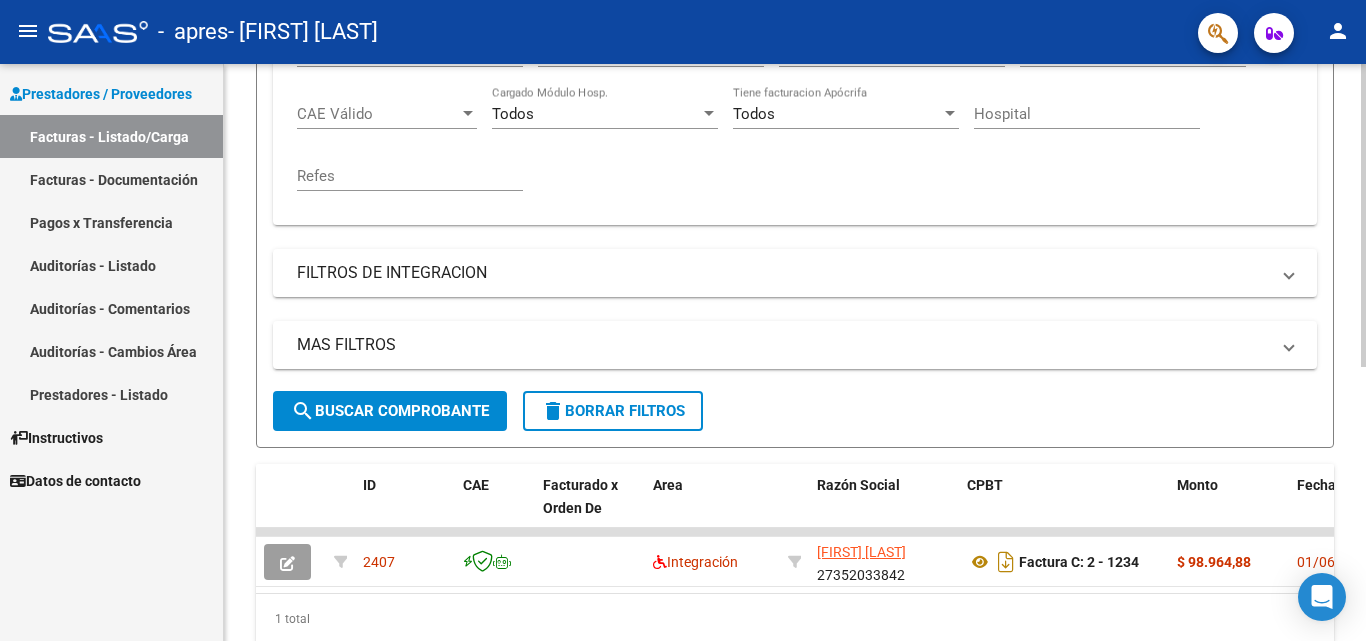 scroll, scrollTop: 479, scrollLeft: 0, axis: vertical 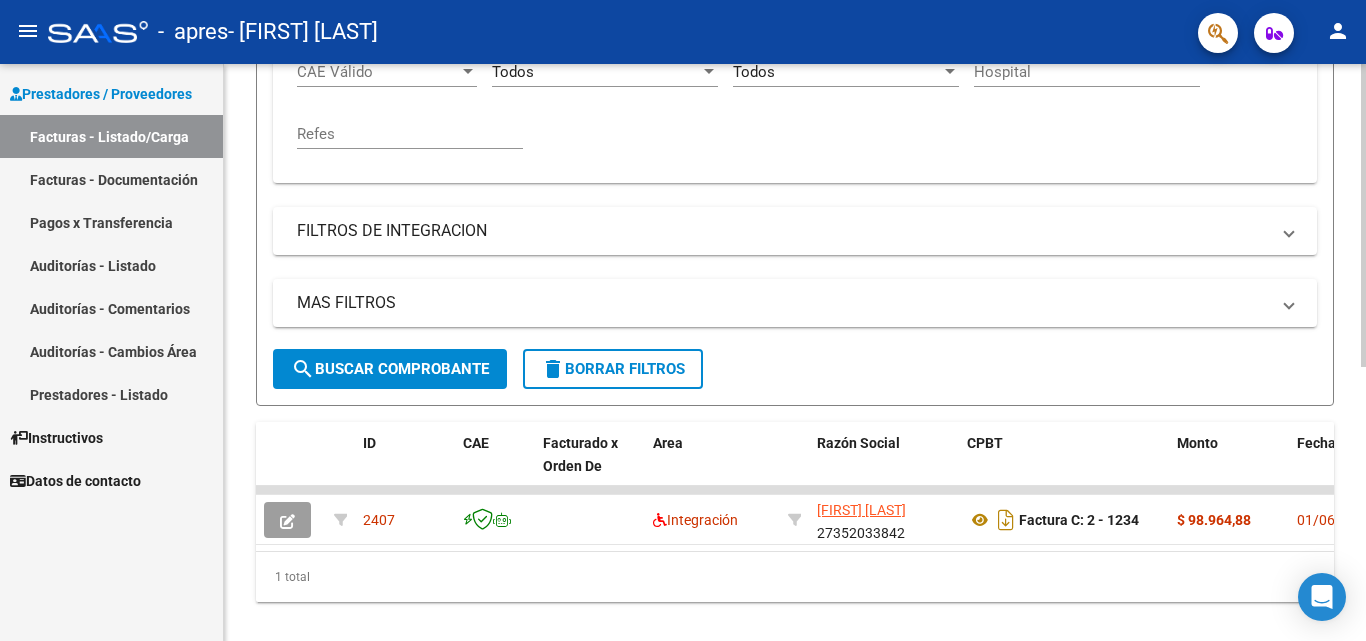 click 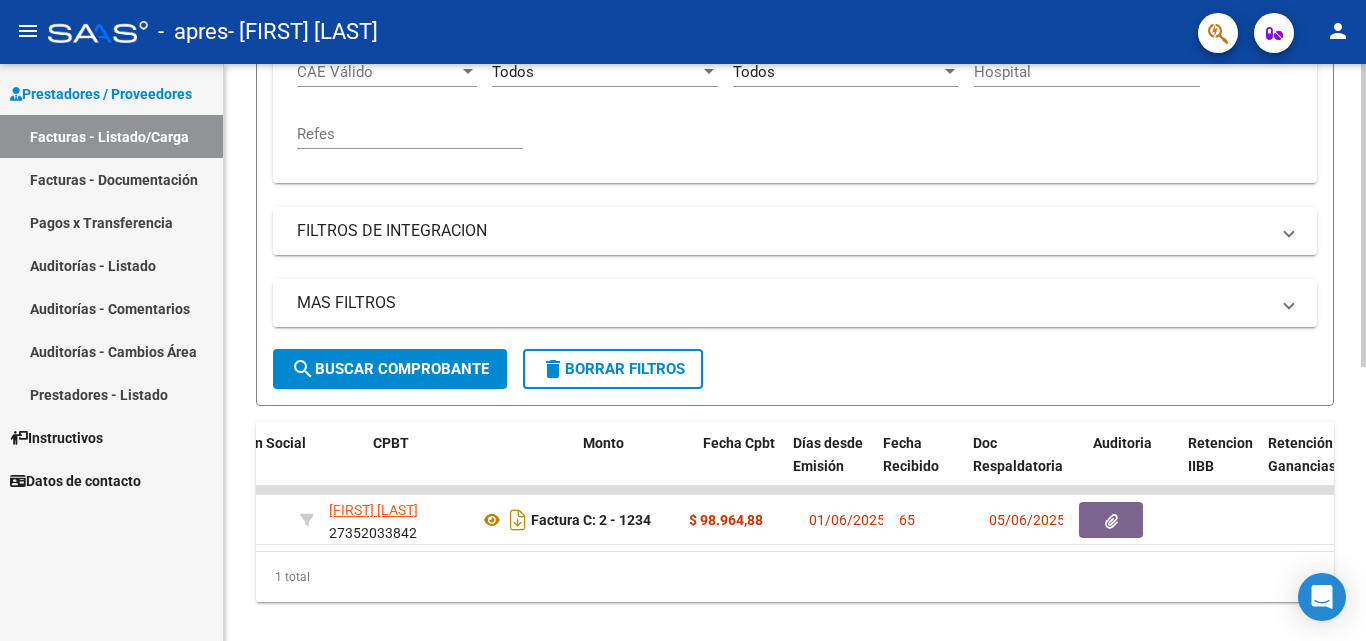 scroll, scrollTop: 0, scrollLeft: 0, axis: both 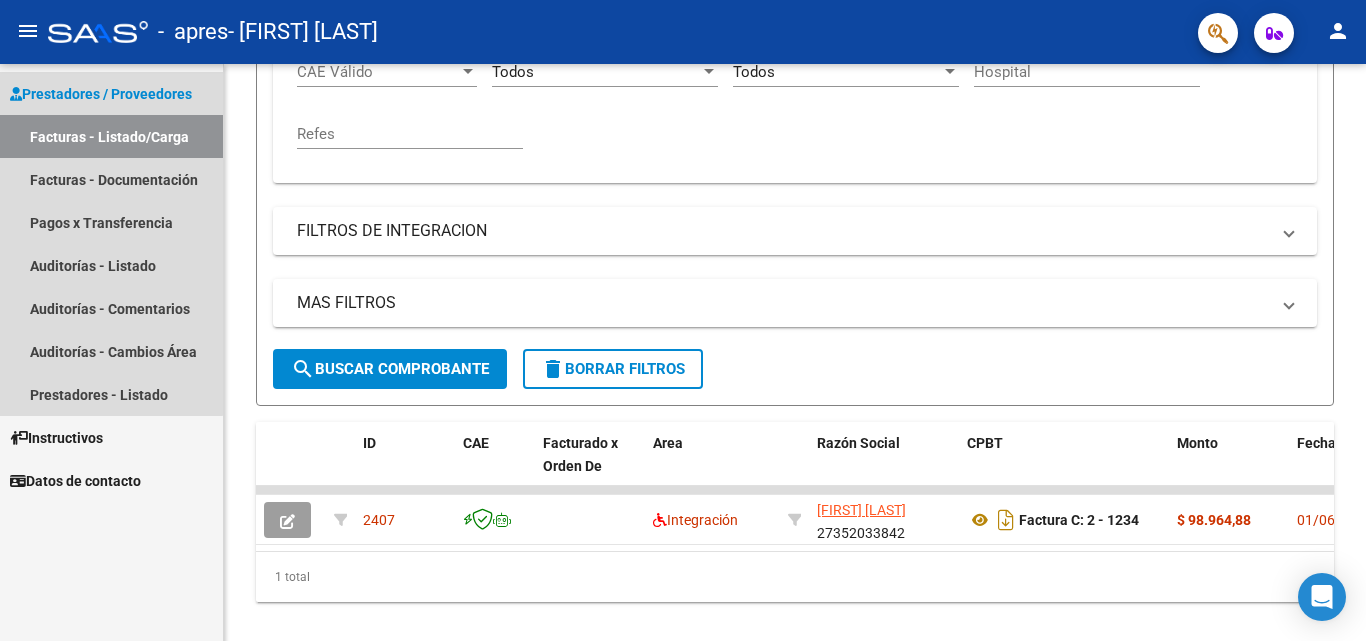 click on "Facturas - Listado/Carga" at bounding box center (111, 136) 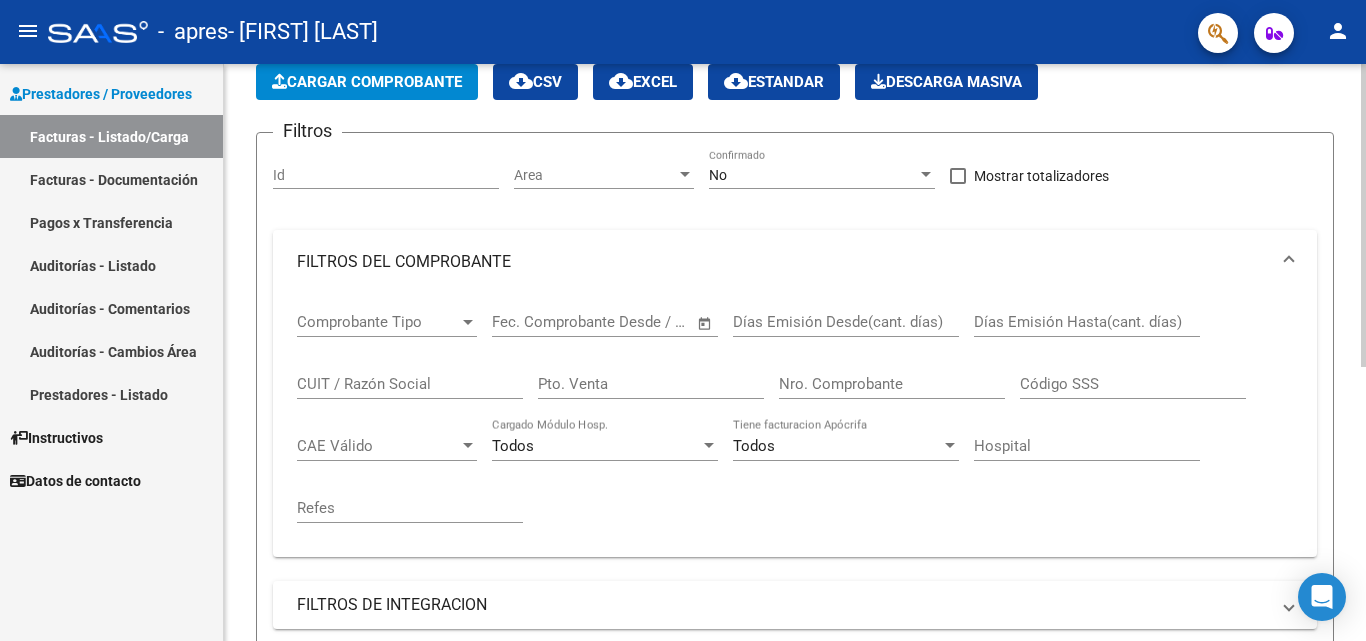 click 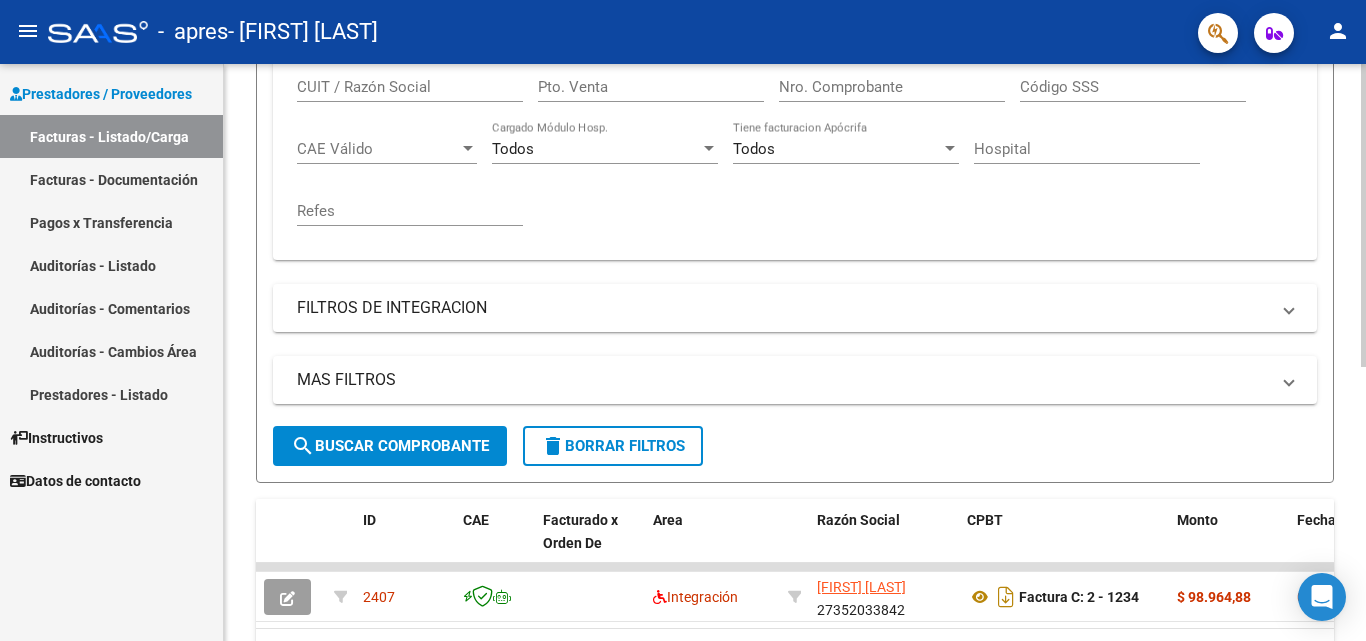 click 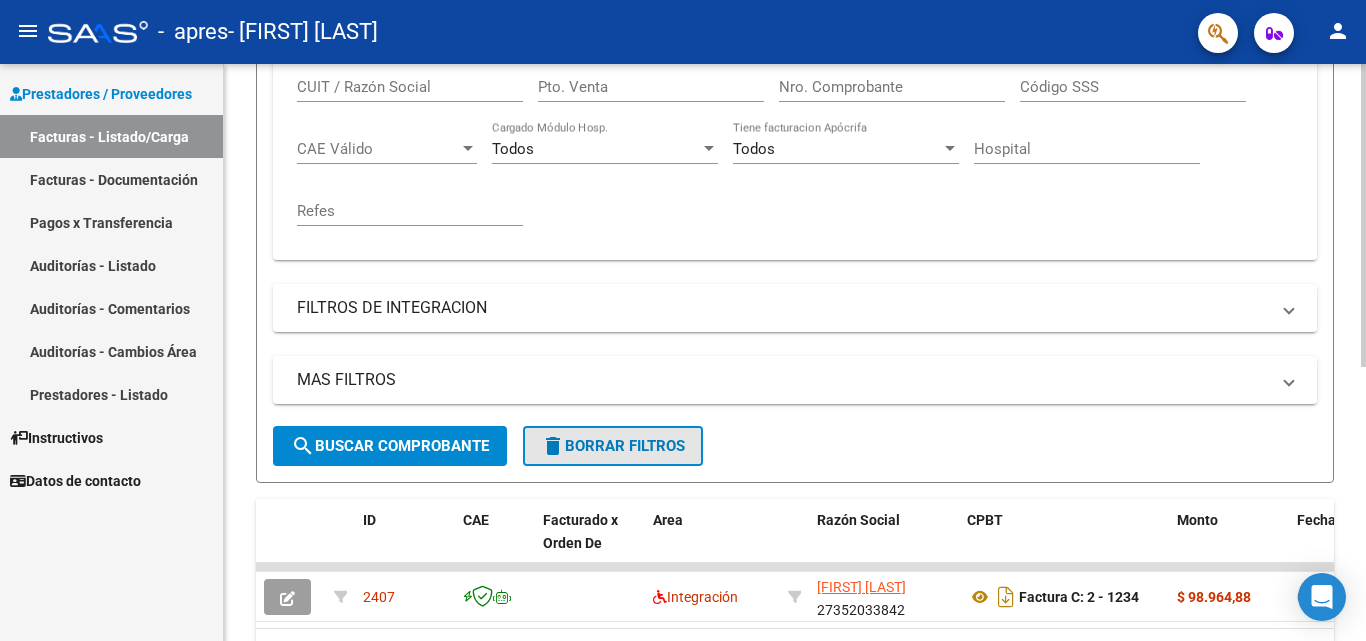 click on "delete  Borrar Filtros" 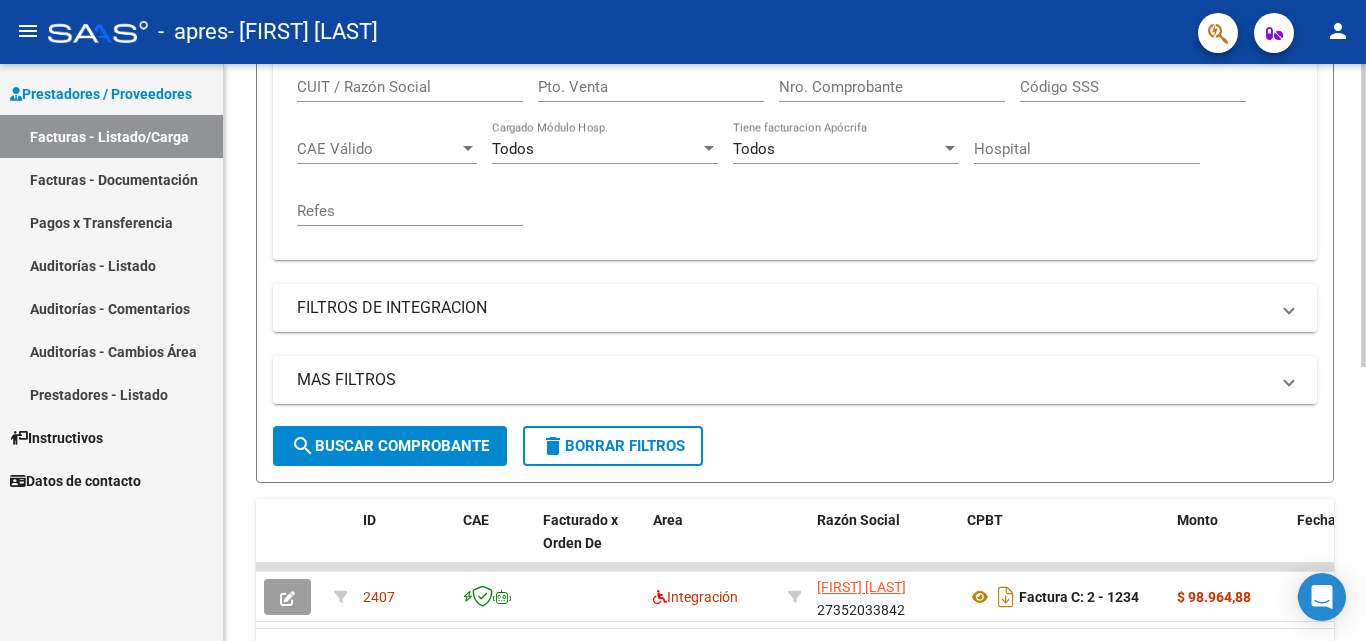 scroll, scrollTop: 522, scrollLeft: 0, axis: vertical 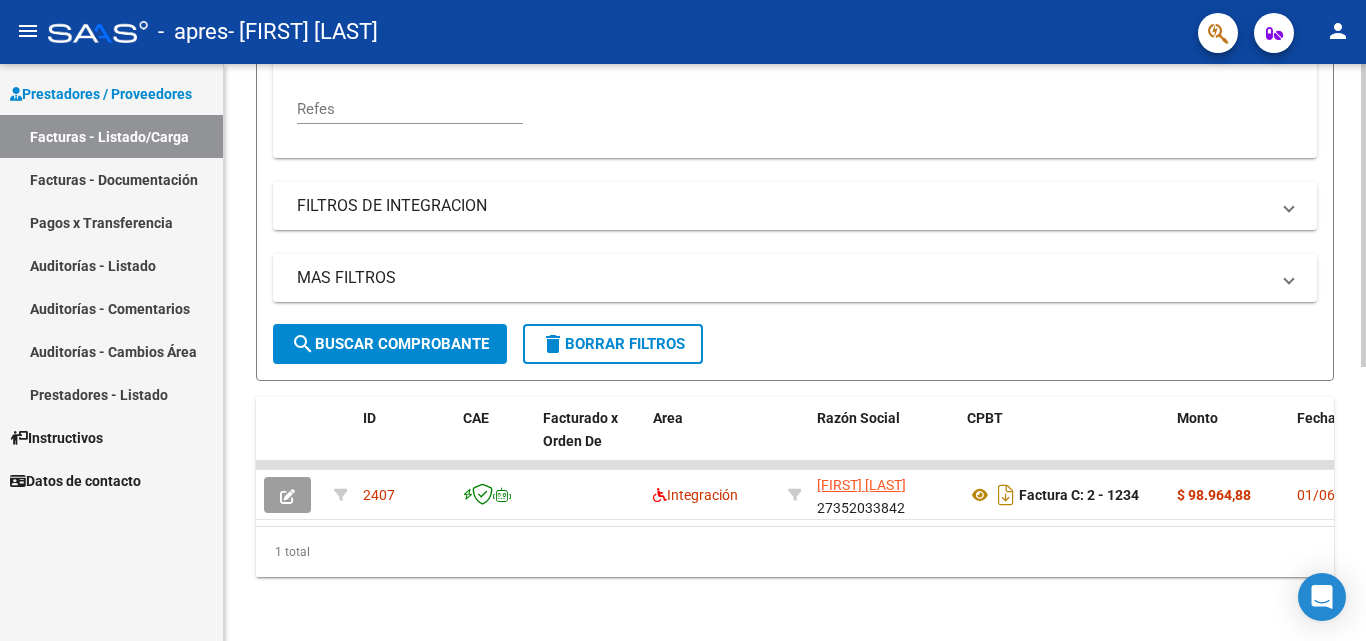 click 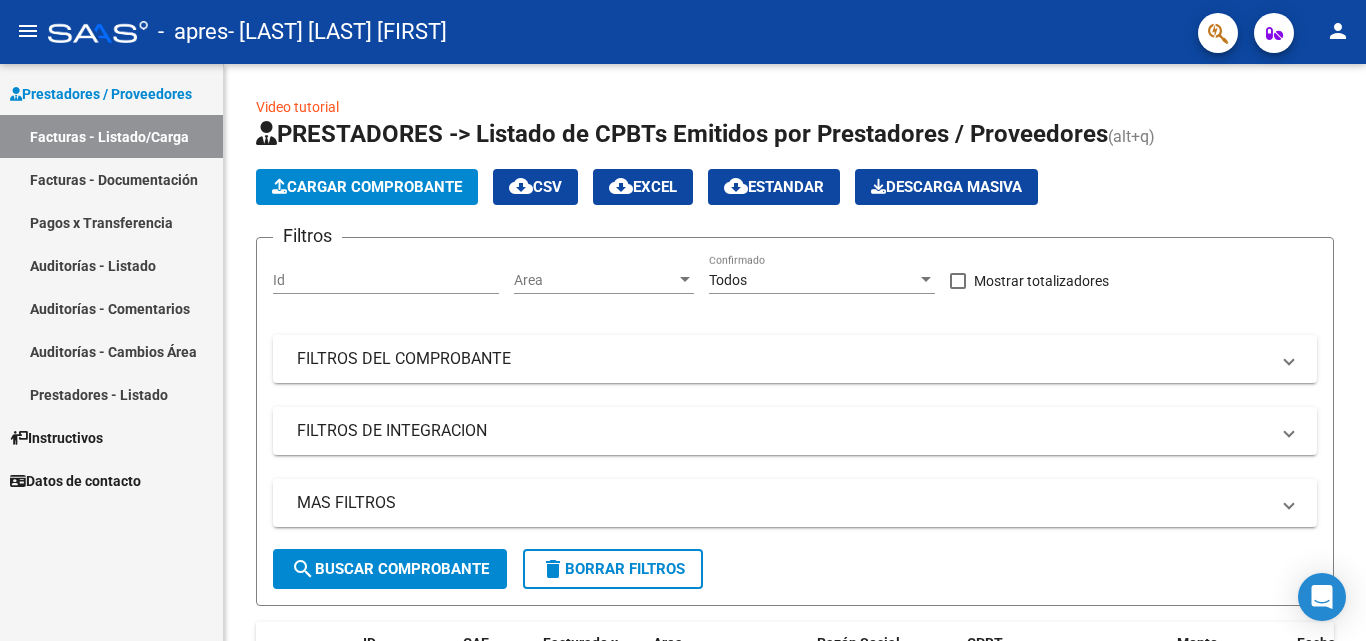 scroll, scrollTop: 0, scrollLeft: 0, axis: both 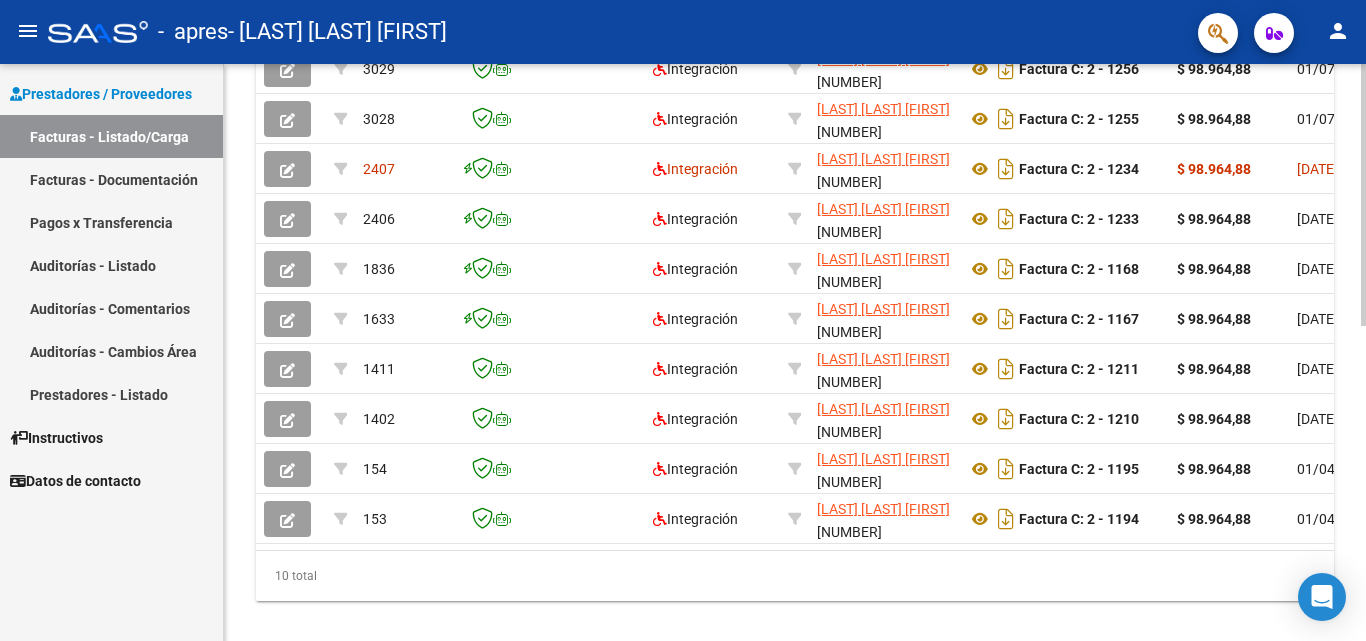 click 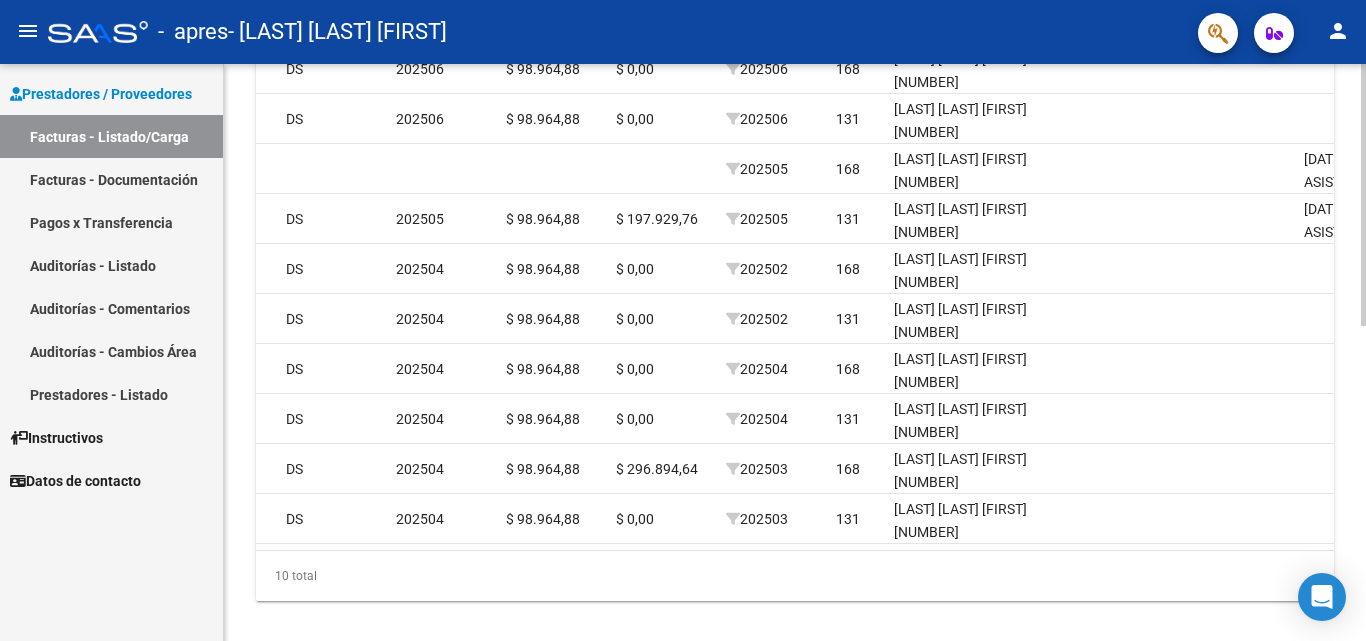 scroll, scrollTop: 0, scrollLeft: 2209, axis: horizontal 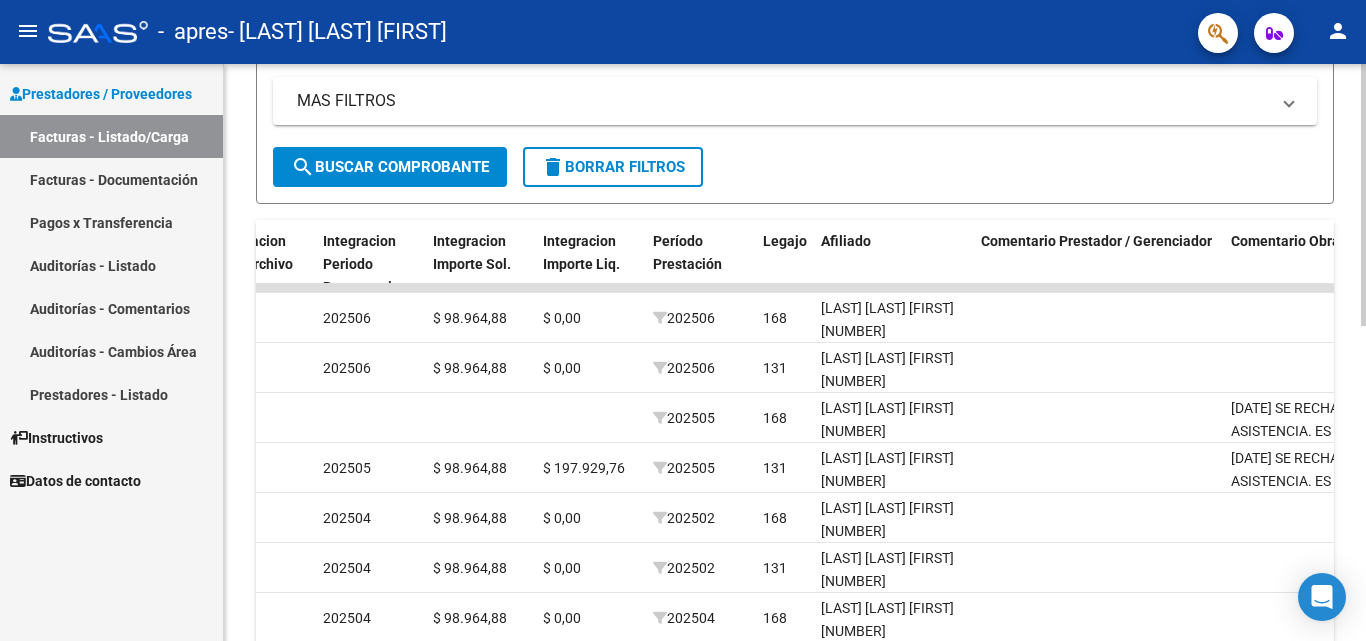 click on "Video tutorial   PRESTADORES -> Listado de CPBTs Emitidos por Prestadores / Proveedores (alt+q)   Cargar Comprobante
cloud_download  CSV  cloud_download  EXCEL  cloud_download  Estandar   Descarga Masiva
Filtros Id Area Area Todos Confirmado   Mostrar totalizadores   FILTROS DEL COMPROBANTE  Comprobante Tipo Comprobante Tipo Start date – End date Fec. Comprobante Desde / Hasta Días Emisión Desde(cant. días) Días Emisión Hasta(cant. días) CUIT / Razón Social Pto. Venta Nro. Comprobante Código SSS CAE Válido CAE Válido Todos Cargado Módulo Hosp. Todos Tiene facturacion Apócrifa Hospital Refes  FILTROS DE INTEGRACION  Período De Prestación Campos del Archivo de Rendición Devuelto x SSS (dr_envio) Todos Rendido x SSS (dr_envio) Tipo de Registro Tipo de Registro Período Presentación Período Presentación Campos del Legajo Asociado (preaprobación) Afiliado Legajo (cuil/nombre) Todos Solo facturas preaprobadas  MAS FILTROS  Todos Con Doc. Respaldatoria Todos Con Trazabilidad Todos – –" 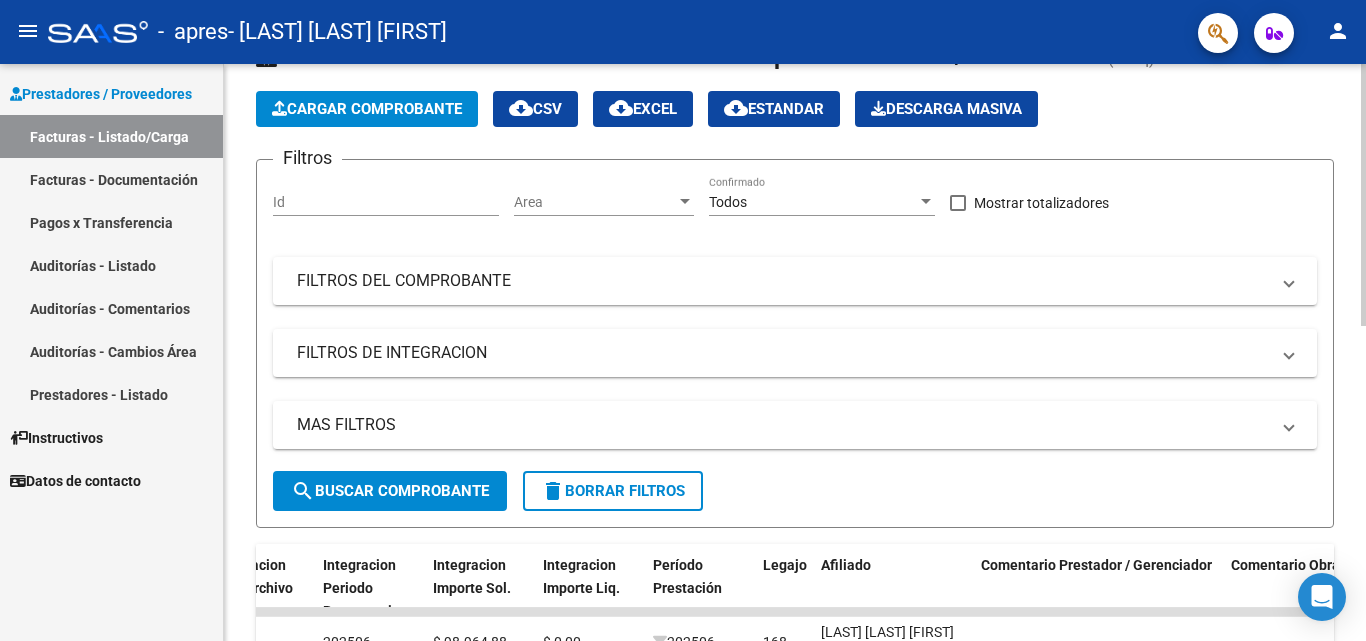 click 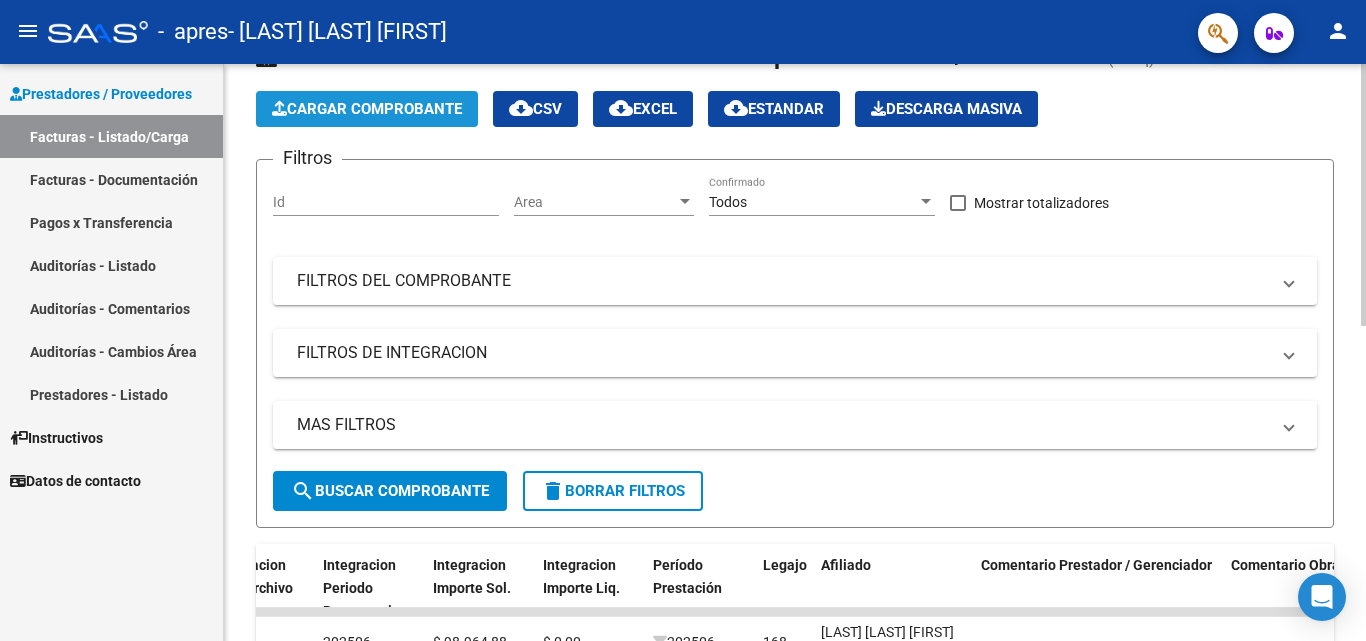 click on "Cargar Comprobante" 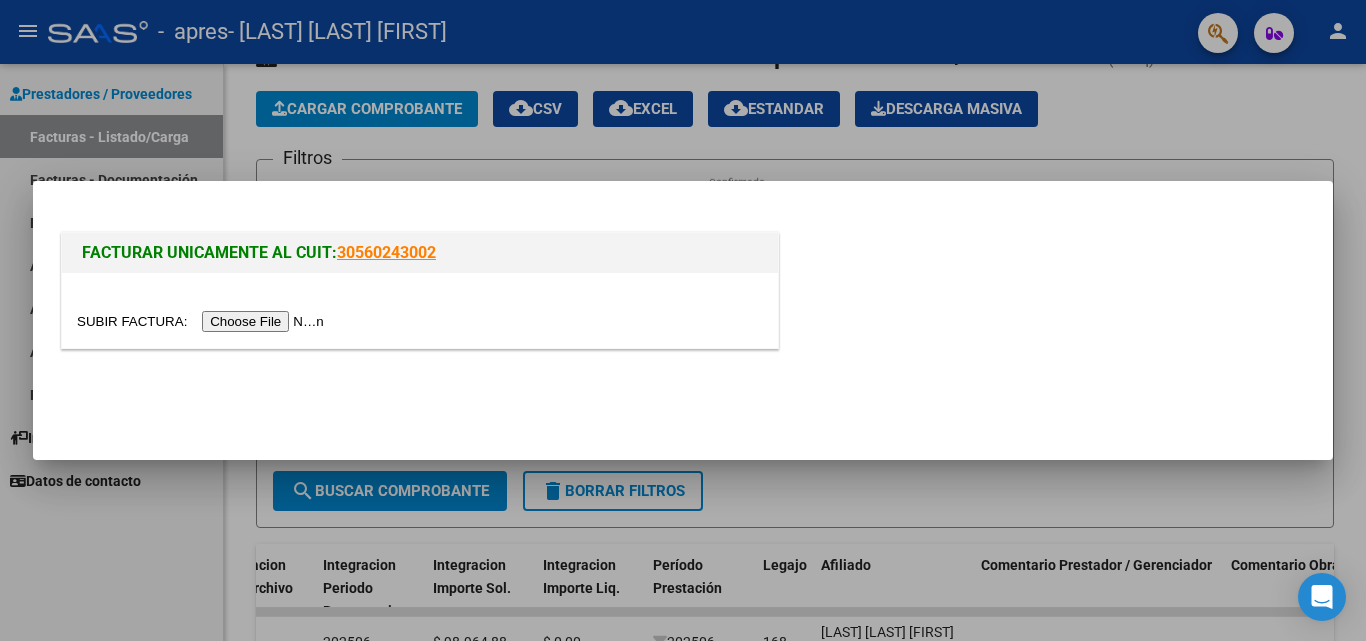 click at bounding box center [203, 321] 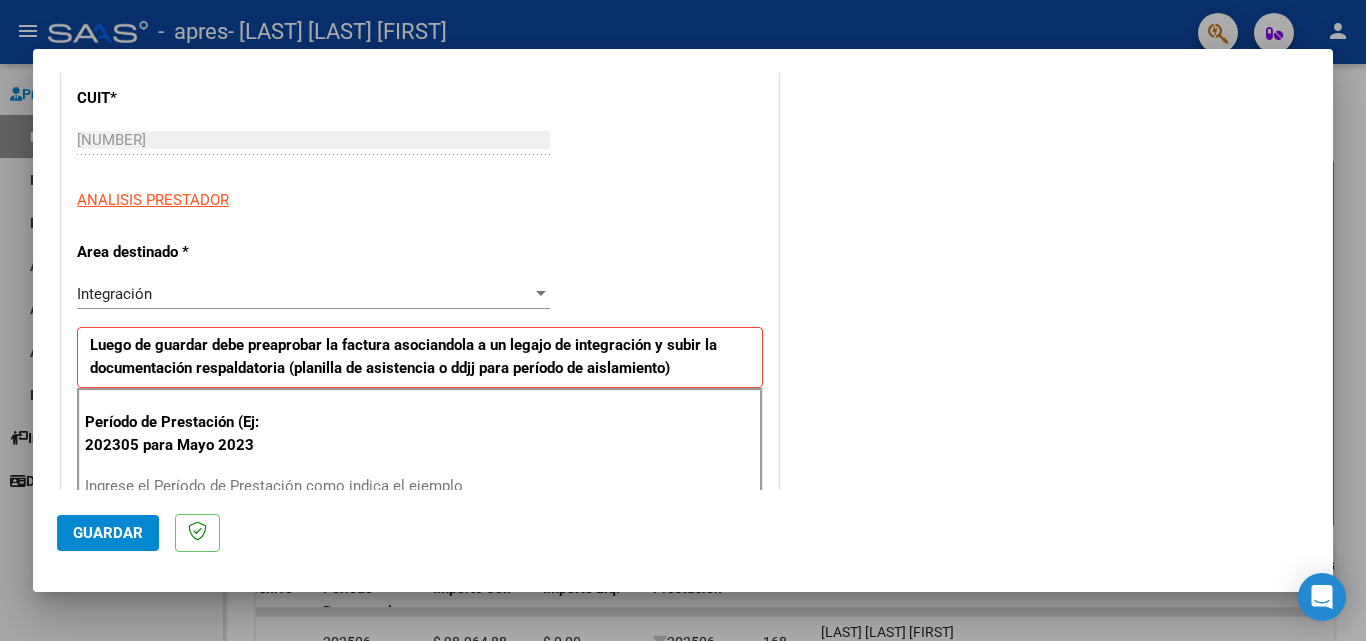 scroll, scrollTop: 342, scrollLeft: 0, axis: vertical 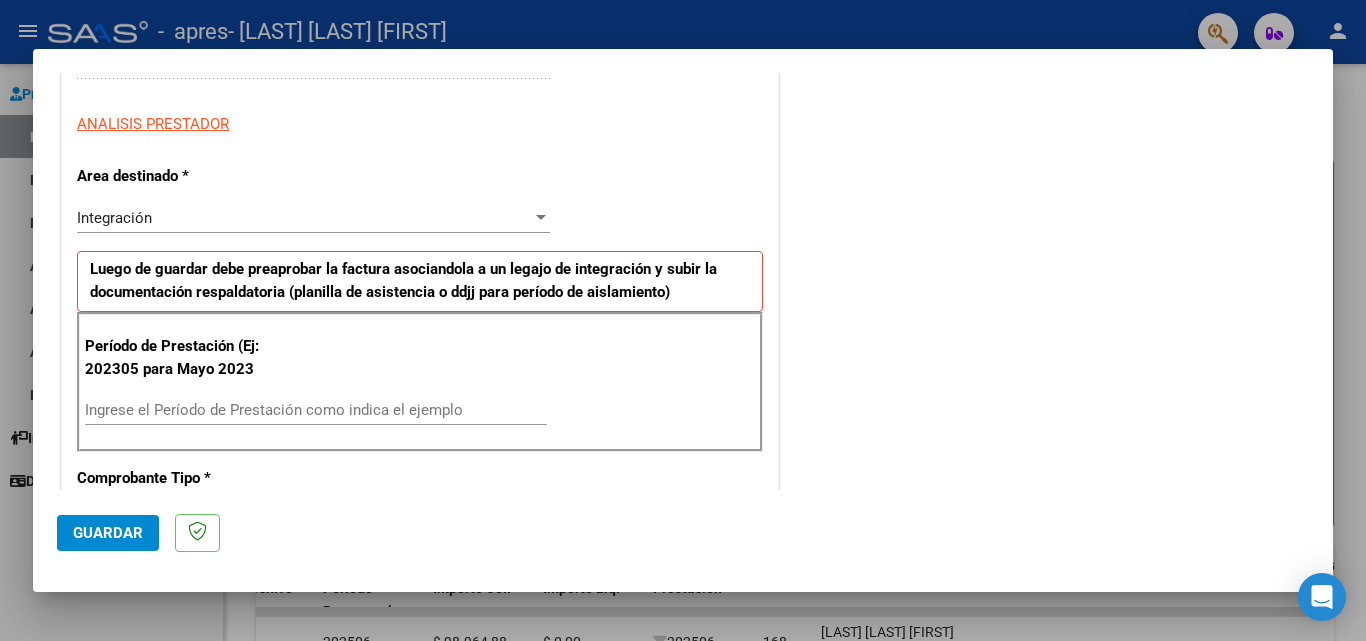 click on "Ingrese el Período de Prestación como indica el ejemplo" at bounding box center [316, 410] 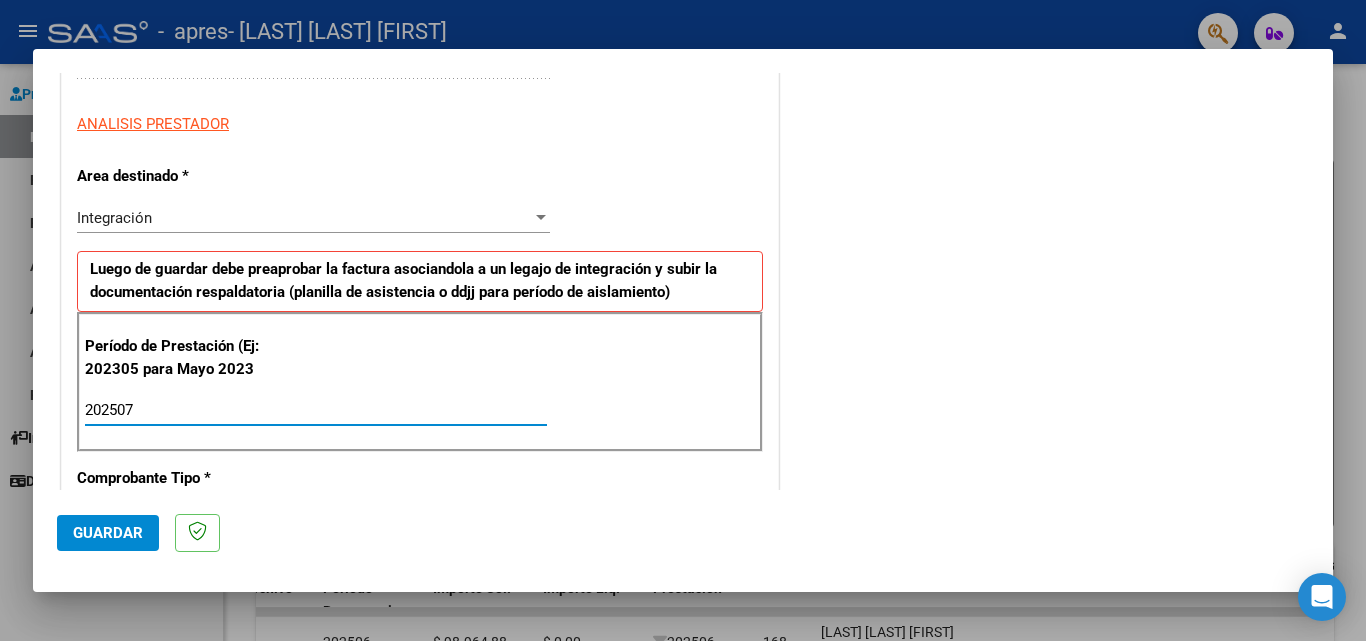 type on "202507" 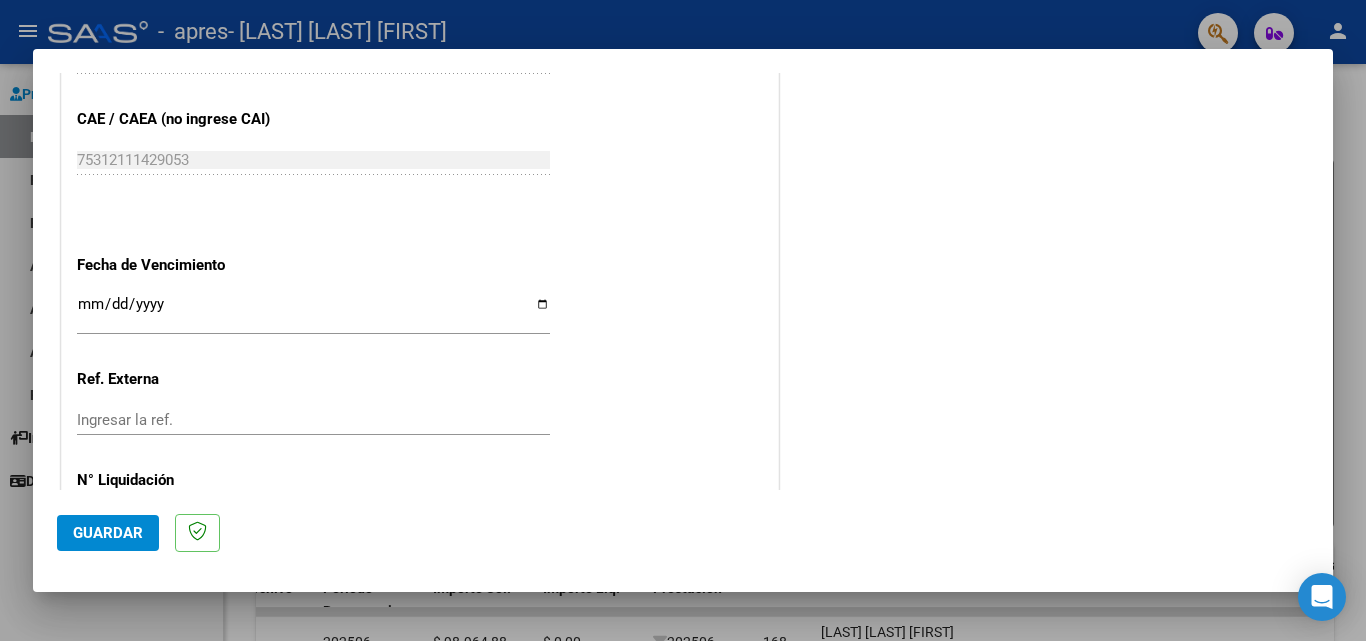 scroll, scrollTop: 1305, scrollLeft: 0, axis: vertical 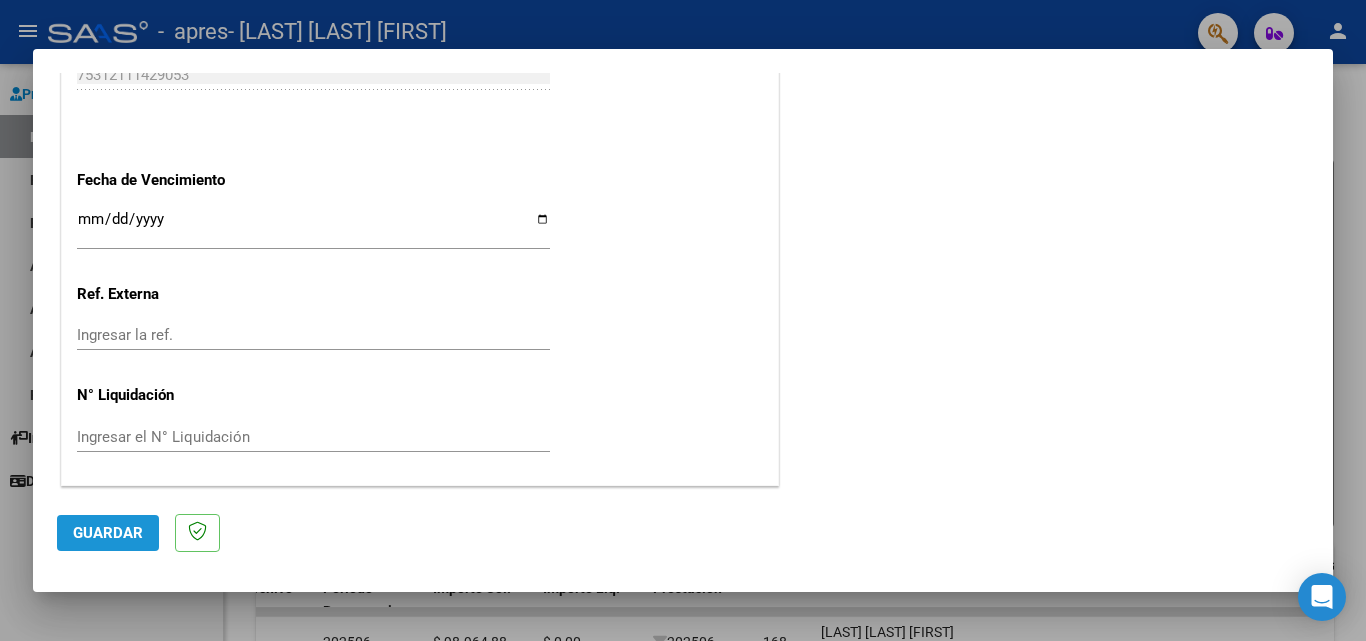click on "Guardar" 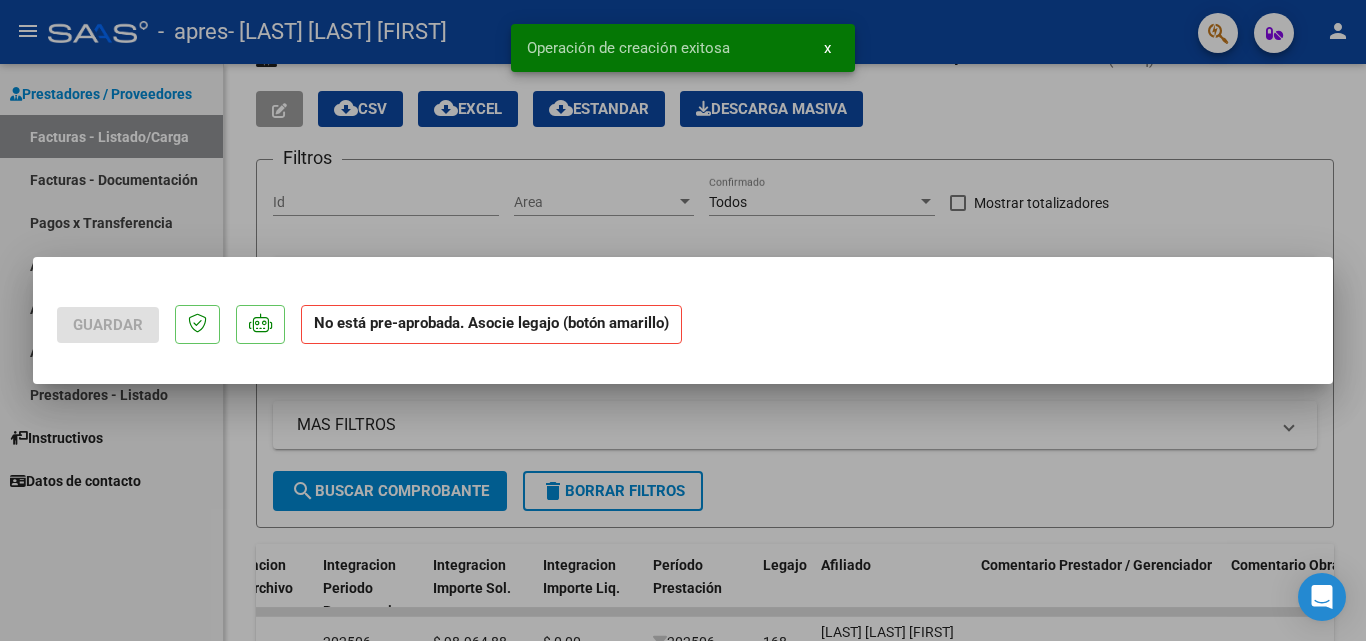 scroll, scrollTop: 0, scrollLeft: 0, axis: both 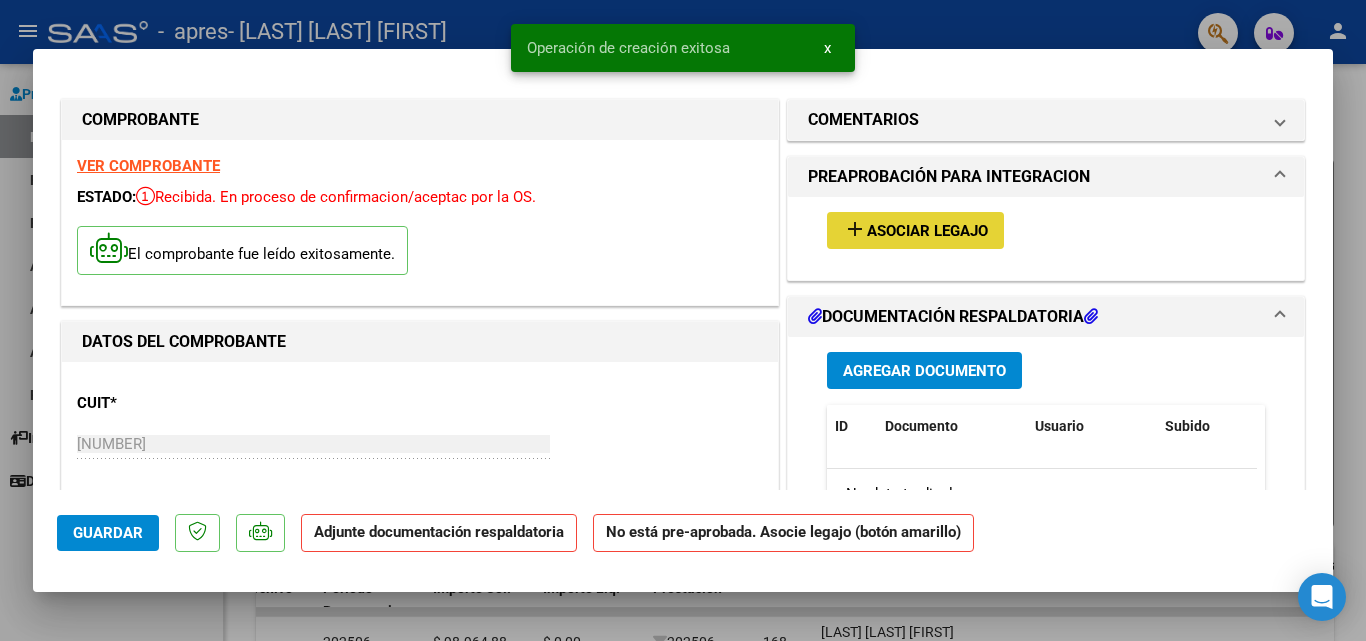 click on "add" at bounding box center (855, 229) 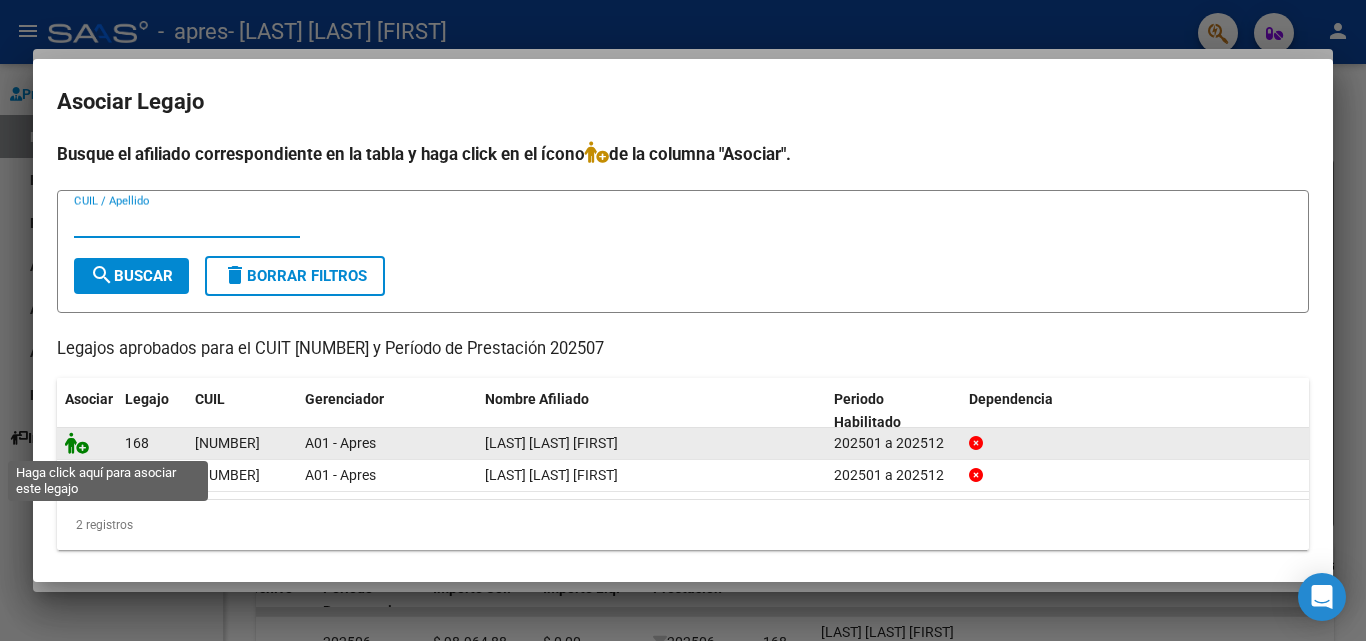 click 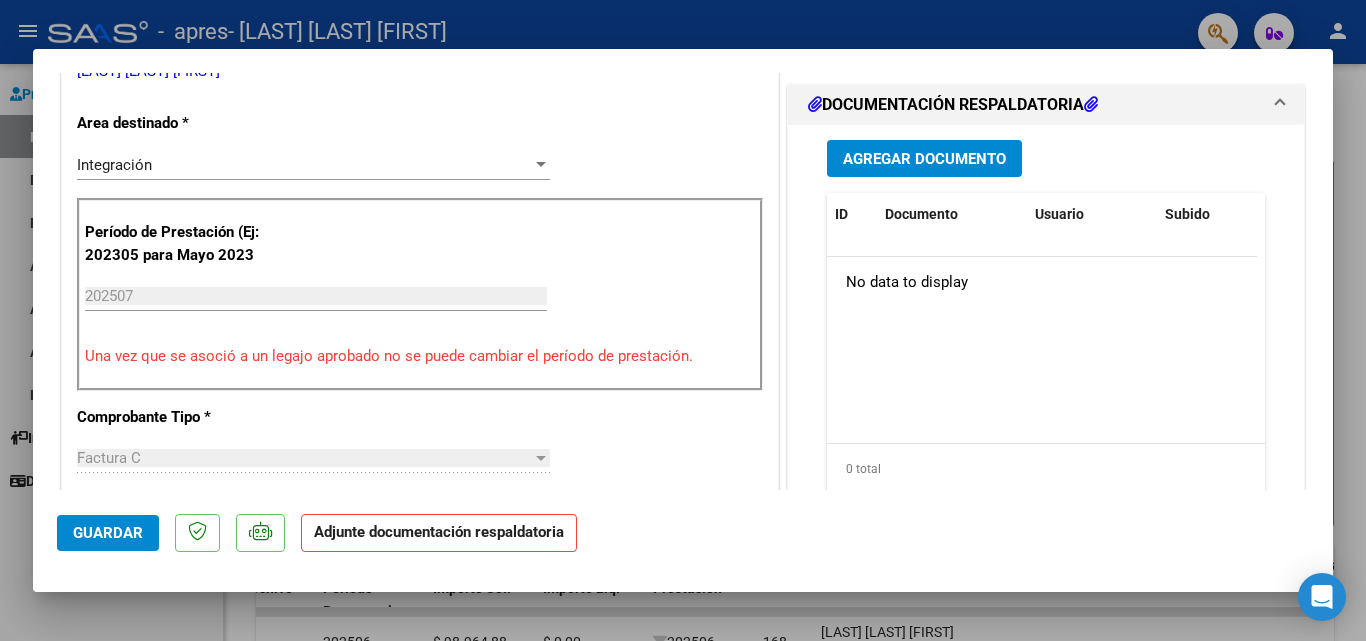 scroll, scrollTop: 481, scrollLeft: 0, axis: vertical 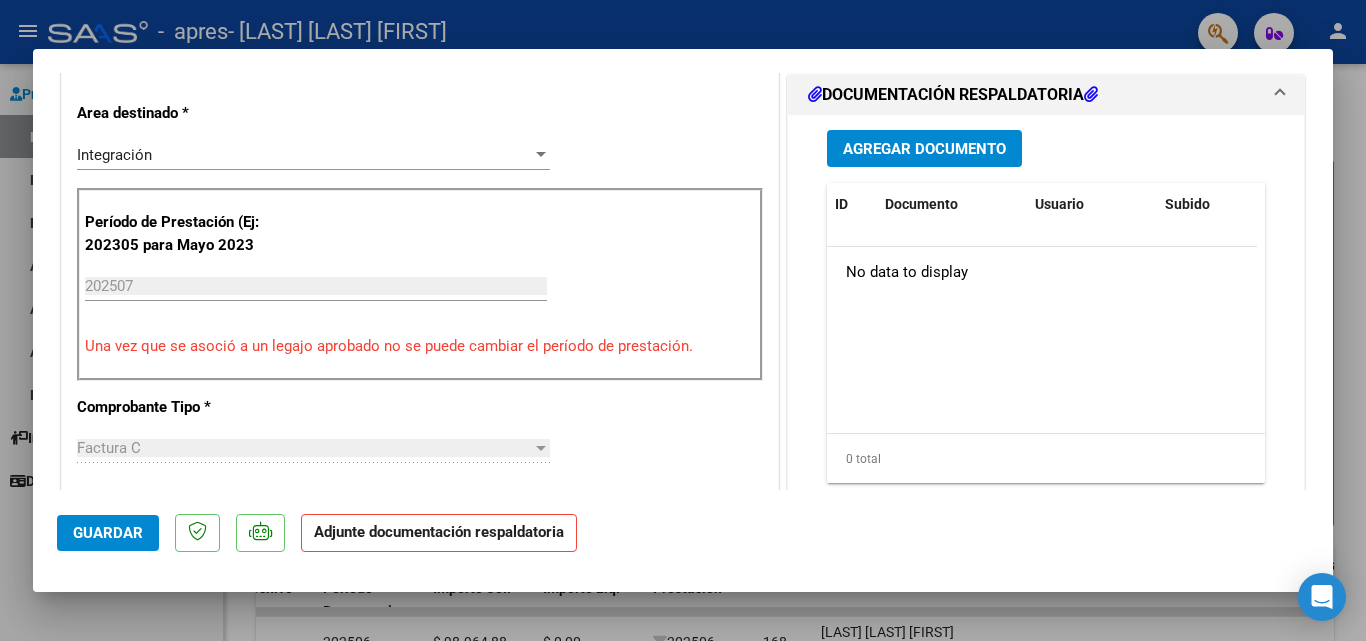 click on "Agregar Documento" at bounding box center (924, 148) 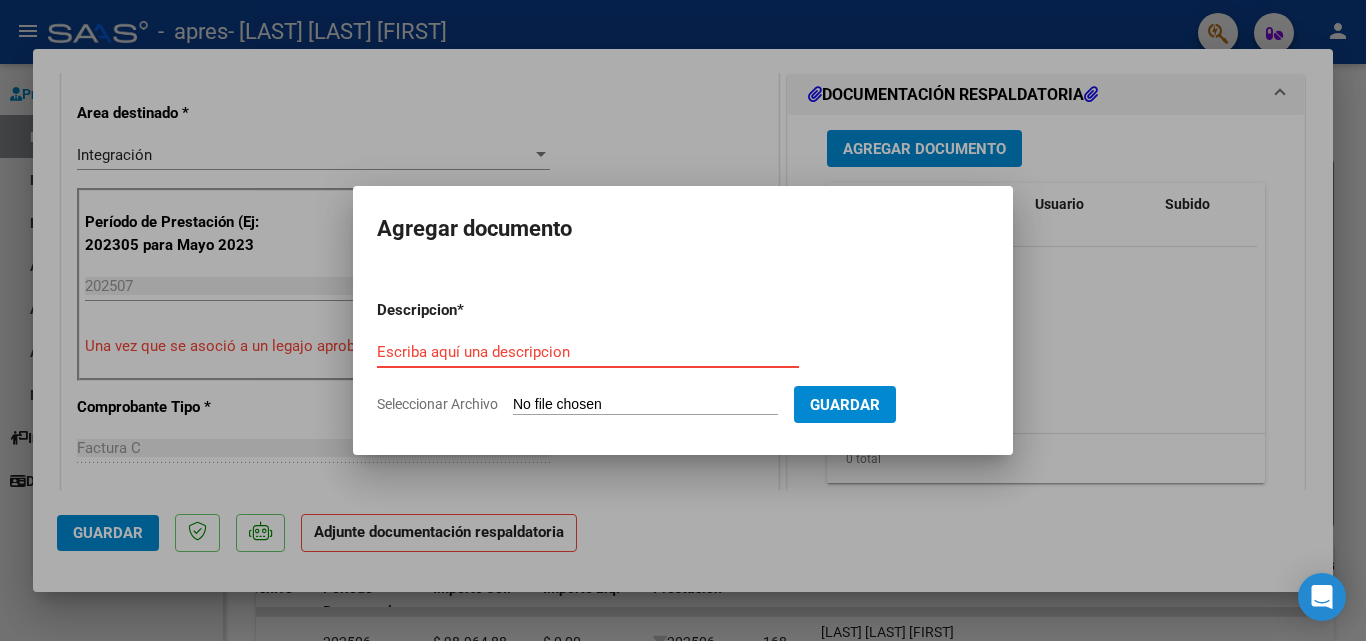 click on "Escriba aquí una descripcion" at bounding box center (588, 352) 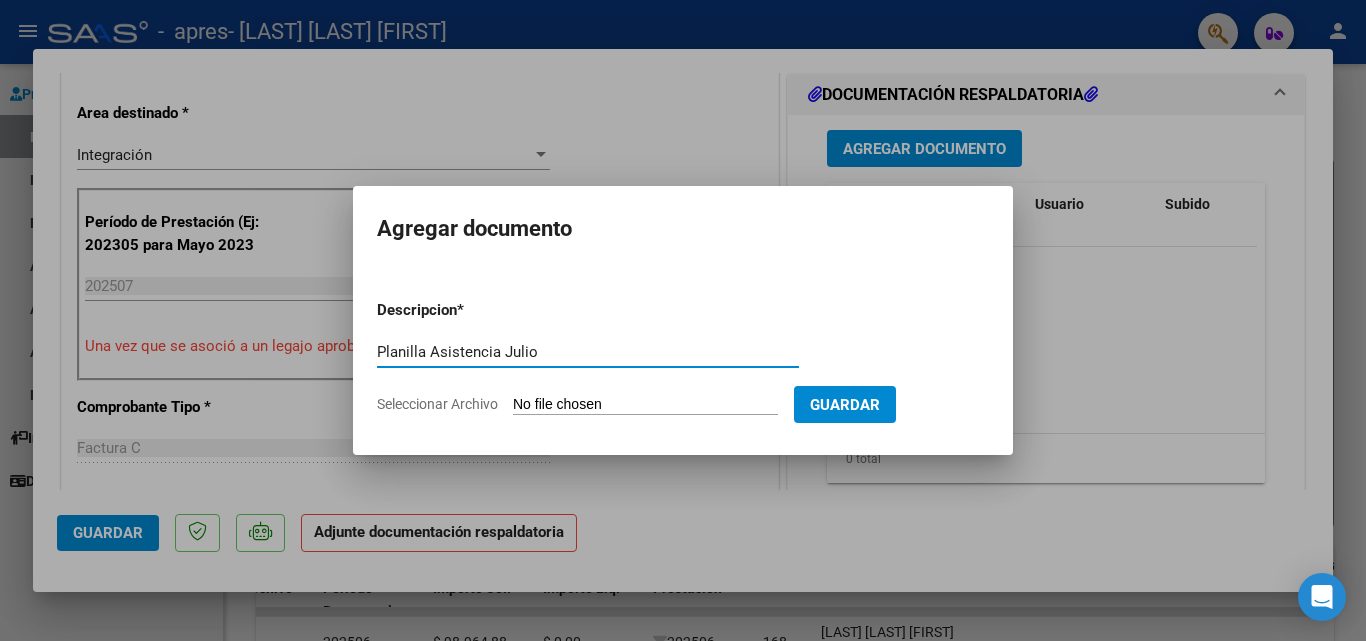 type on "Planilla Asistencia Julio" 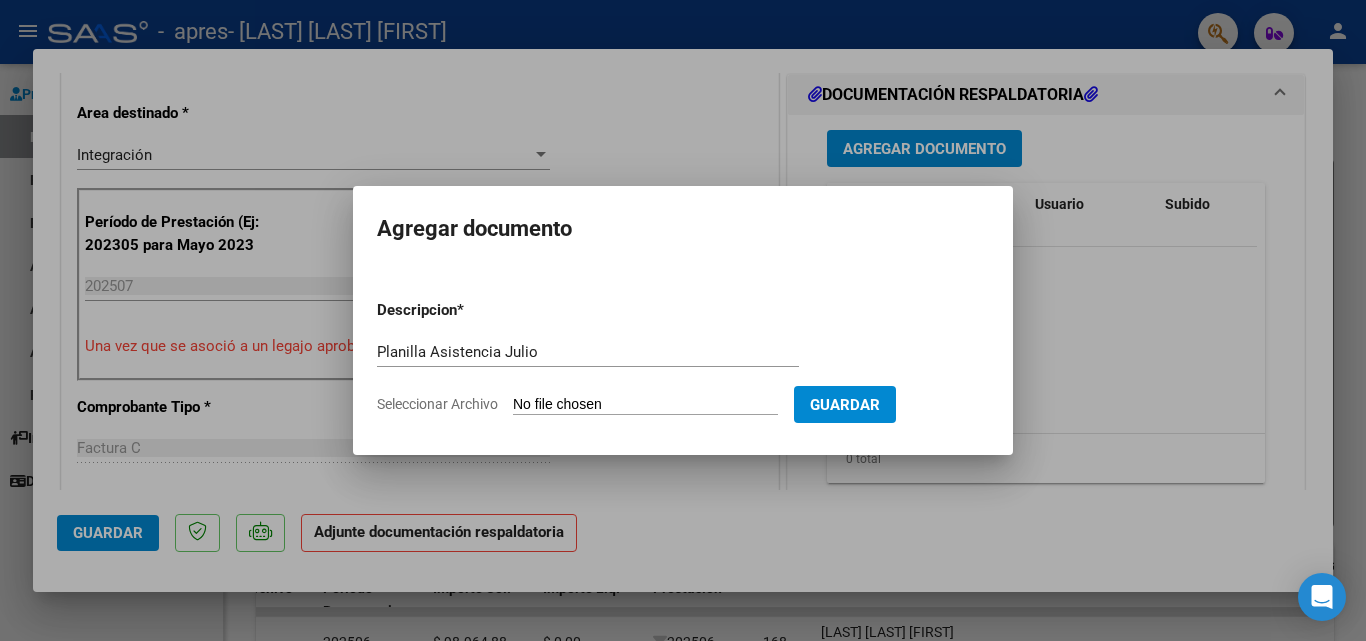 type on "C:\fakepath\[LAST].pdf" 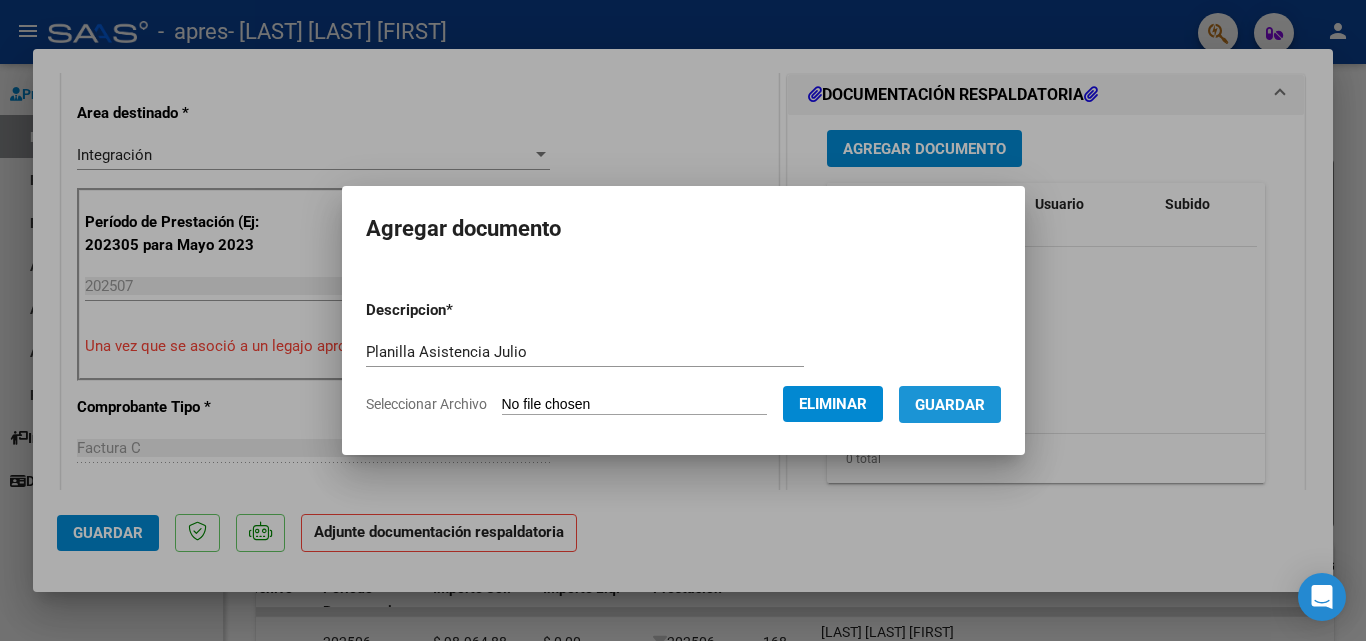 click on "Guardar" at bounding box center [950, 405] 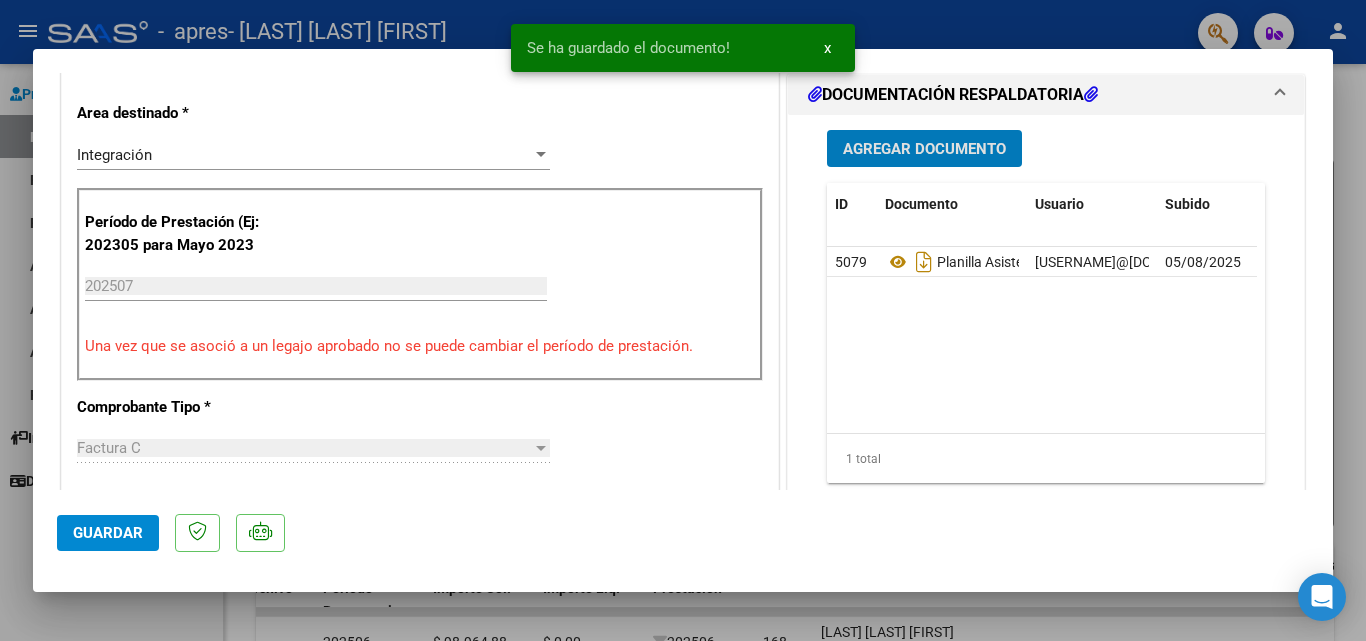 click on "Guardar" 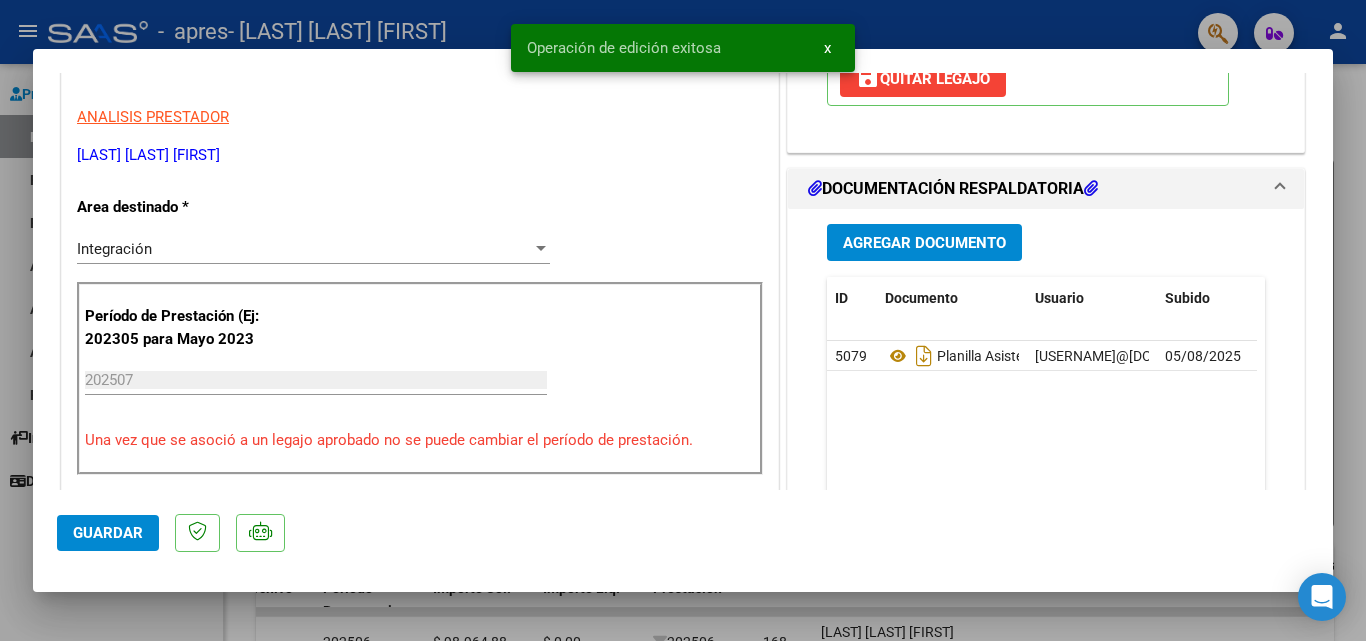 scroll, scrollTop: 0, scrollLeft: 0, axis: both 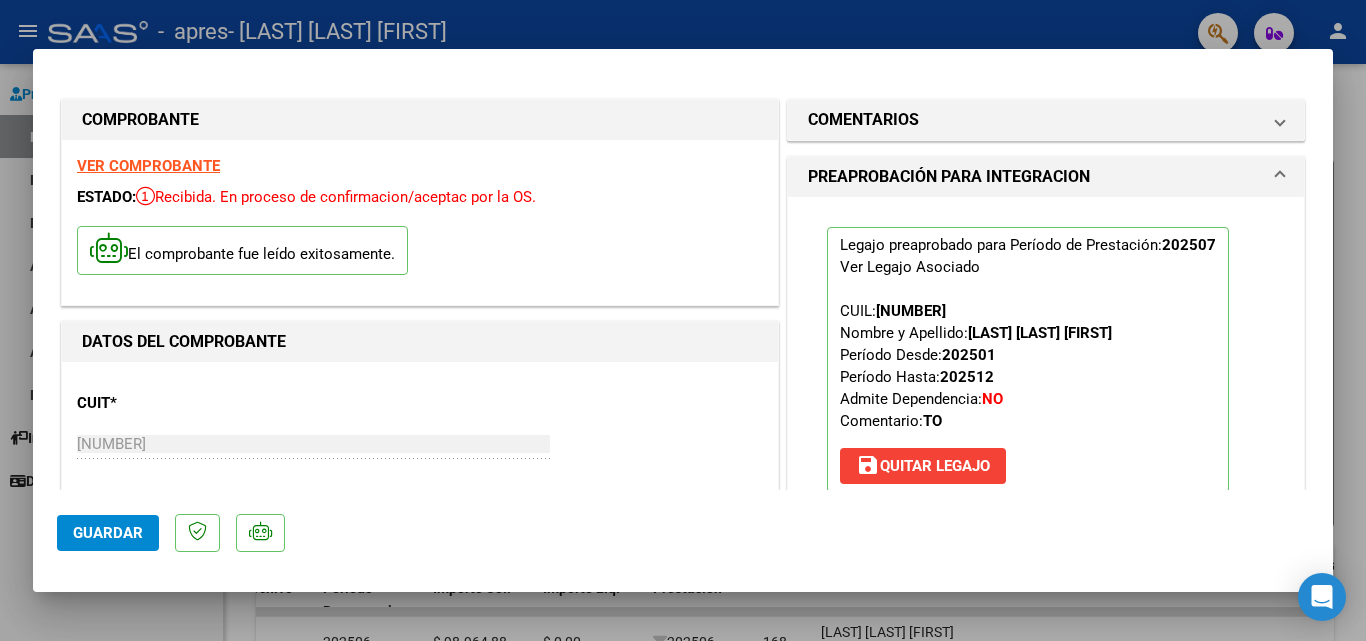 click at bounding box center [683, 320] 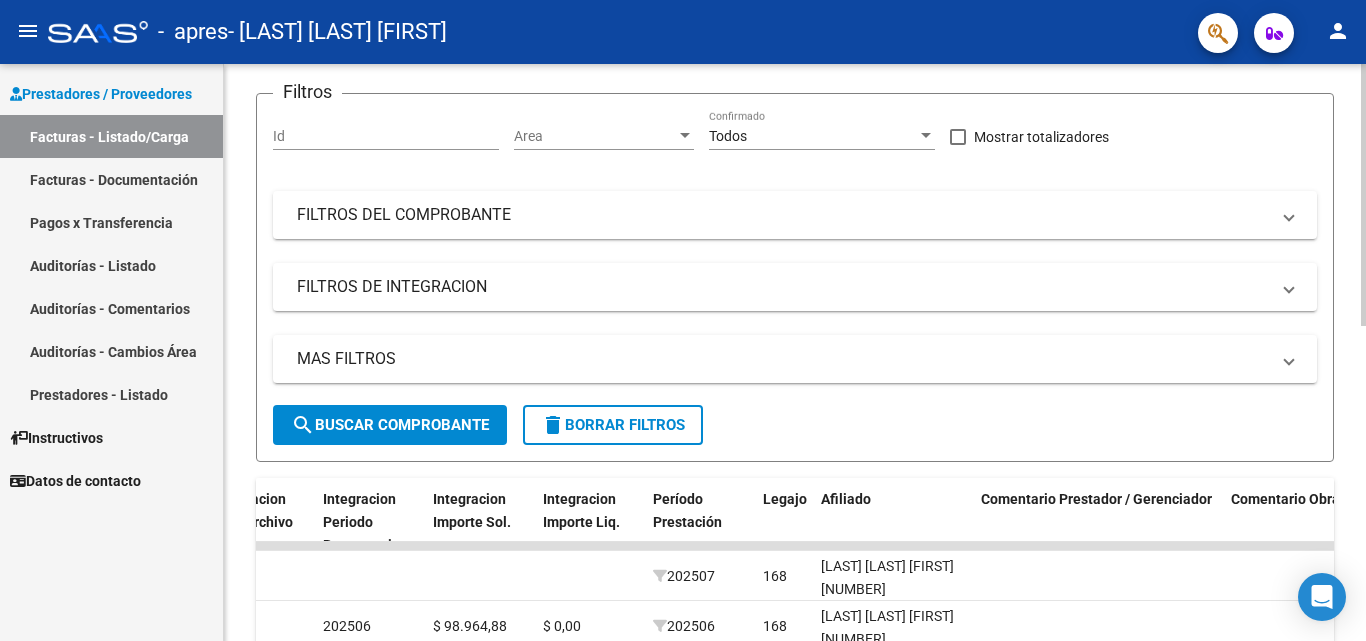 scroll, scrollTop: 133, scrollLeft: 0, axis: vertical 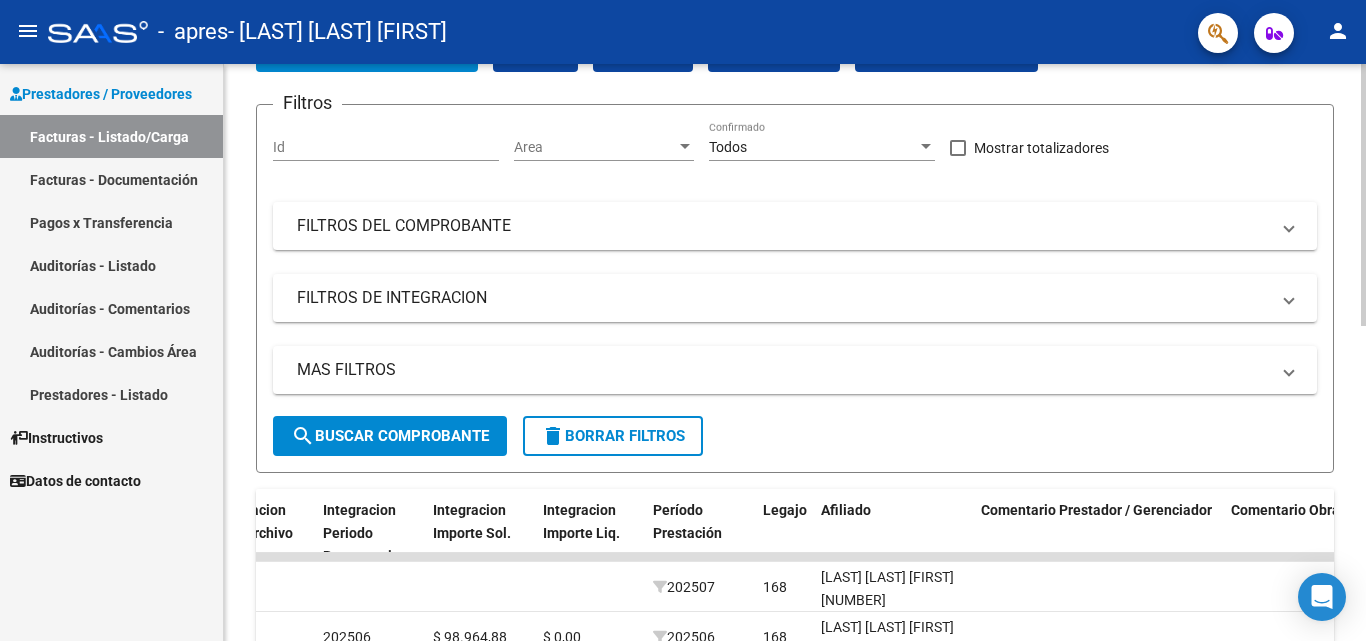 click 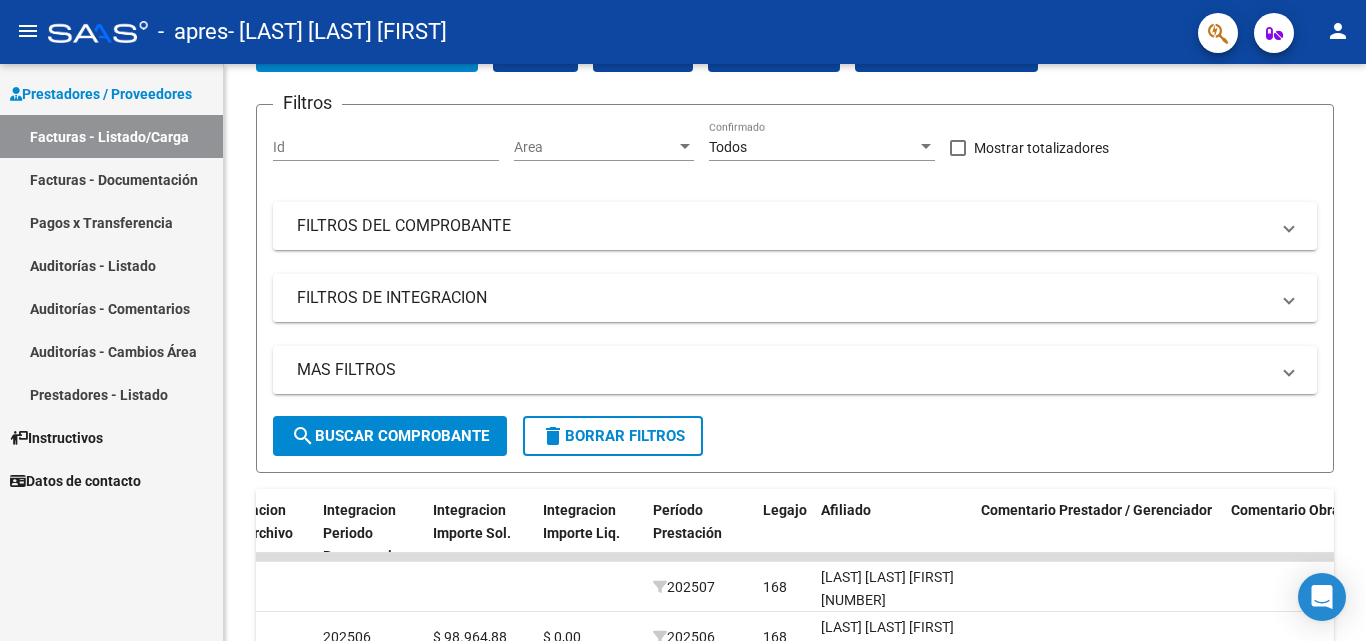 click on "Facturas - Listado/Carga" at bounding box center (111, 136) 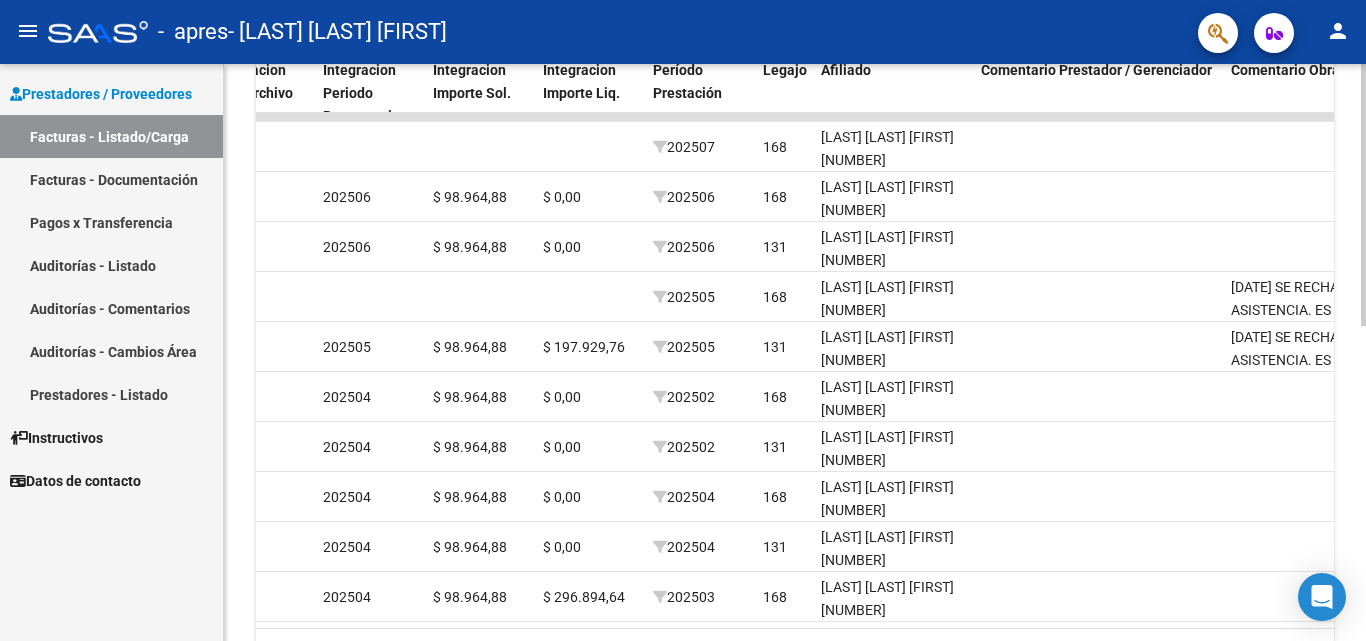 scroll, scrollTop: 586, scrollLeft: 0, axis: vertical 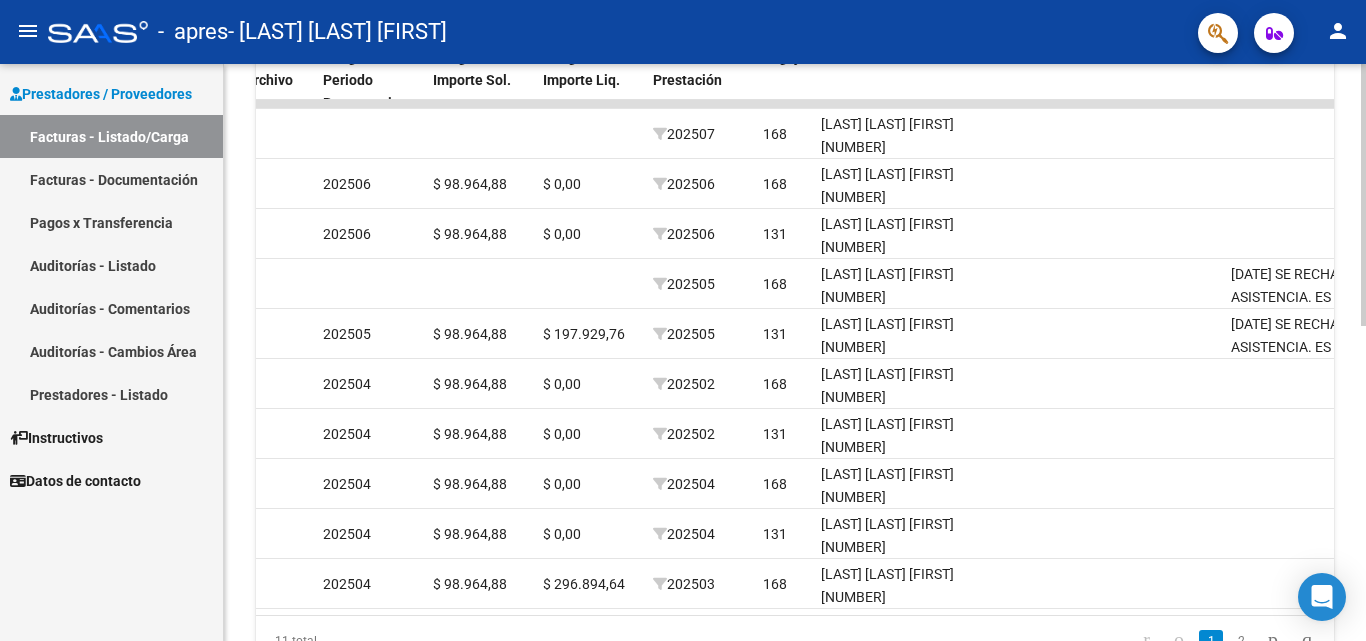 click 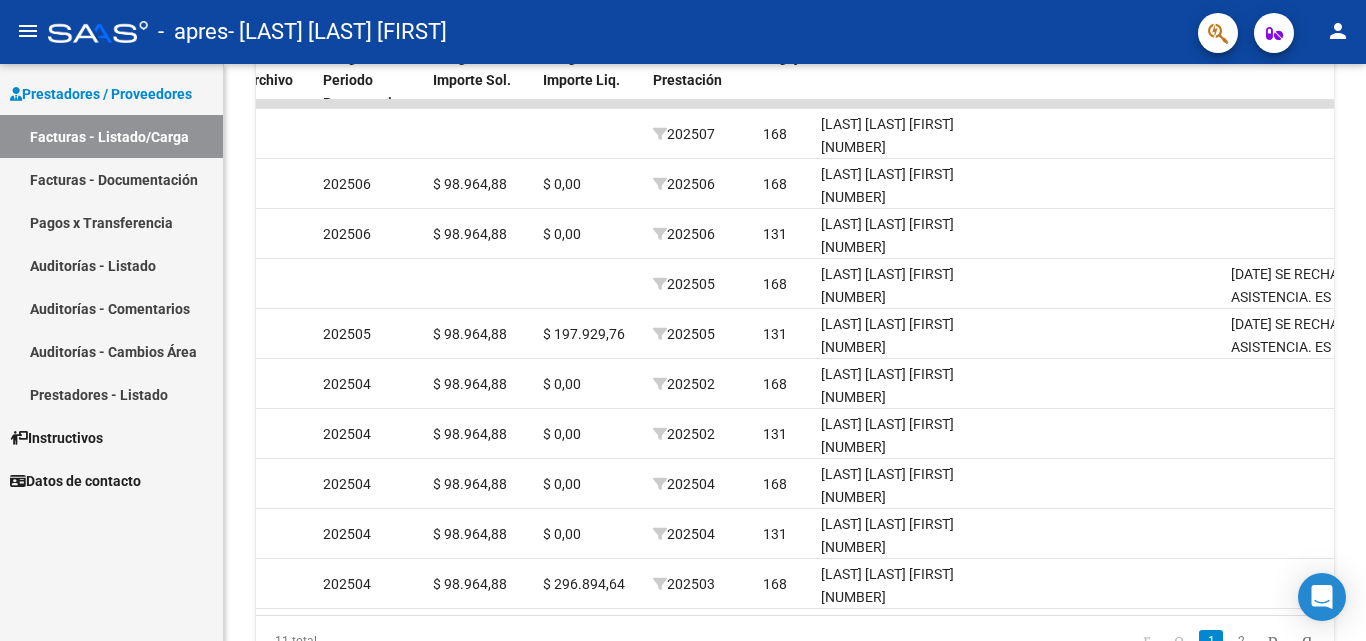 drag, startPoint x: 1034, startPoint y: 613, endPoint x: 710, endPoint y: 648, distance: 325.88495 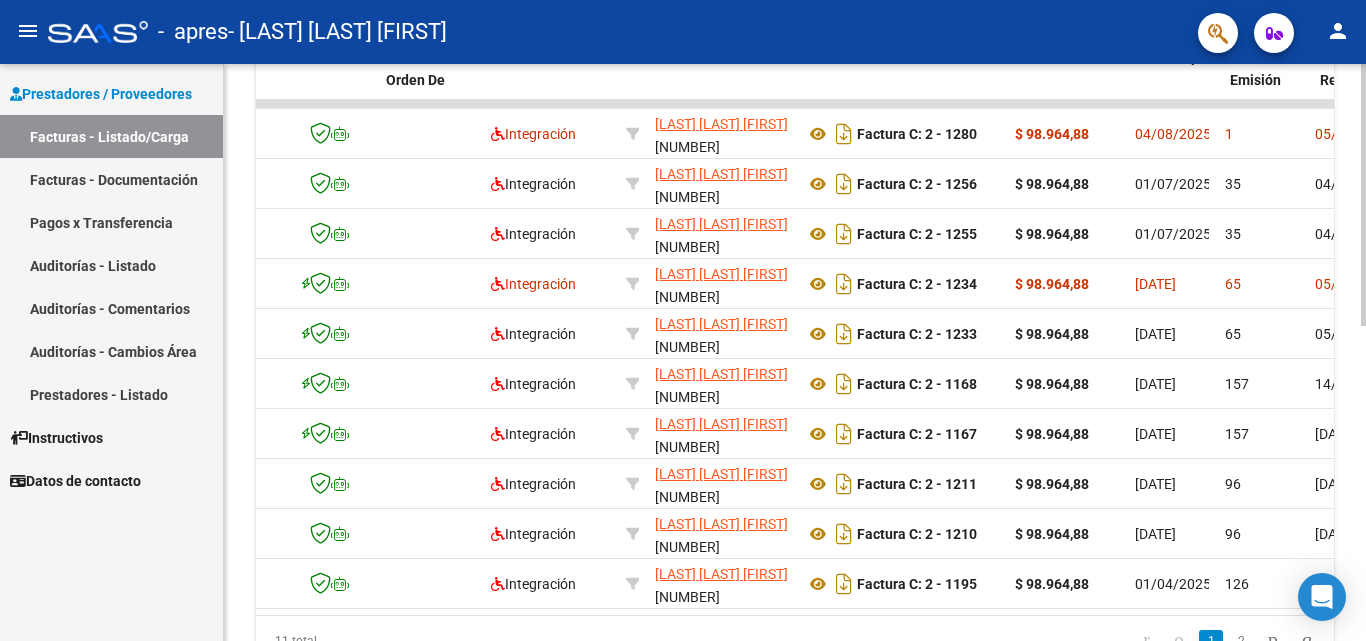 scroll, scrollTop: 0, scrollLeft: 0, axis: both 